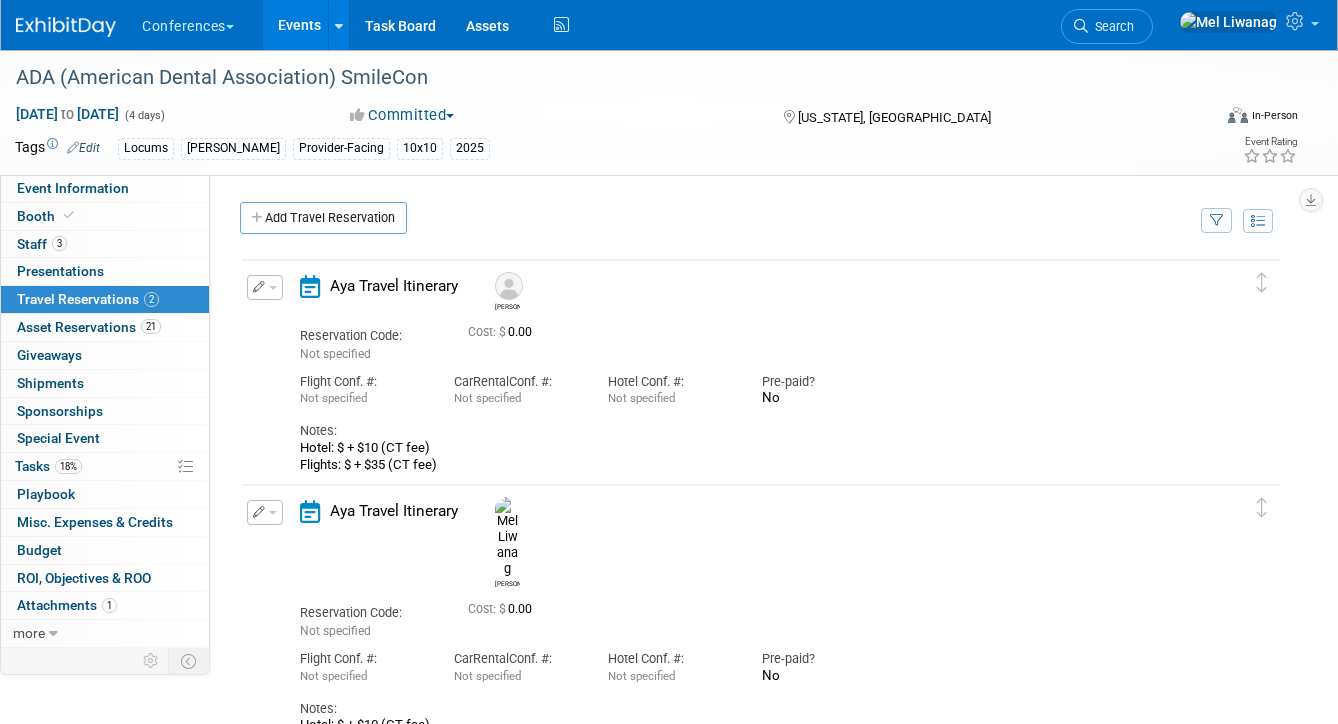 scroll, scrollTop: 0, scrollLeft: 0, axis: both 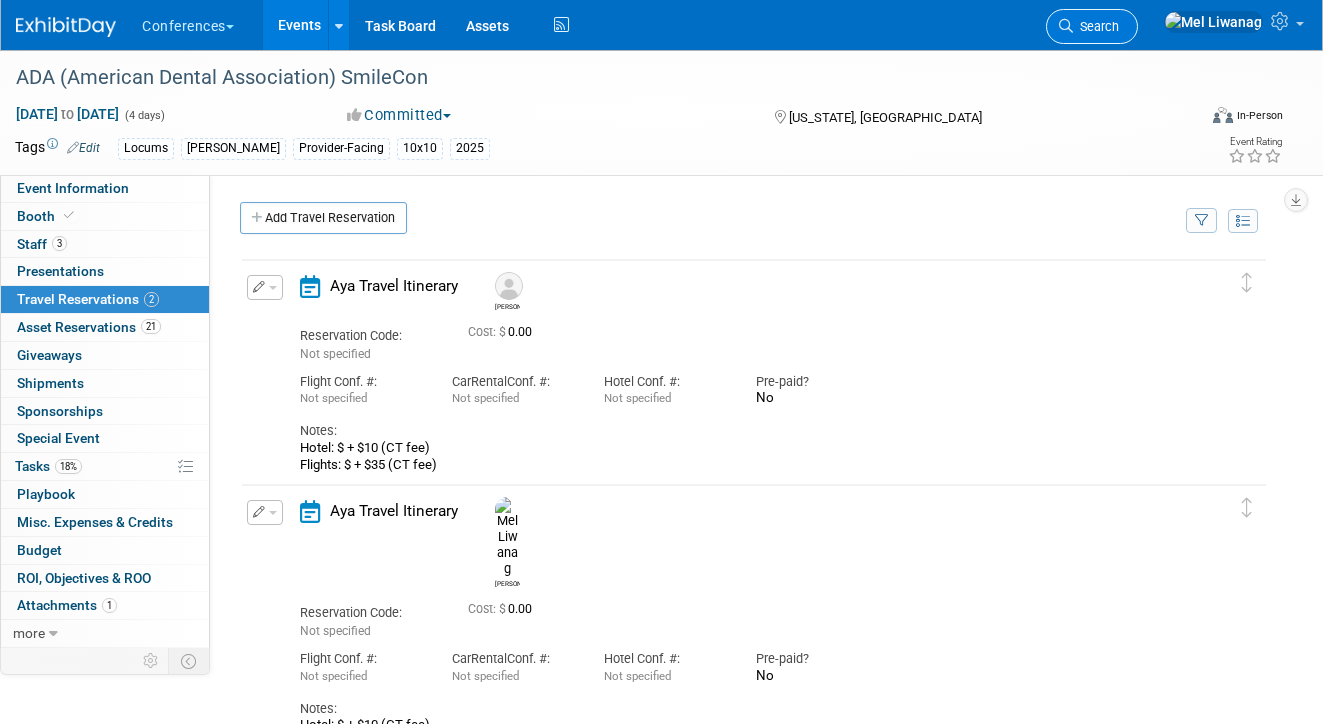 click at bounding box center (1066, 26) 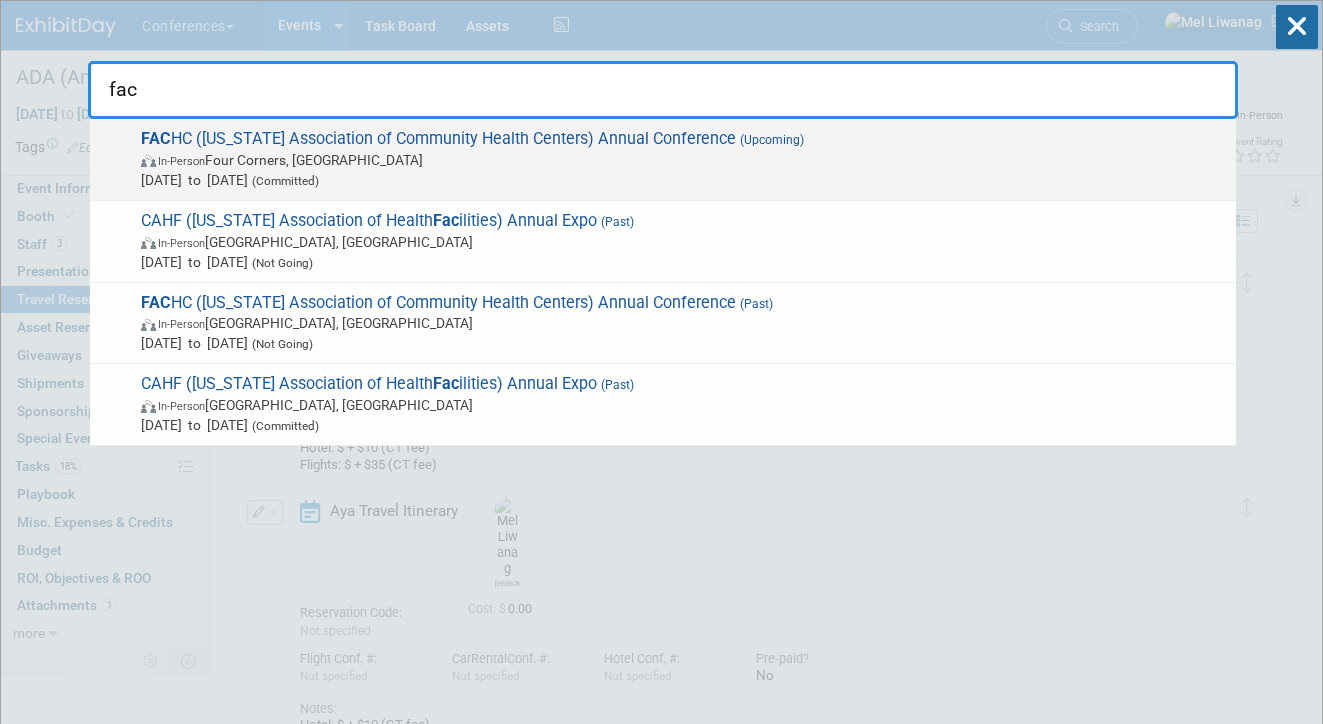 type on "fac" 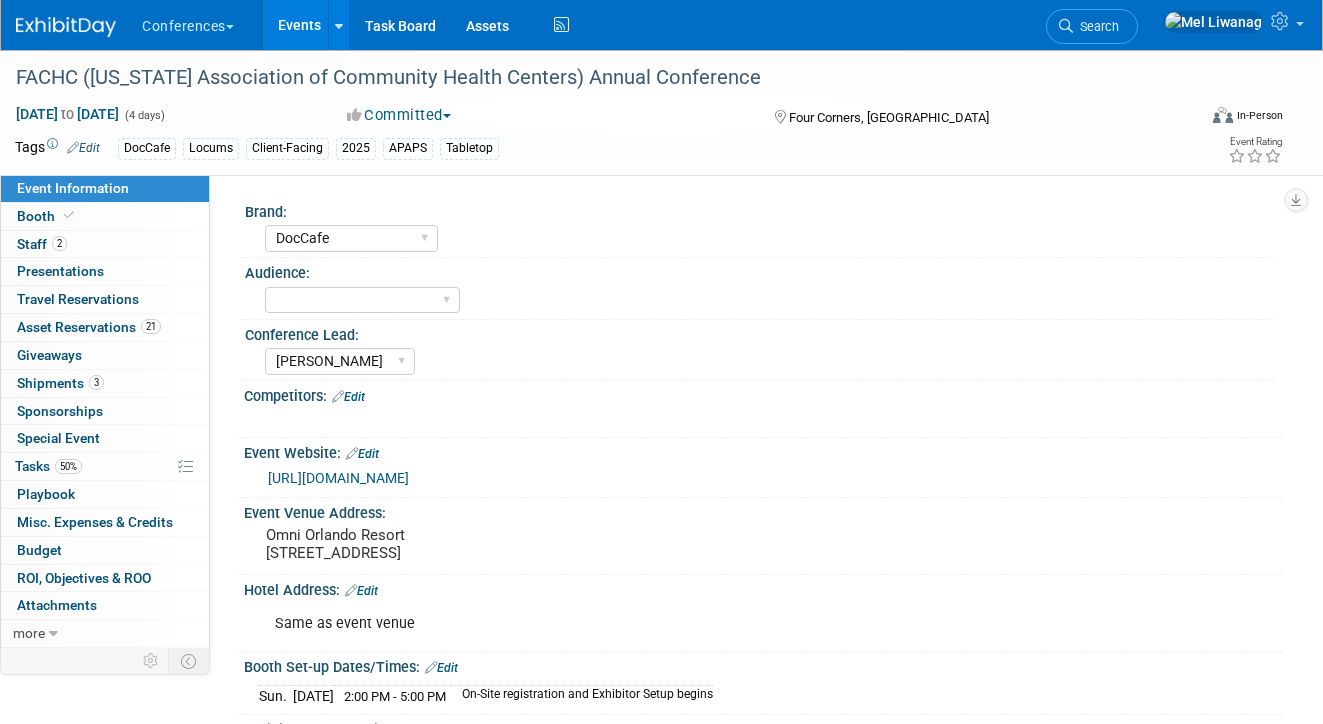 select on "DocCafe" 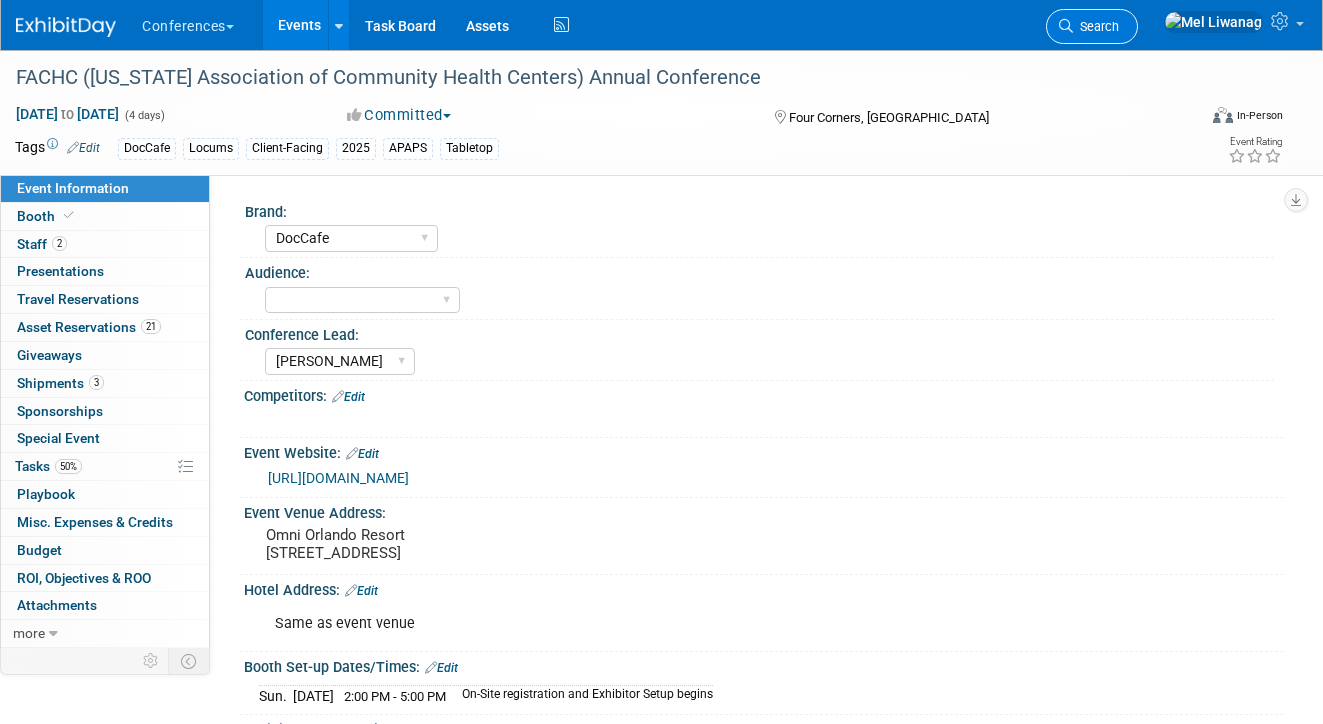 click on "Search" at bounding box center [1096, 26] 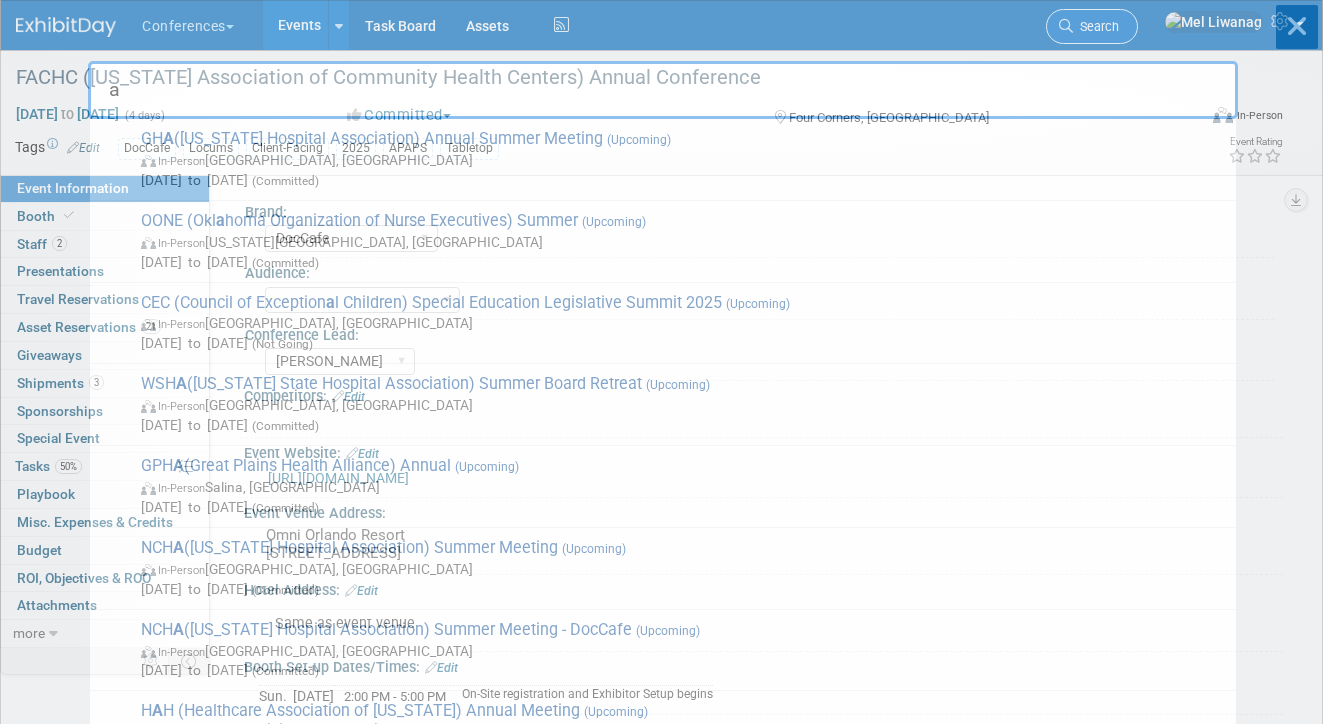 type on "an" 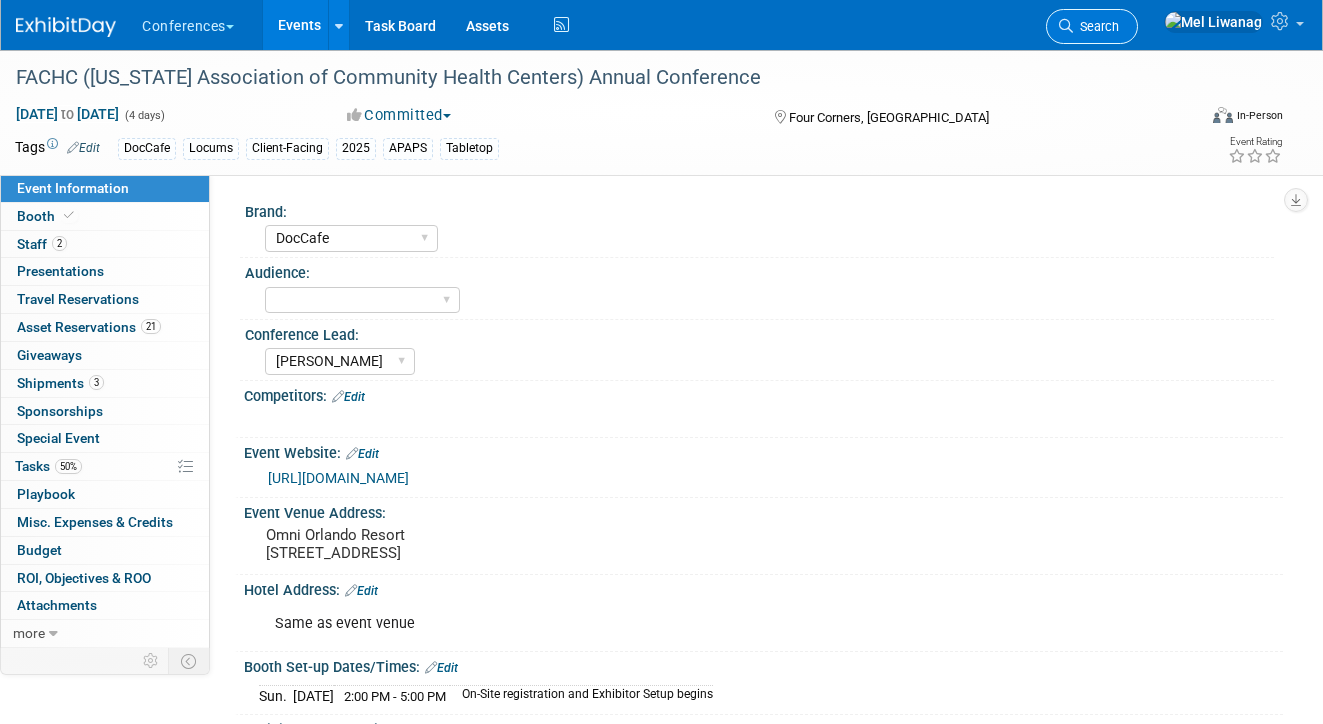 click on "Search" at bounding box center (1092, 26) 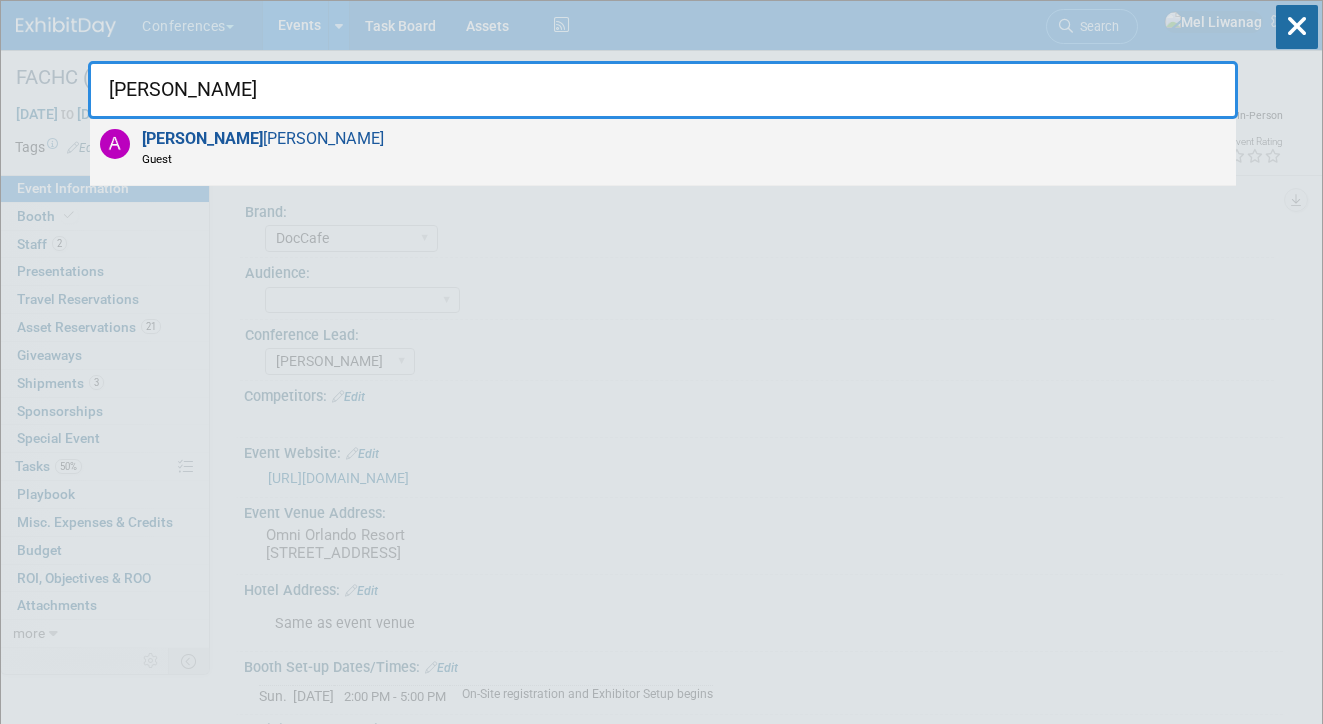 type on "andrea" 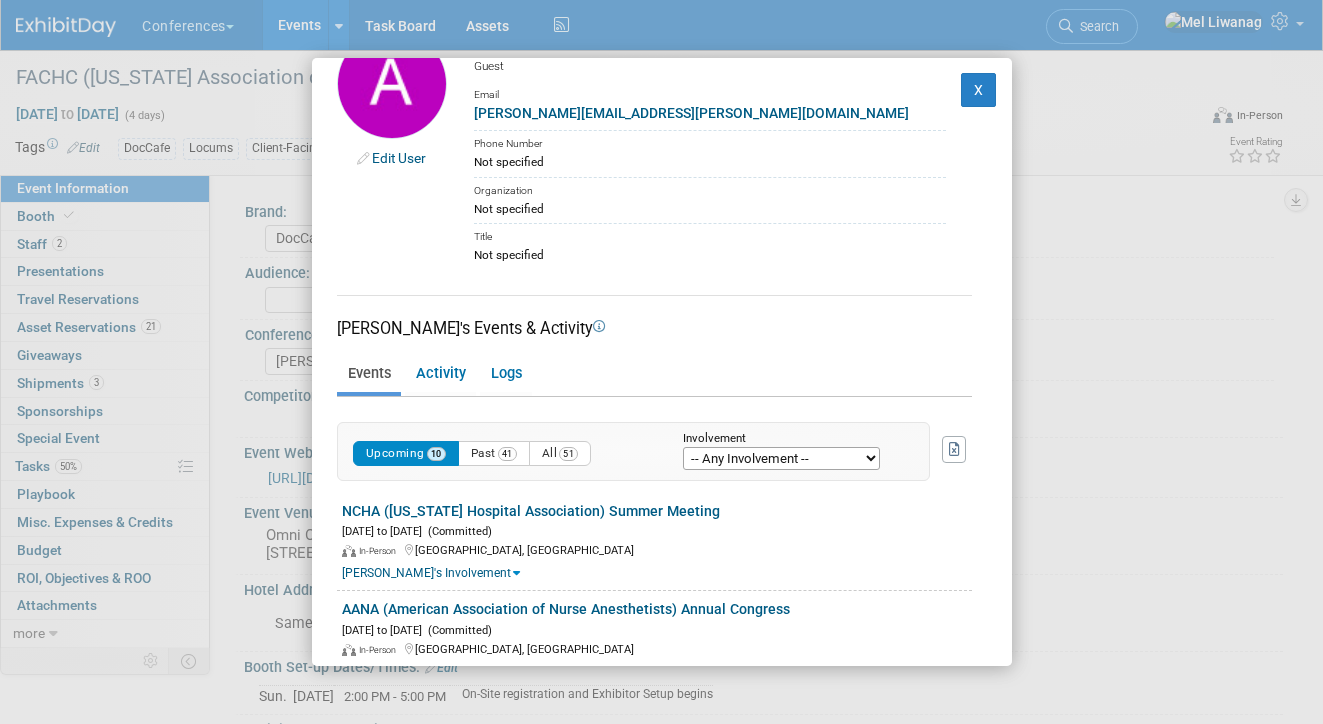 scroll, scrollTop: 0, scrollLeft: 0, axis: both 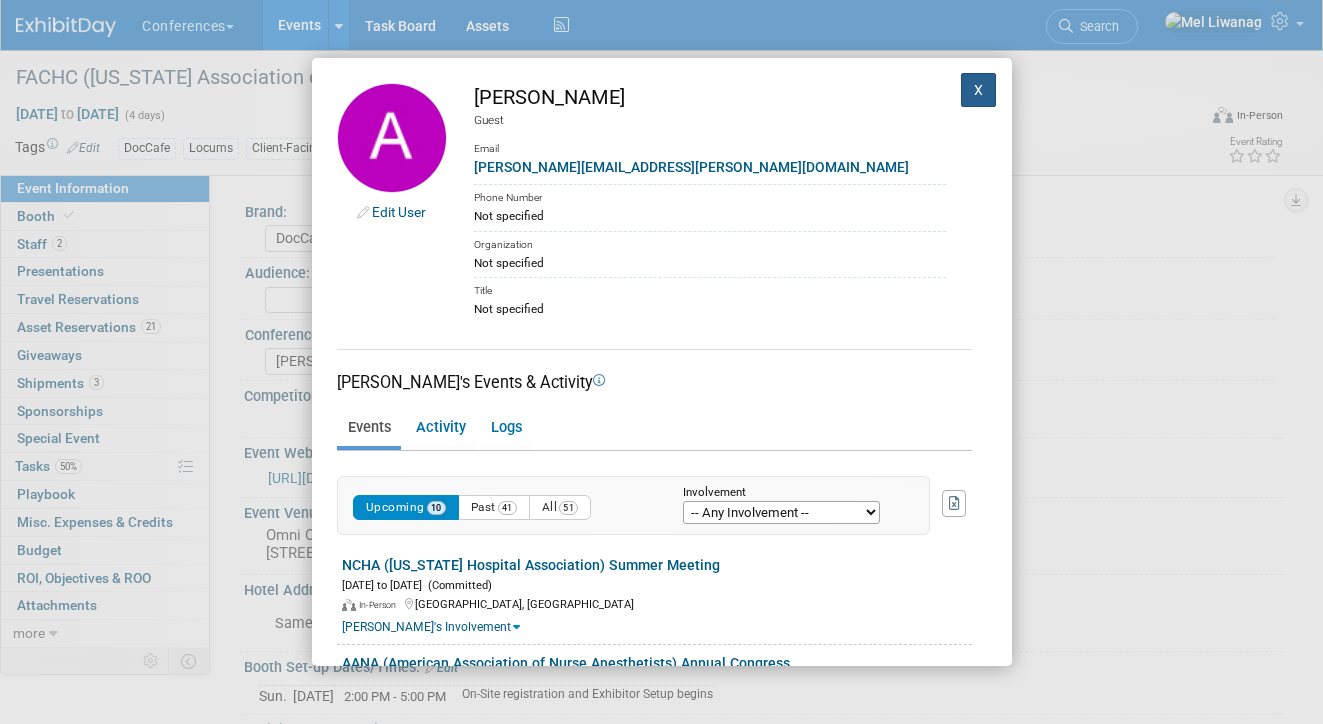 click on "X" at bounding box center [979, 90] 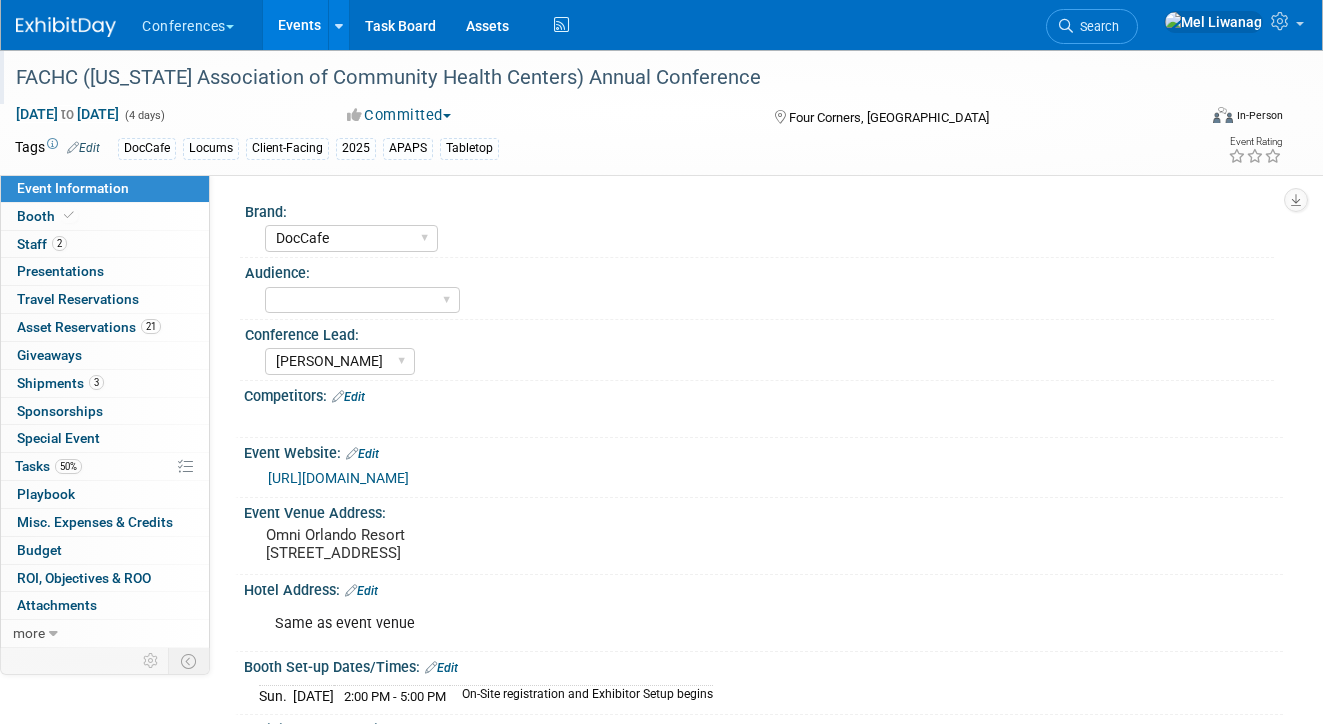 click on "FACHC ([US_STATE] Association of Community Health Centers) Annual Conference" at bounding box center (592, 78) 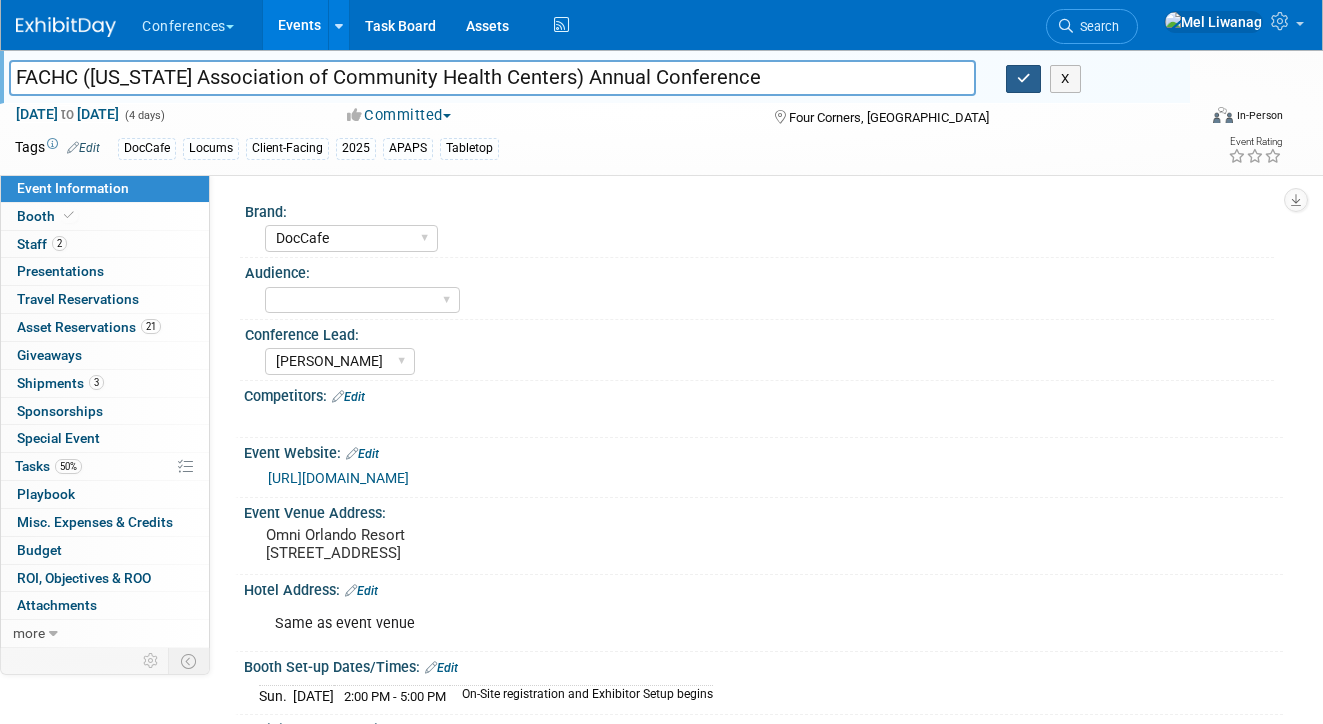 click at bounding box center [1024, 78] 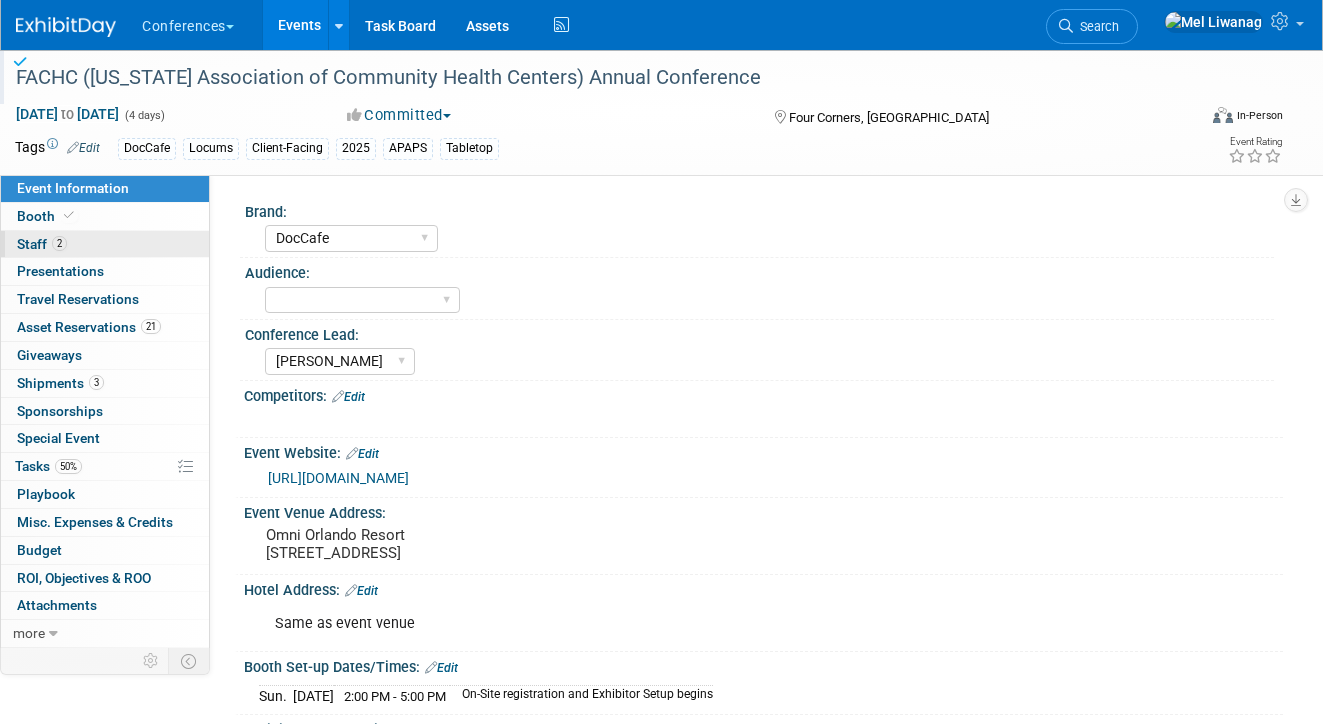 click on "2
Staff 2" at bounding box center (105, 244) 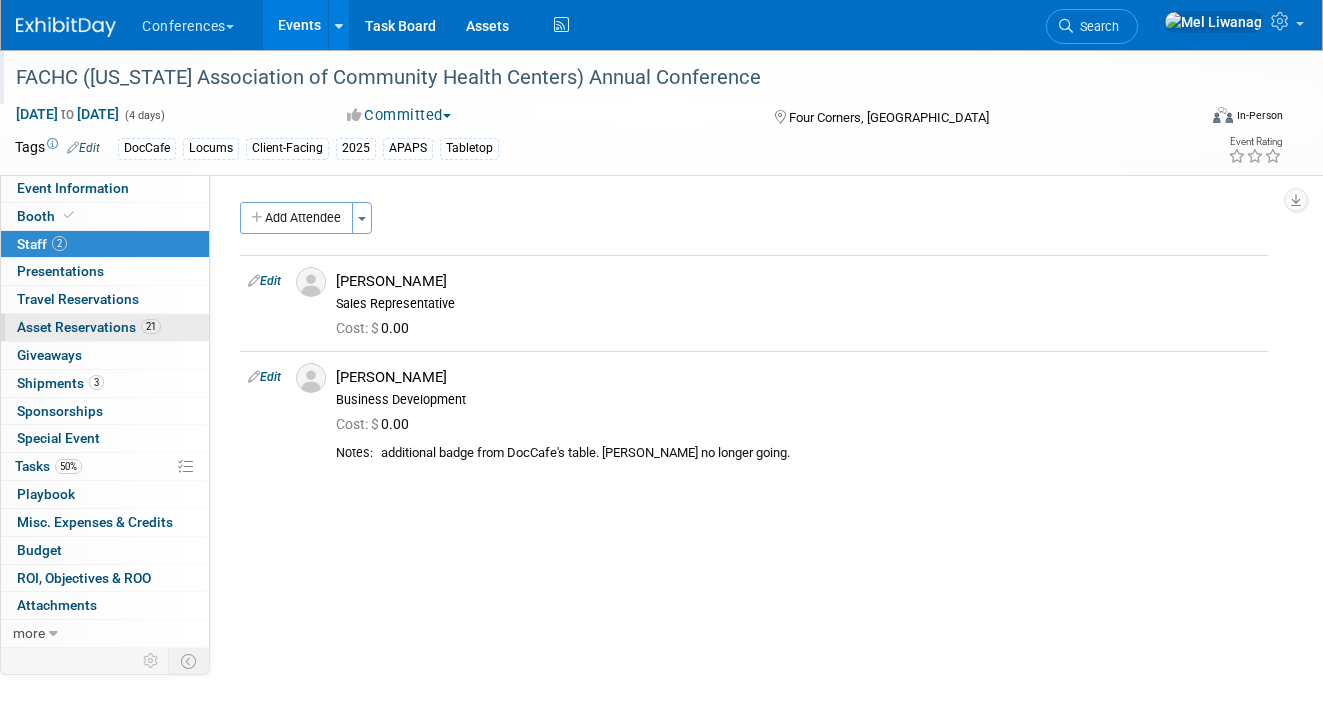 click on "21
Asset Reservations 21" at bounding box center (105, 327) 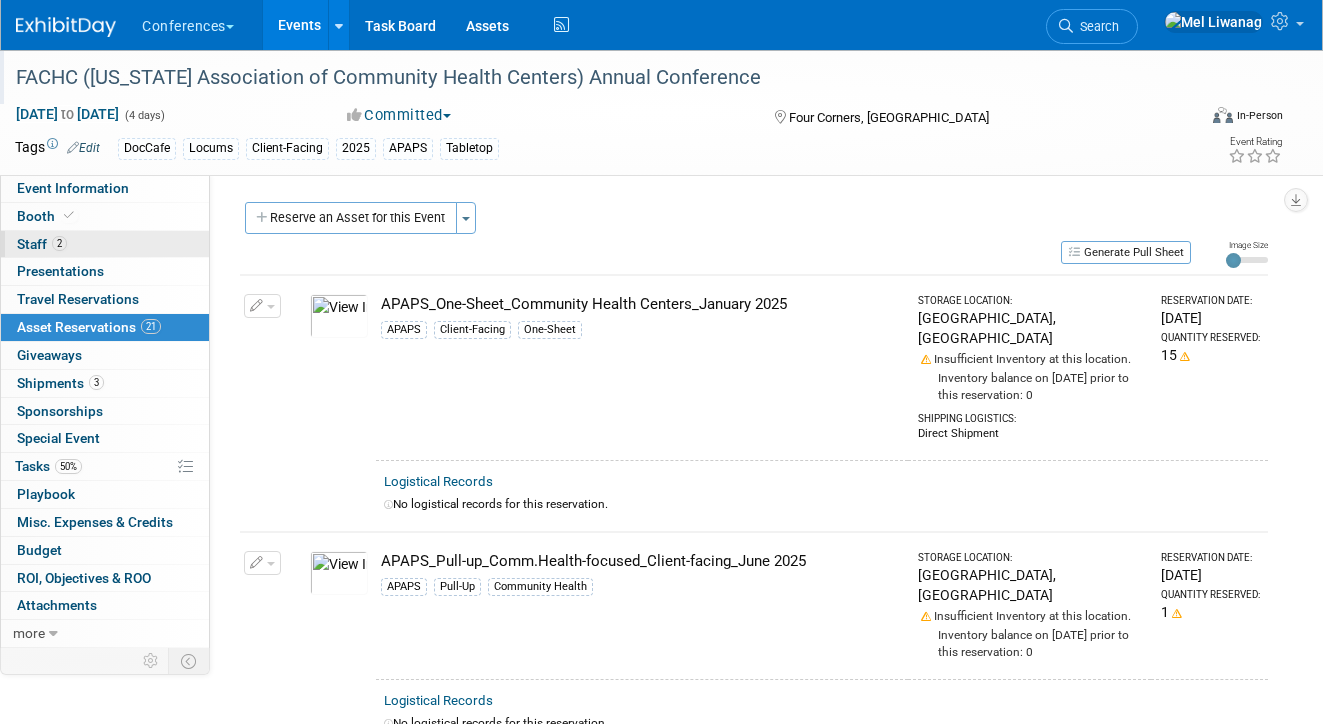 click on "2
Staff 2" at bounding box center (105, 244) 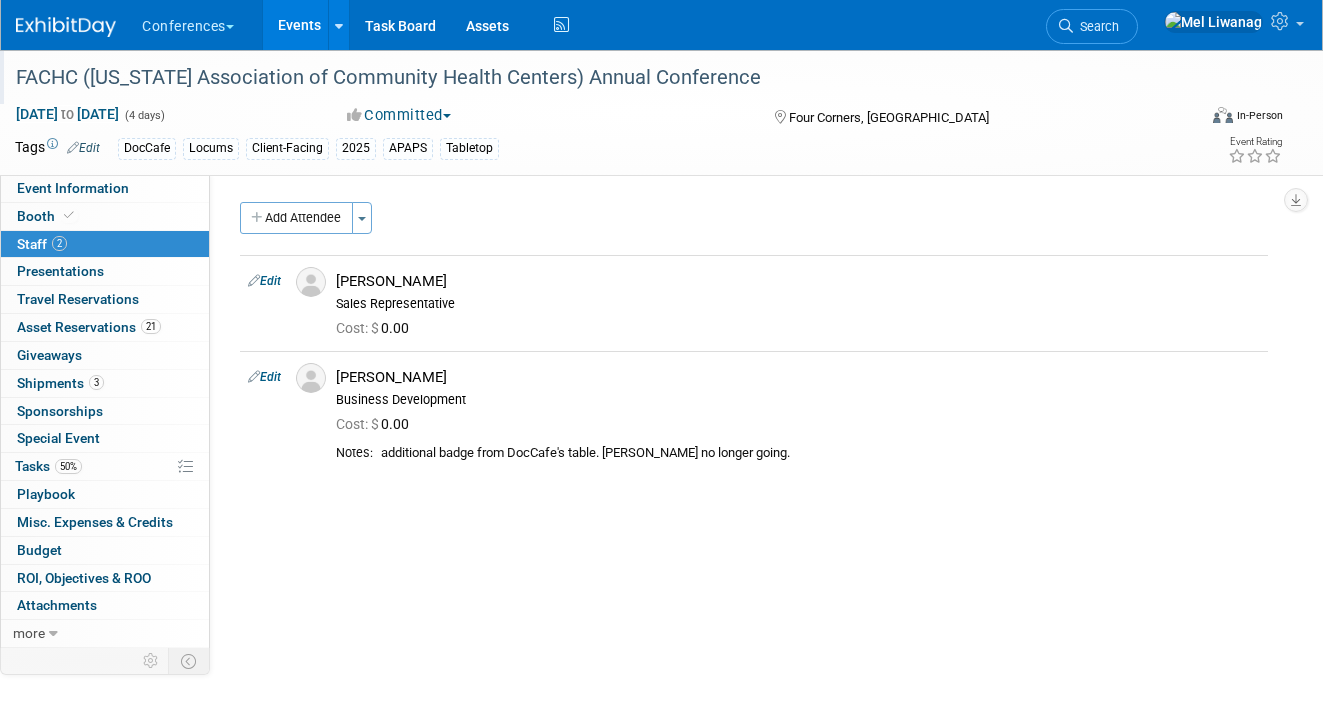 click on "Brand:
Aya
Bespoke
Corporate
Dawson
DocCafe
Education
Government Services
Locums
NursingJobCafe
Polaris
Qualivis
Shifts
Vaya
Winnow AI
Audience:
Client-facing
Clinician/Provider-facing
Both
N/a
Conference Lead:
Karina
Marygrace
Mel
Sophie
Stephanie
Competitors:
Edit
X
Event Website:
Edit
https://fachc.org/2025annualconference/#1676983934540-af13b5d0-525d
Event Venue Address:
Omni Orlando Resort
1500 Masters Blvd., Championsgate, FL 33896
Hotel Address:
Edit
Same as event venue
X
Booth Set-up Dates/Times:
Edit
Sun.
Jul 20, 2025
2:00 PM -
5:00 PM
On-Site registration and Exhibitor Setup begins
Save Changes
Cancel
Exhibit Hall Dates/Times:
Edit
Sun.
?" at bounding box center [746, 411] 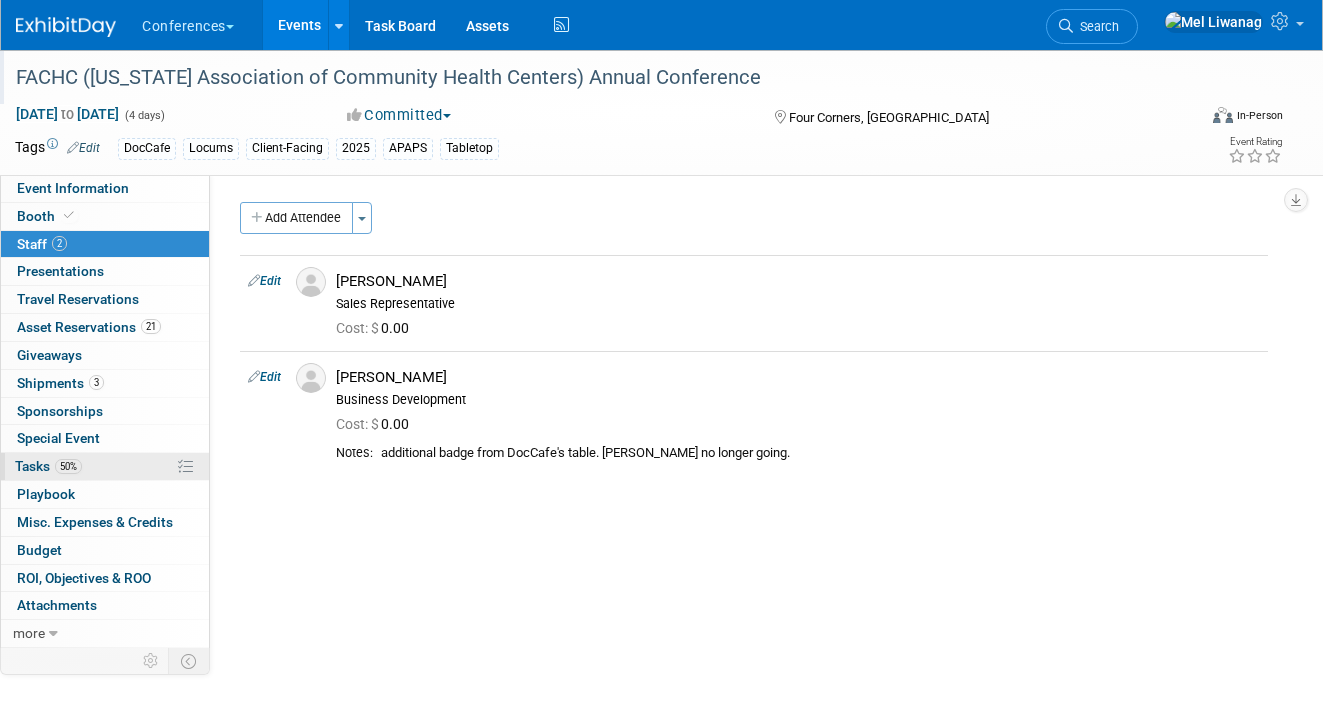 click on "Tasks 50%" at bounding box center (48, 466) 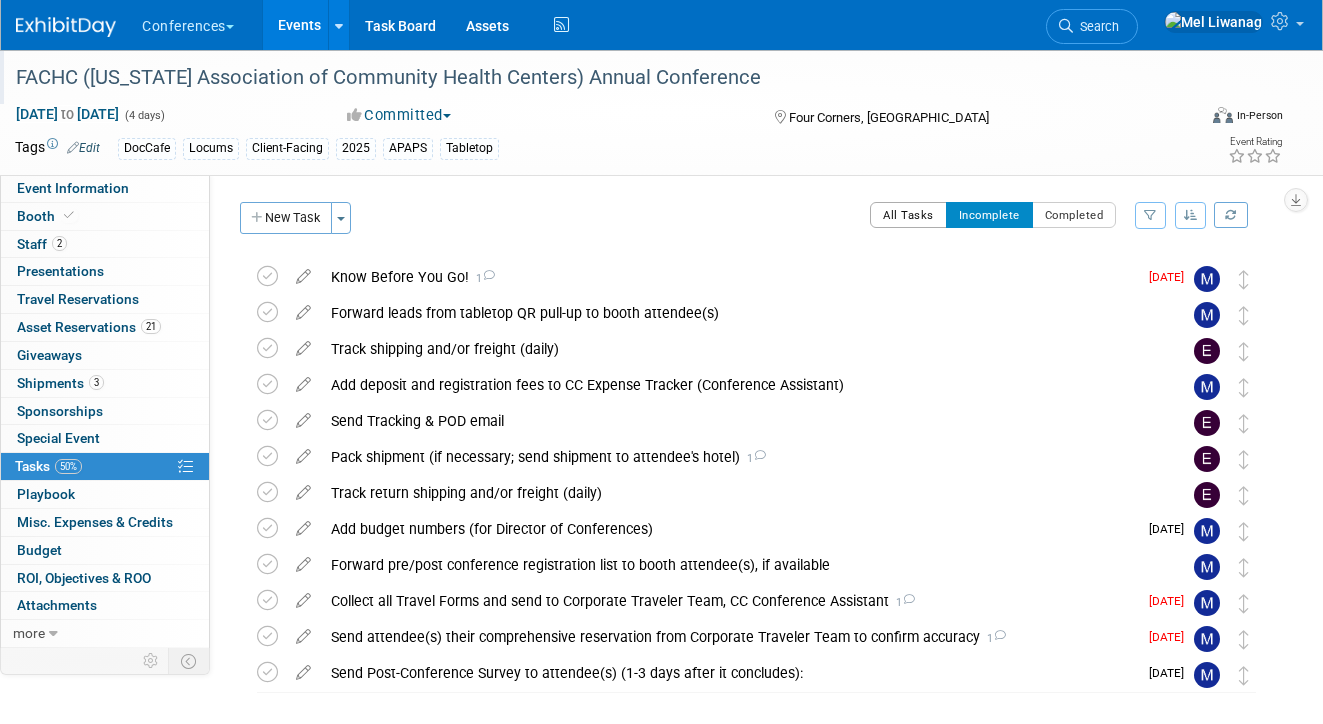 click on "All Tasks" at bounding box center (908, 215) 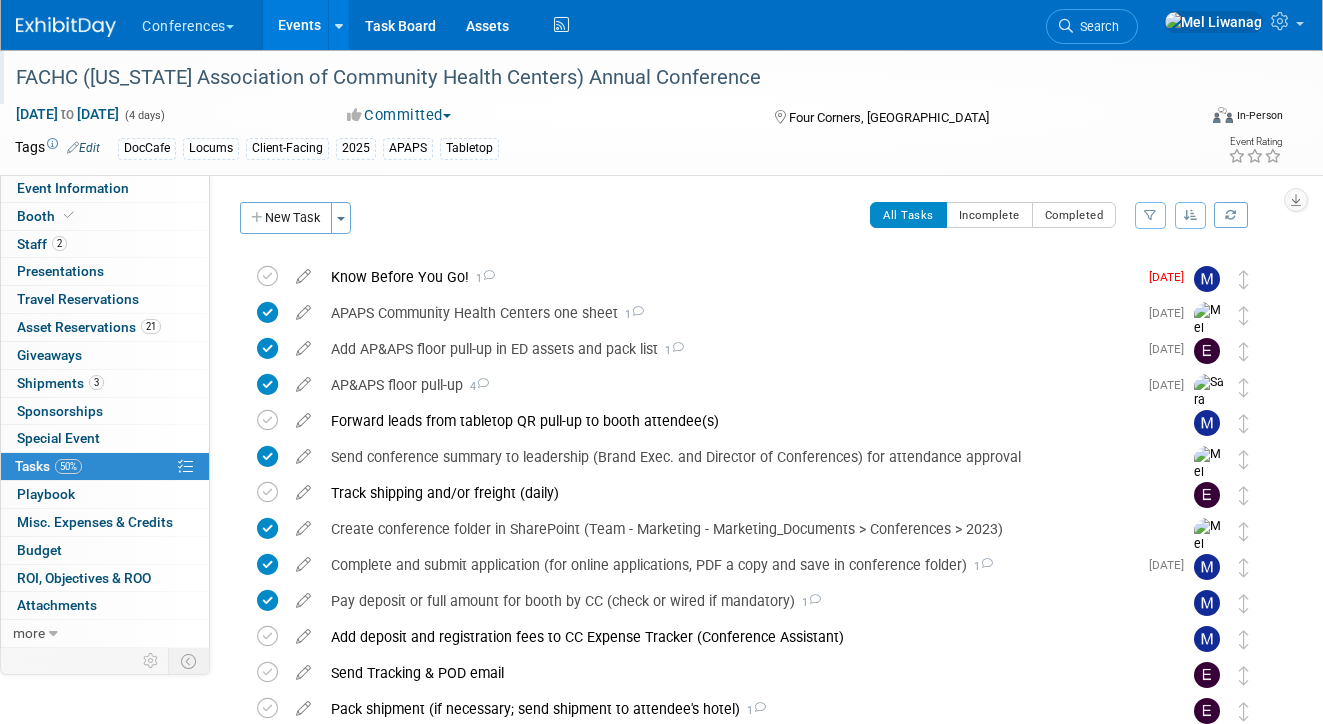 type 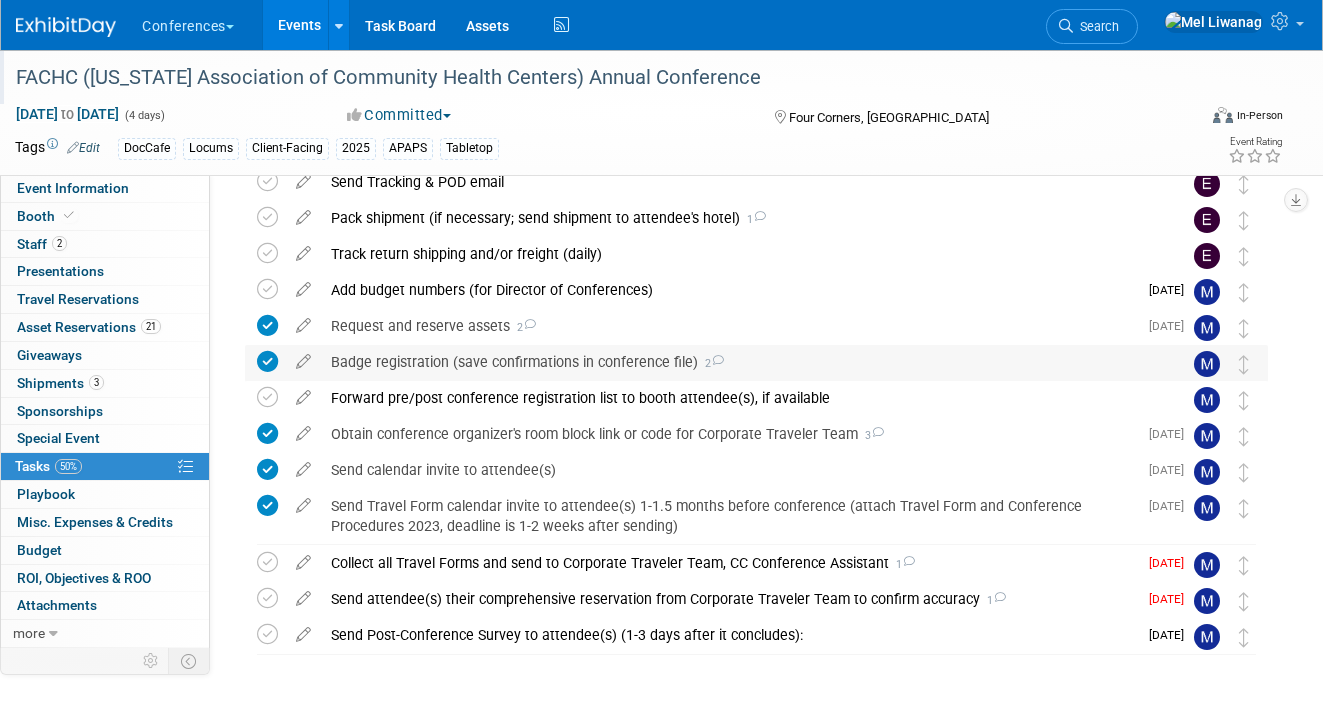 click on "Badge registration (save confirmations in conference file)
2" at bounding box center [737, 362] 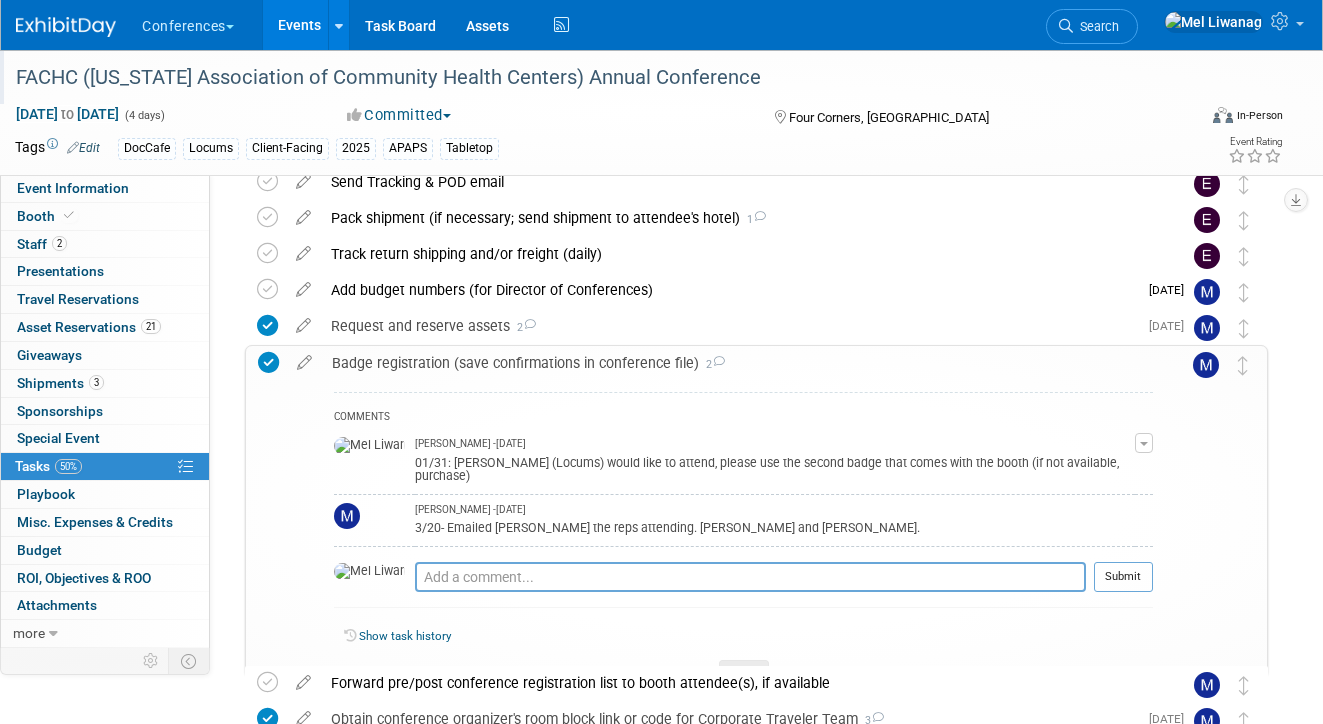 scroll, scrollTop: 492, scrollLeft: 0, axis: vertical 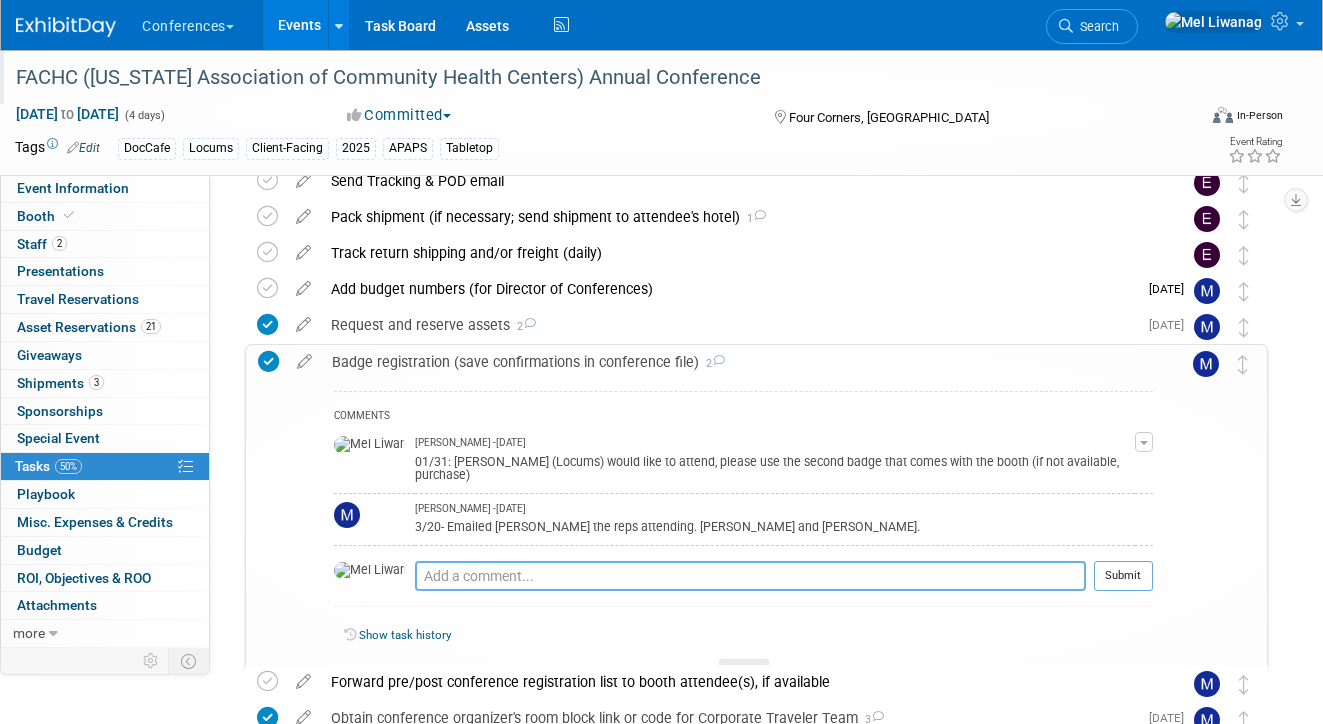 click at bounding box center [750, 576] 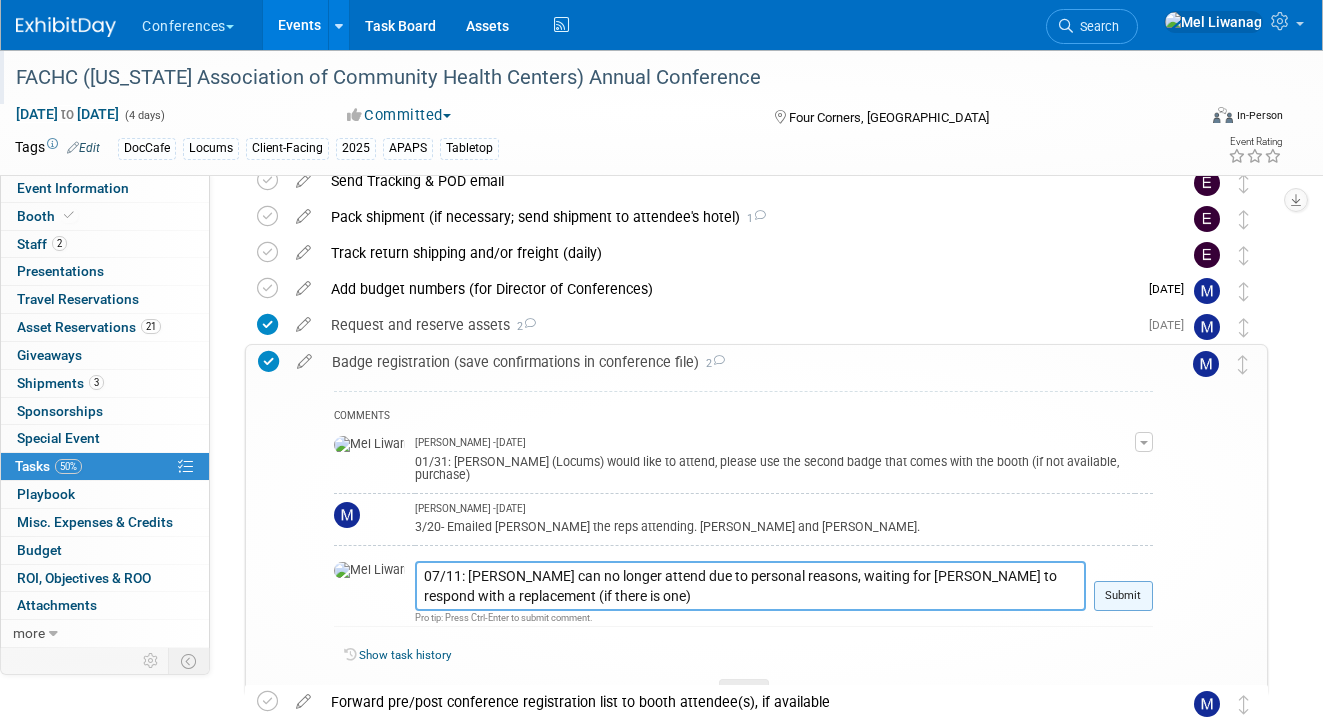 type on "07/11: McKenize can no longer attend due to personal reasons, waiting for Patrick to respond with a replacement (if there is one)" 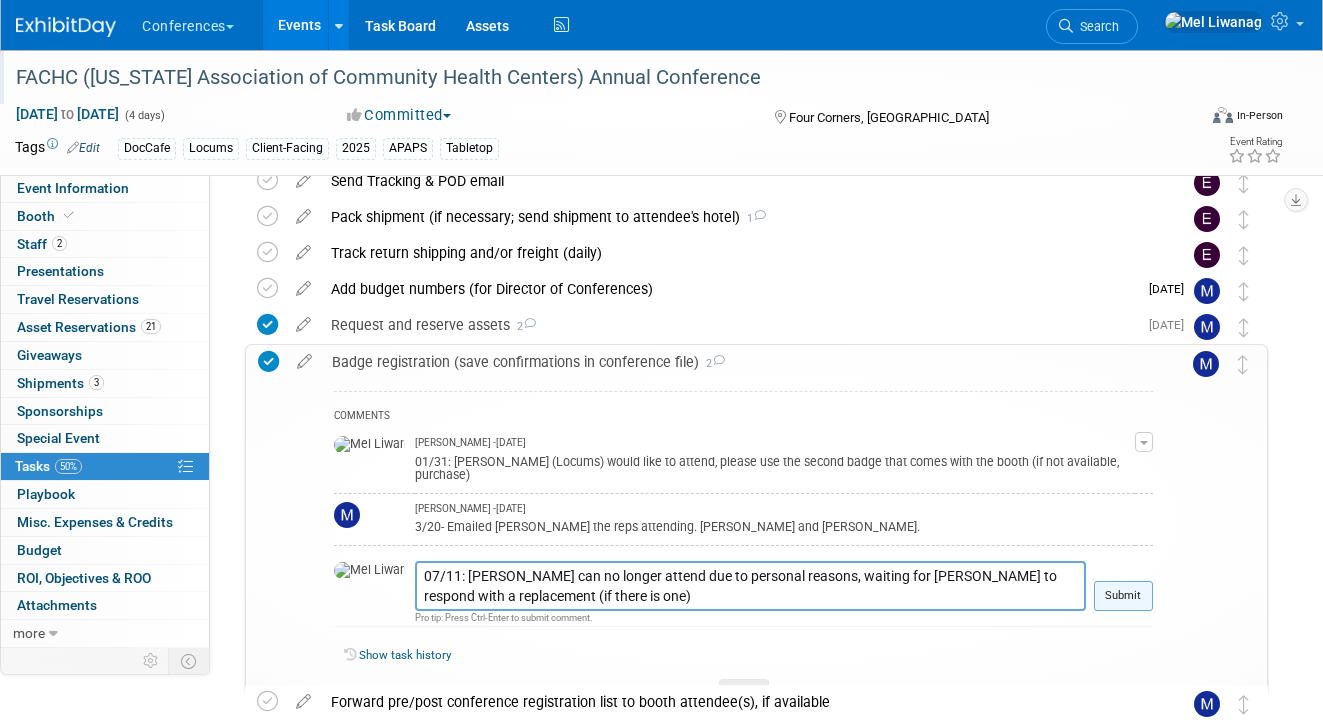 click on "Submit" at bounding box center [1123, 596] 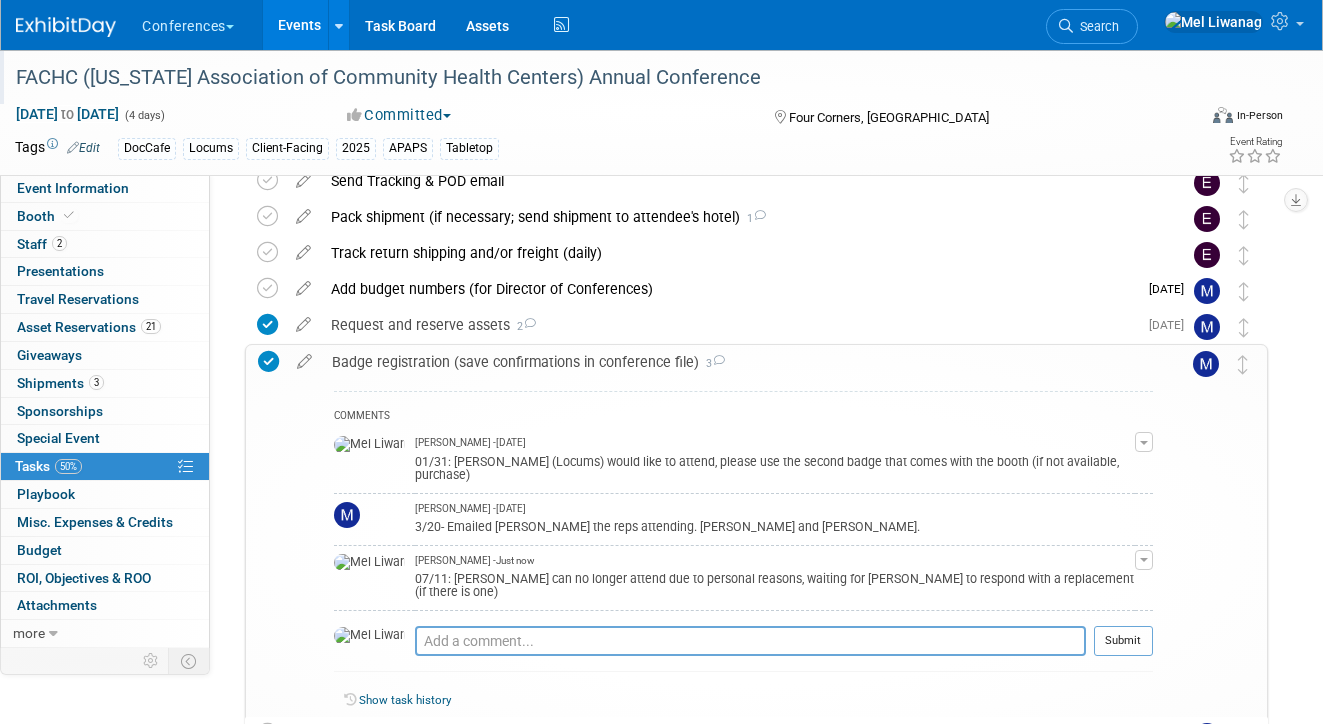click on "Badge registration (save confirmations in conference file)
3" at bounding box center (737, 362) 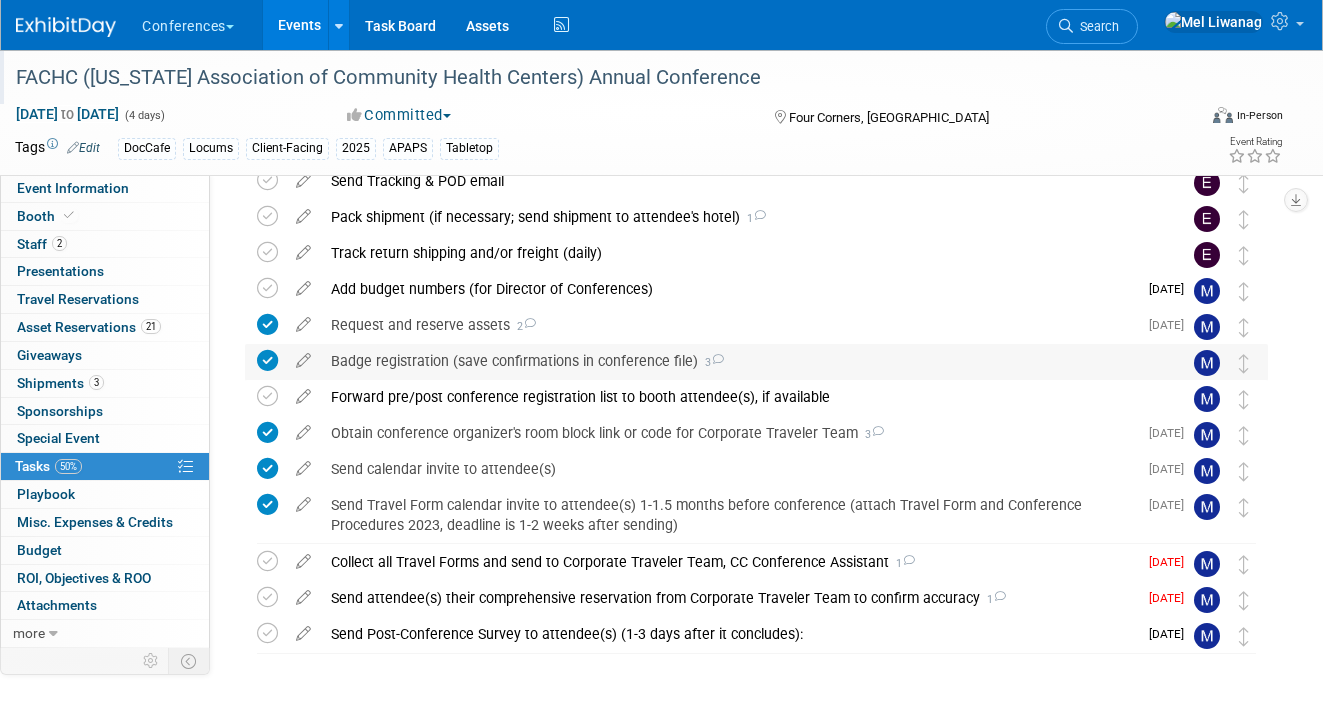 scroll, scrollTop: 0, scrollLeft: 0, axis: both 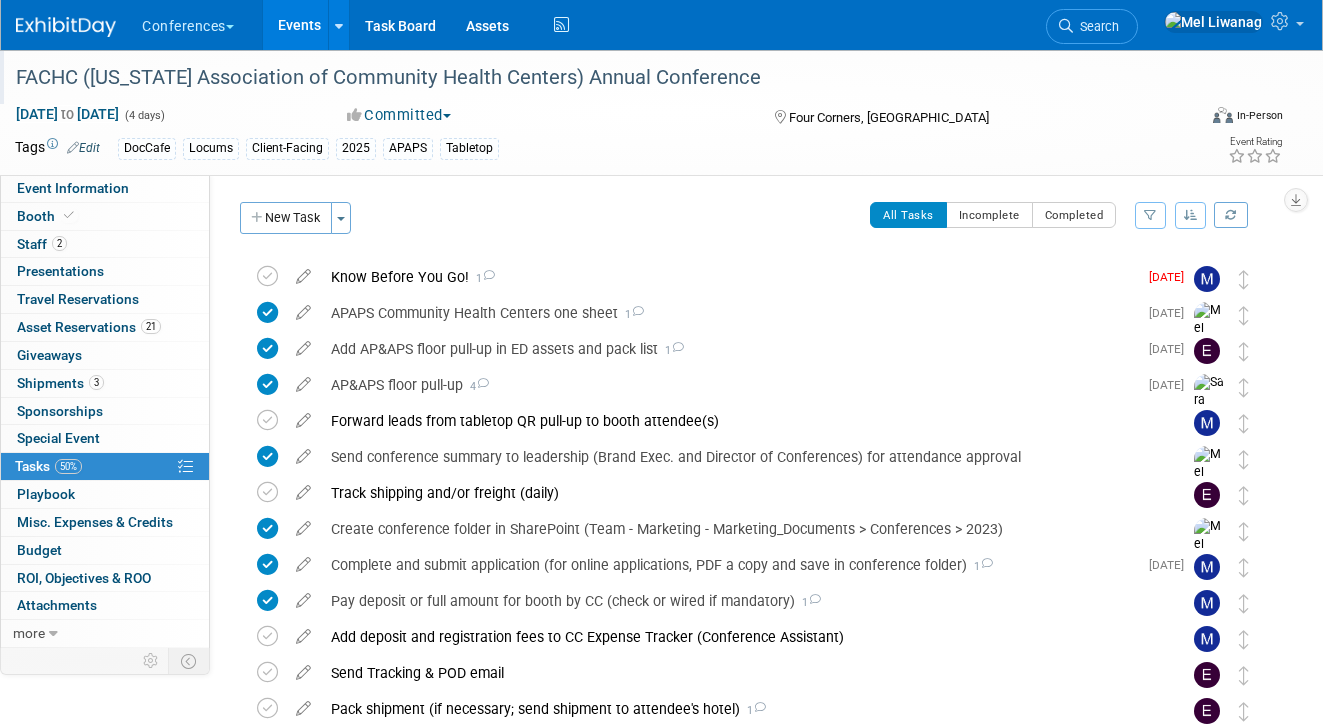 click at bounding box center (66, 27) 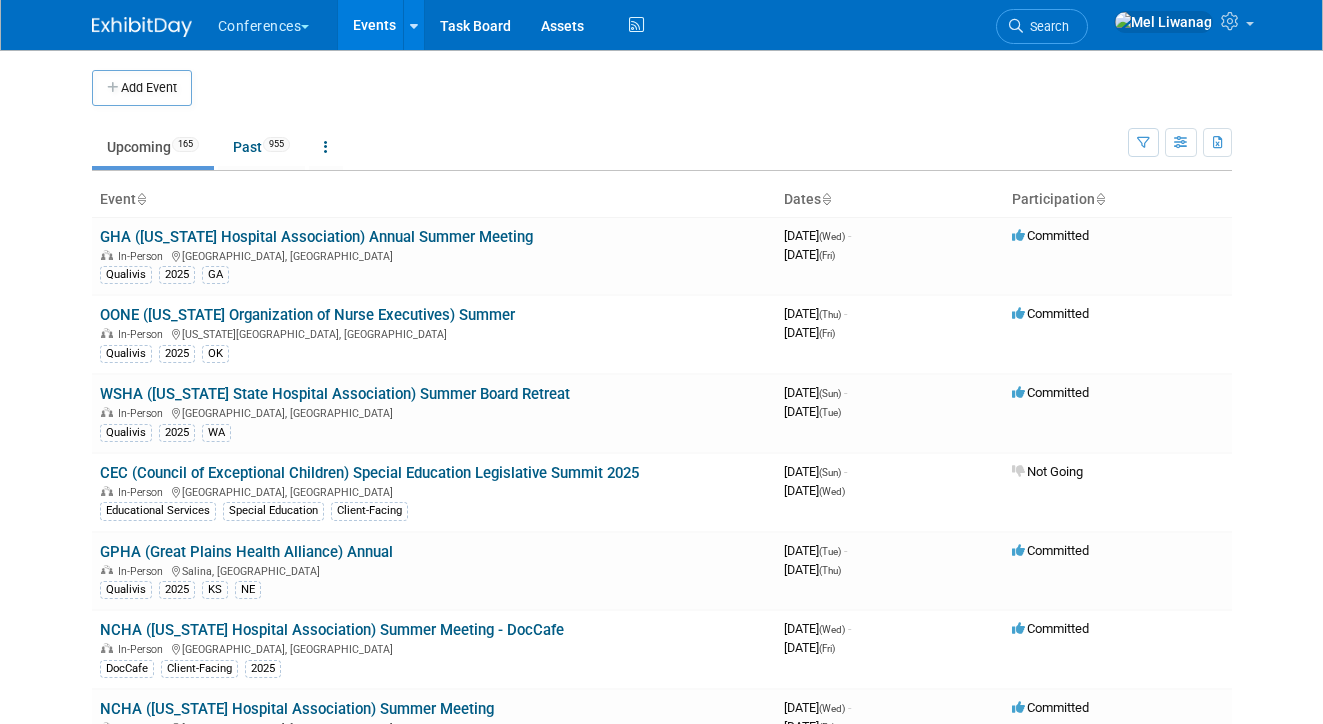 scroll, scrollTop: 0, scrollLeft: 0, axis: both 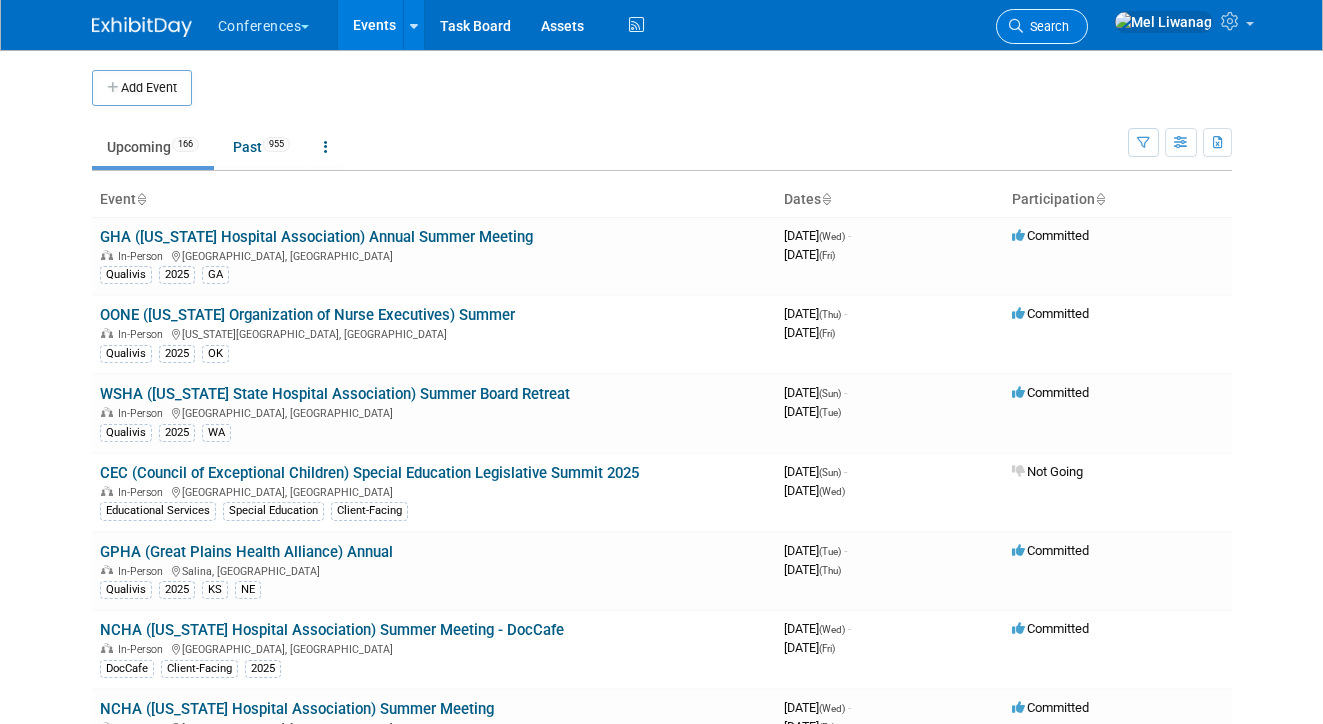 click on "Search" at bounding box center [1046, 26] 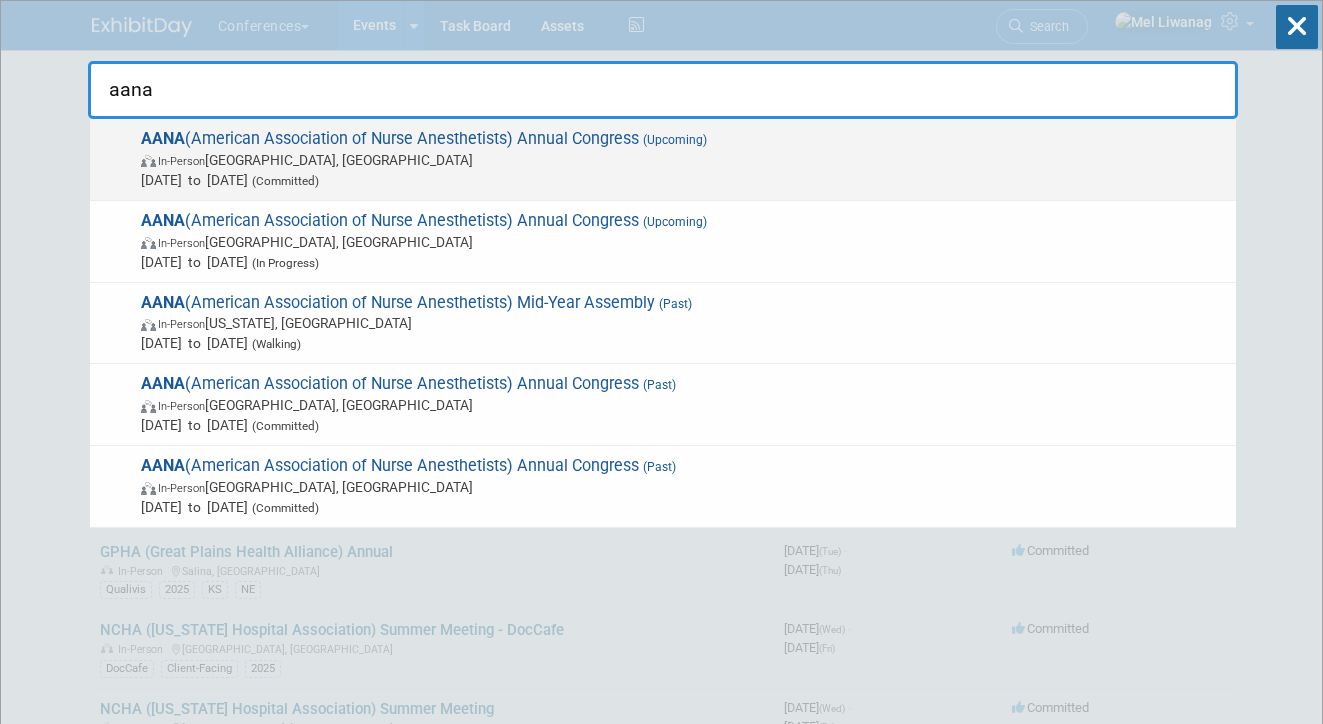 type on "aana" 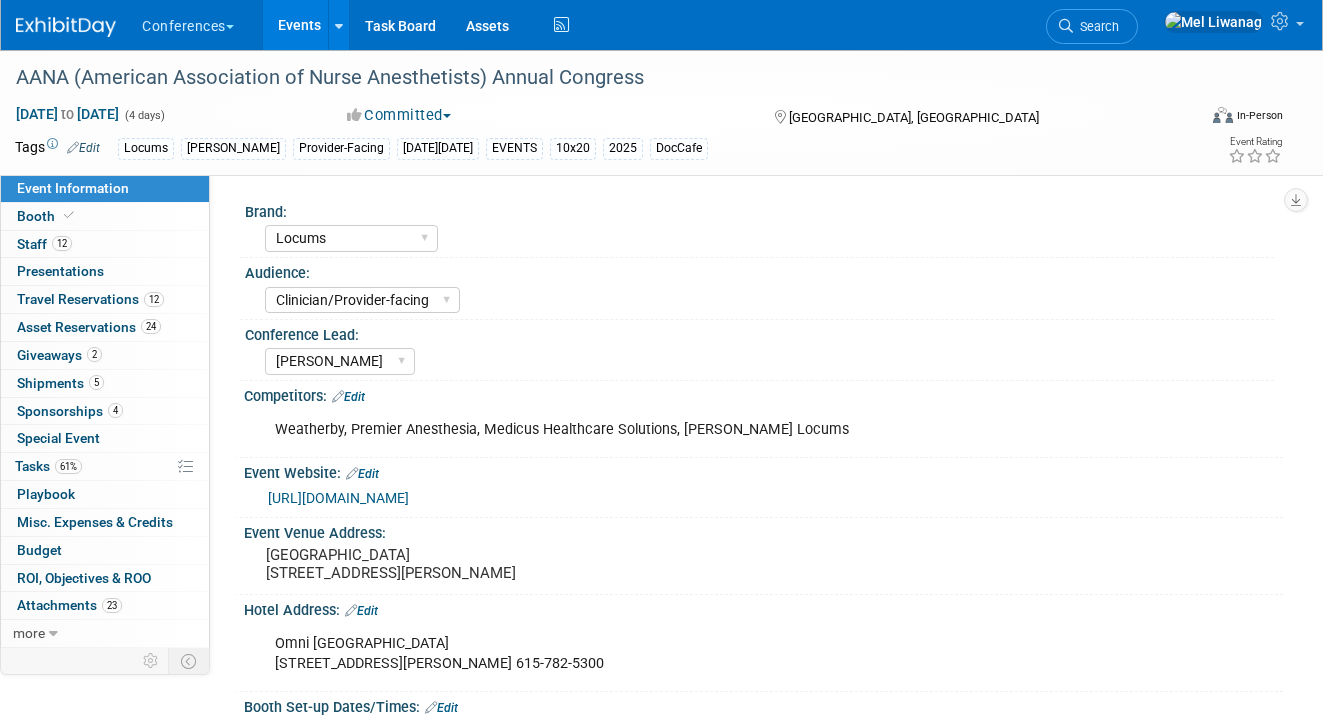 select on "Locums" 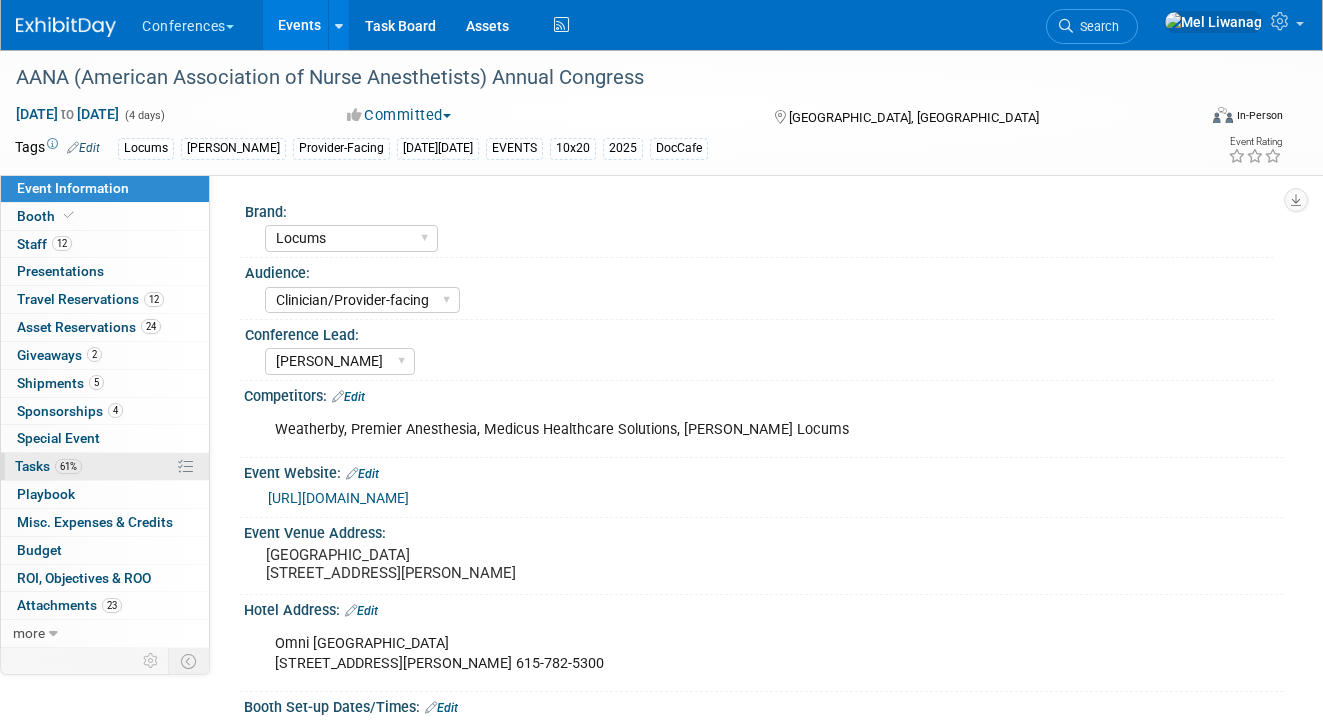 click on "61%
Tasks 61%" at bounding box center [105, 466] 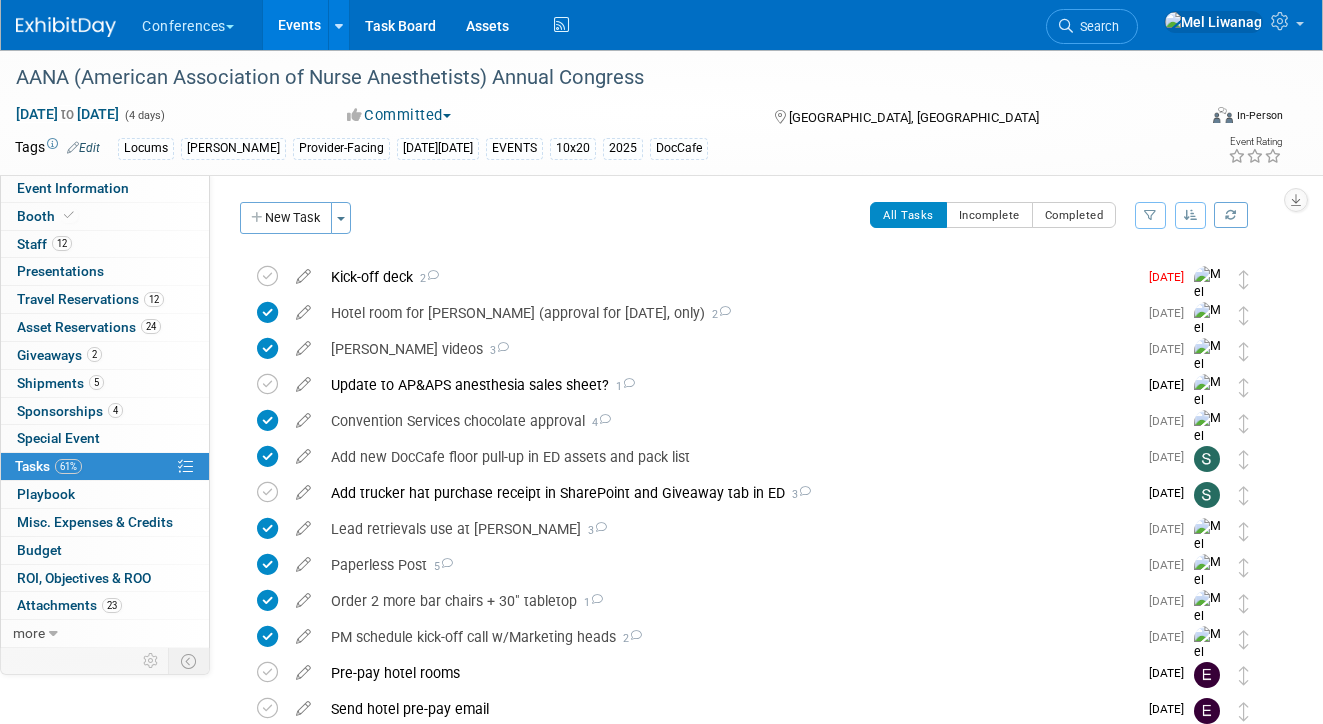 click on "All Tasks
Incomplete
Completed
Filter by Assignee
-- Select Assignee --
All unassigned tasks
Assigned to me
Adair Hoenig
Alexa Wennerholm
Andrea Fisher
Andrew Zistler
April Hansen
Baillie Ward
Bob Wolf
Chelsea Powers
Danielle Robey
Darin Taylor
Deana Dziadosz
Devon Makki
Dolores Basilio
Erika LeFiell
Erin Anderson
Heidi Everly
Holly Keiser
Janelle Olmos
Jeff Iannotti
Jenny Clavero
Jill Baker
Jordan Robinson
Joseph Dunmire
Karina German
Karinne Montalbano
Katie Widhelm
Kelly Parker
lexie dziergowski
Lisa Hampton
Lisa Park
Maddie Cummings
Marygrace LeGros
Melanie Bell
Melanie OHoppe
Nichole Naoum
Patrick Hinkle
Priscilla Wheeler
Rebecca Kelley
Rhianna Watson
Ryan Kovacs
Sara Magnuson
Scott Helsel
Sharyn Kitto
Sherry Kolb
Sonya Garcia
Sophie Buffo
Stephanie Donley" at bounding box center [815, 223] 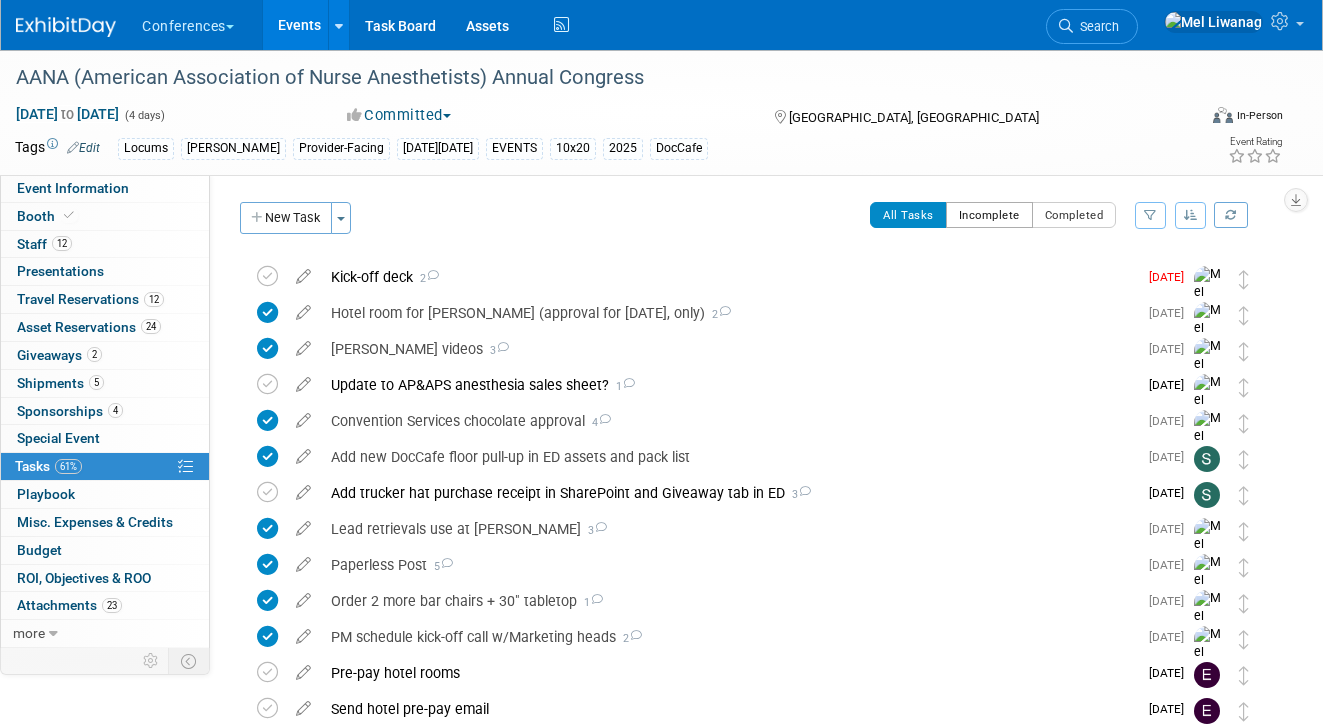 click on "Incomplete" at bounding box center [989, 215] 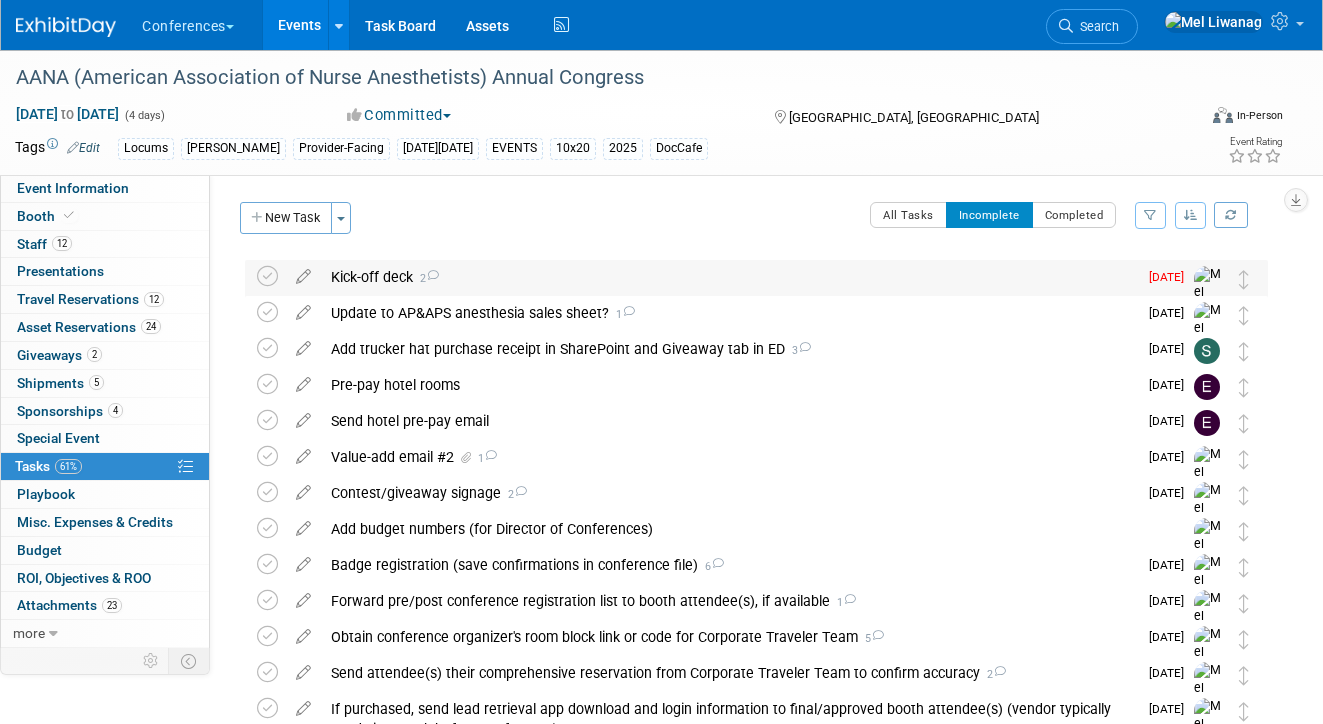 click on "Kick-off deck
2" at bounding box center (729, 277) 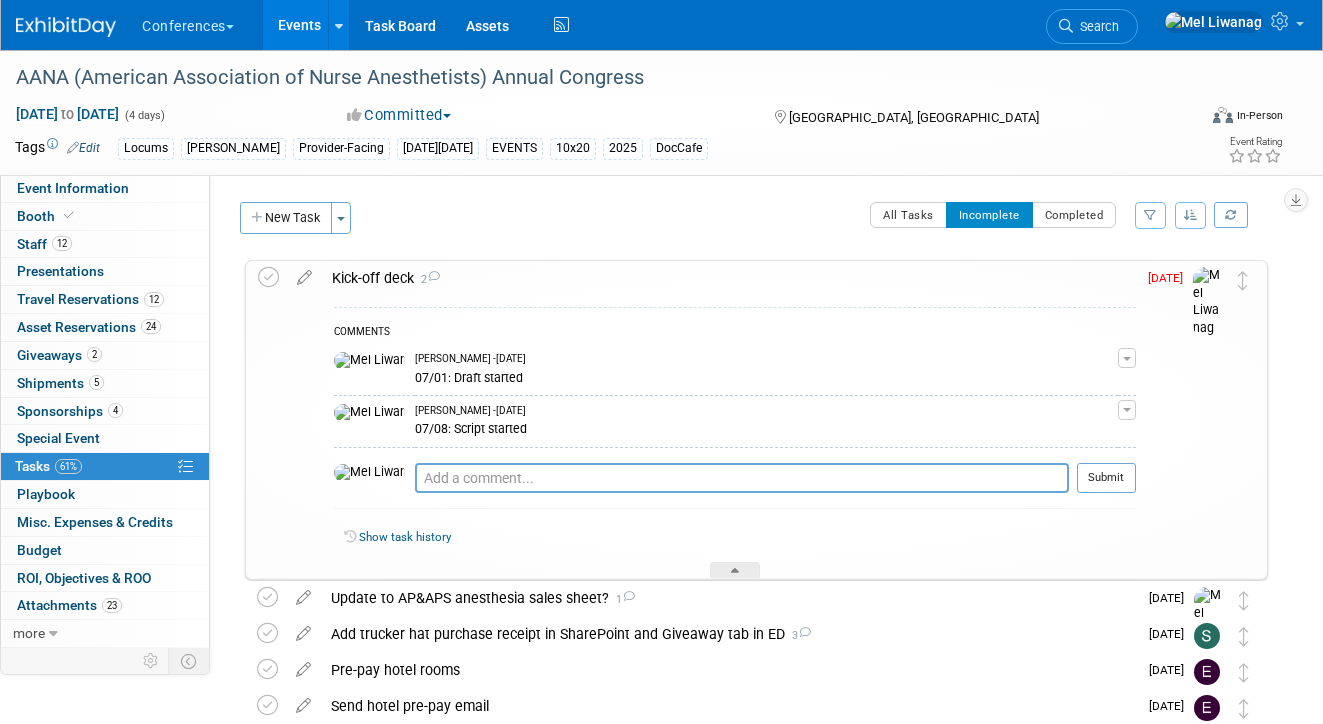 click on "Kick-off deck
2" at bounding box center (729, 278) 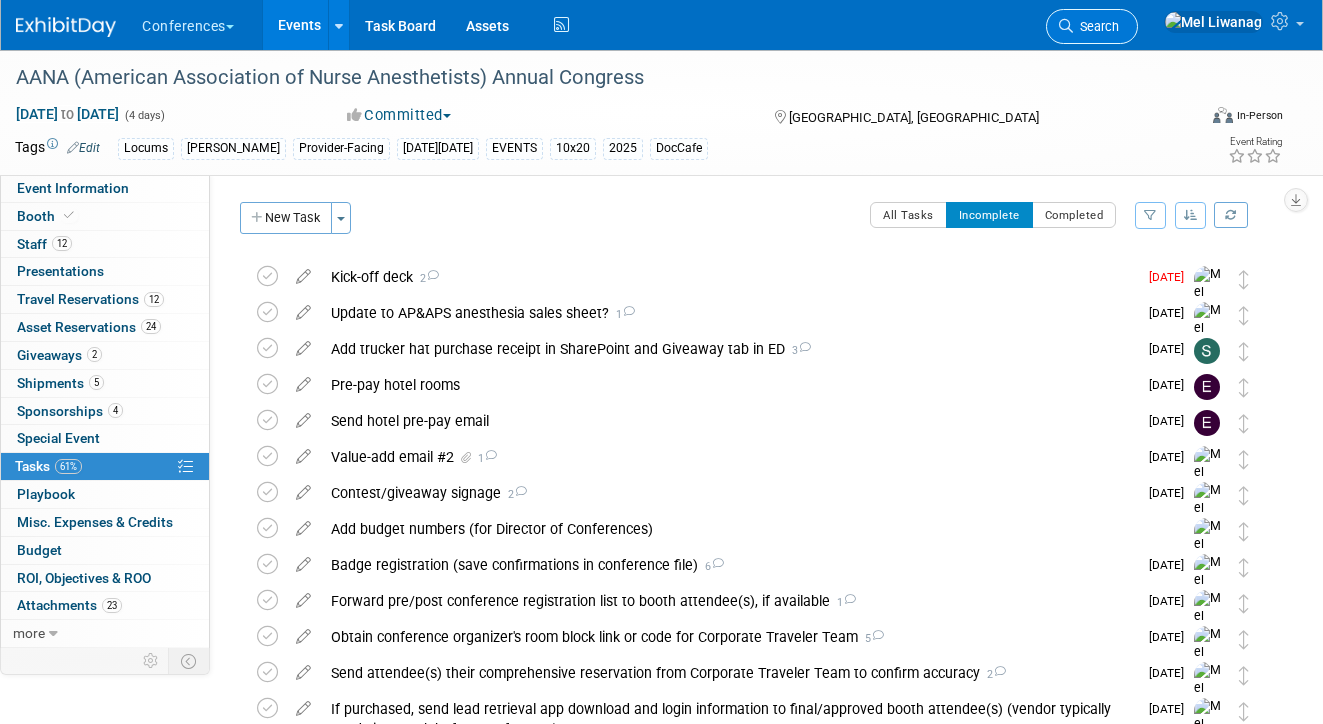click on "Search" at bounding box center (1096, 26) 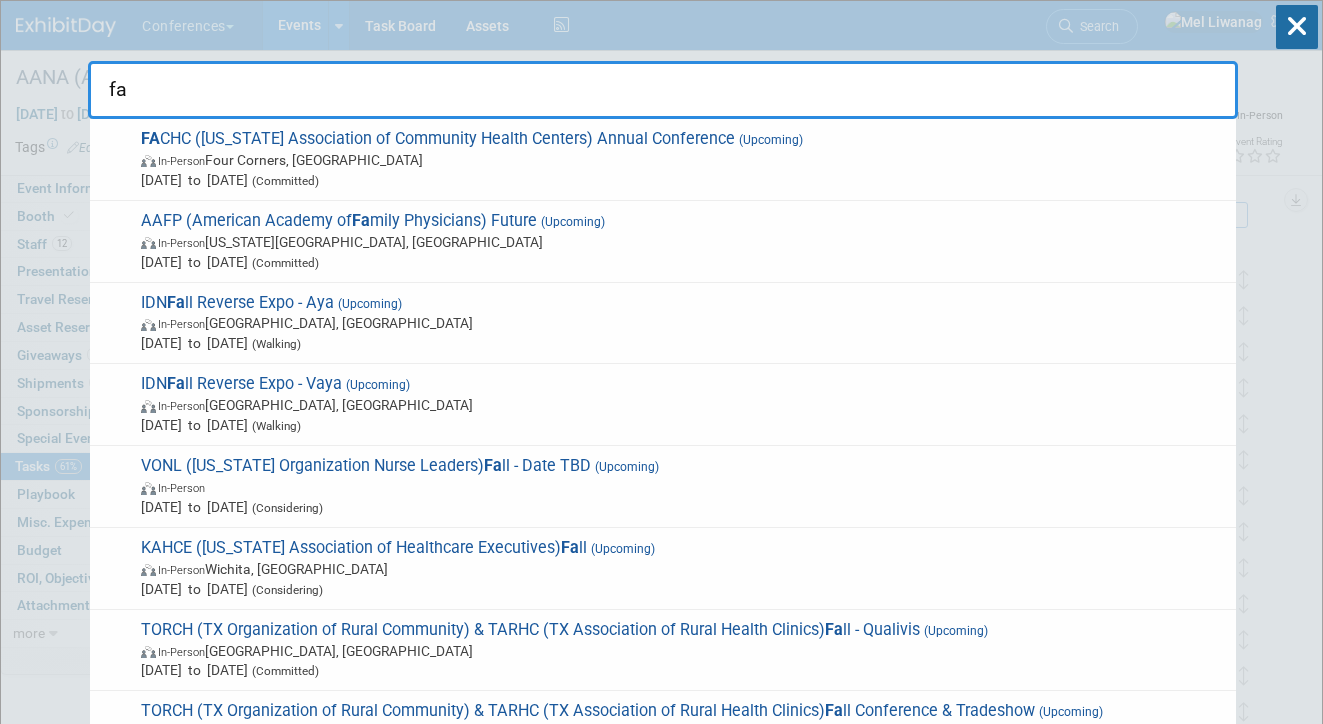 type on "fac" 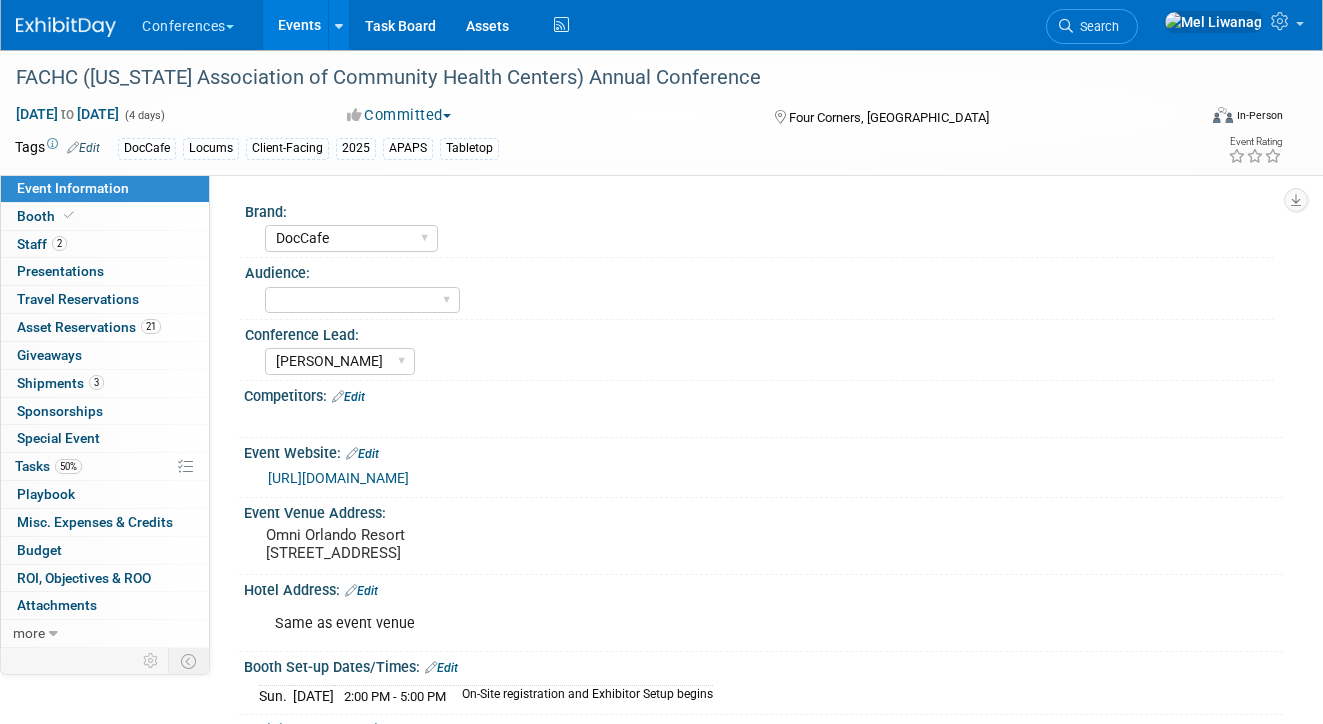 select on "DocCafe" 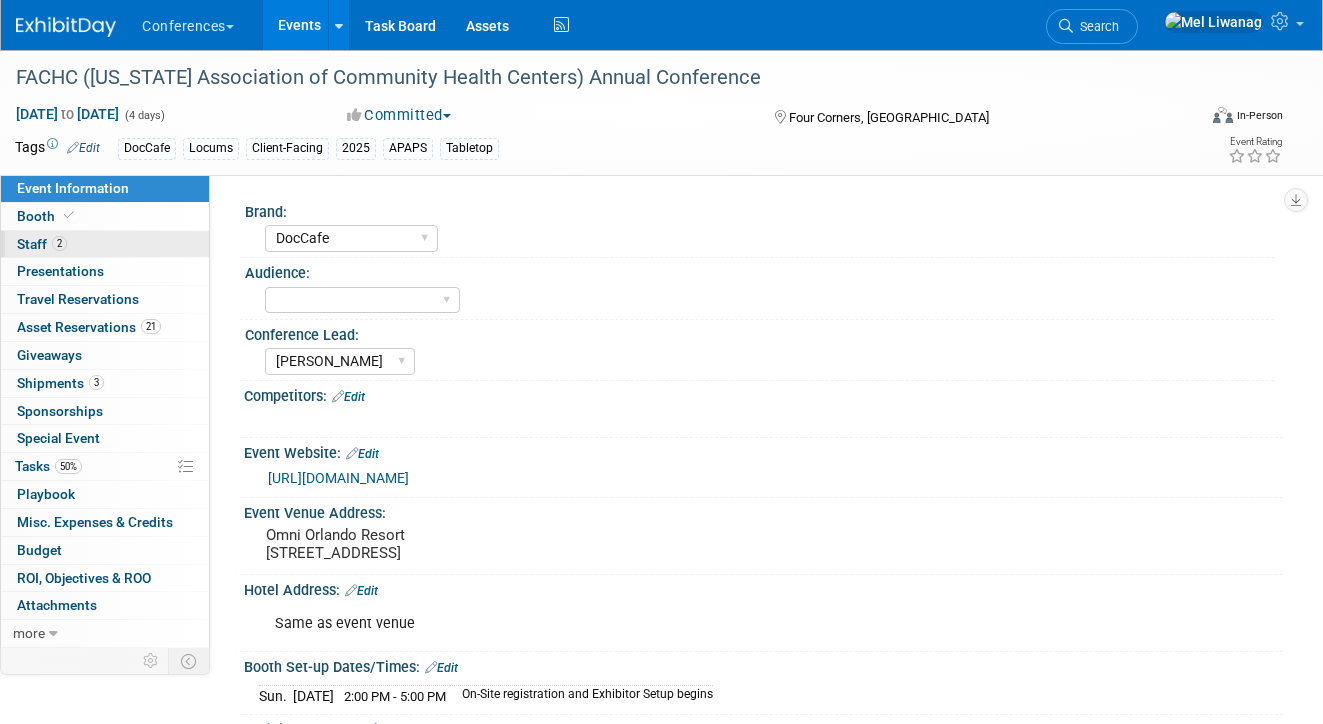 click on "2
Staff 2" at bounding box center (105, 244) 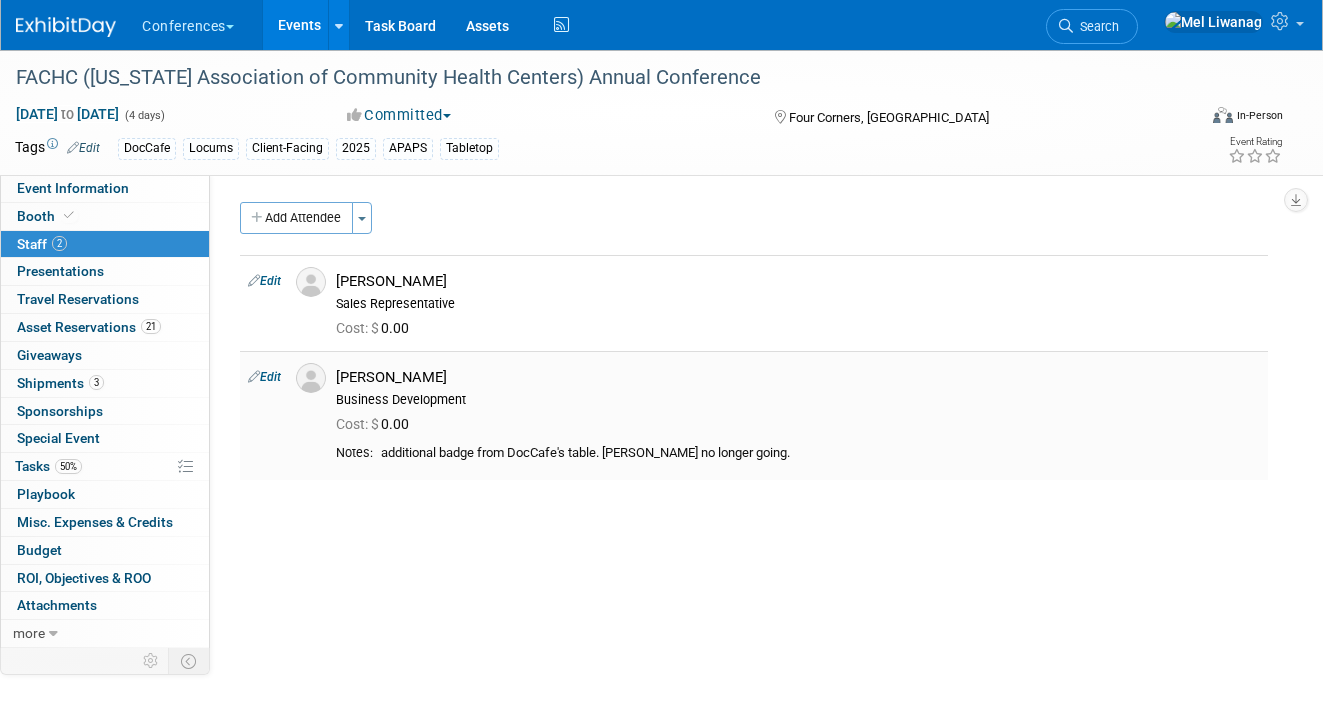 click on "Edit" at bounding box center (264, 377) 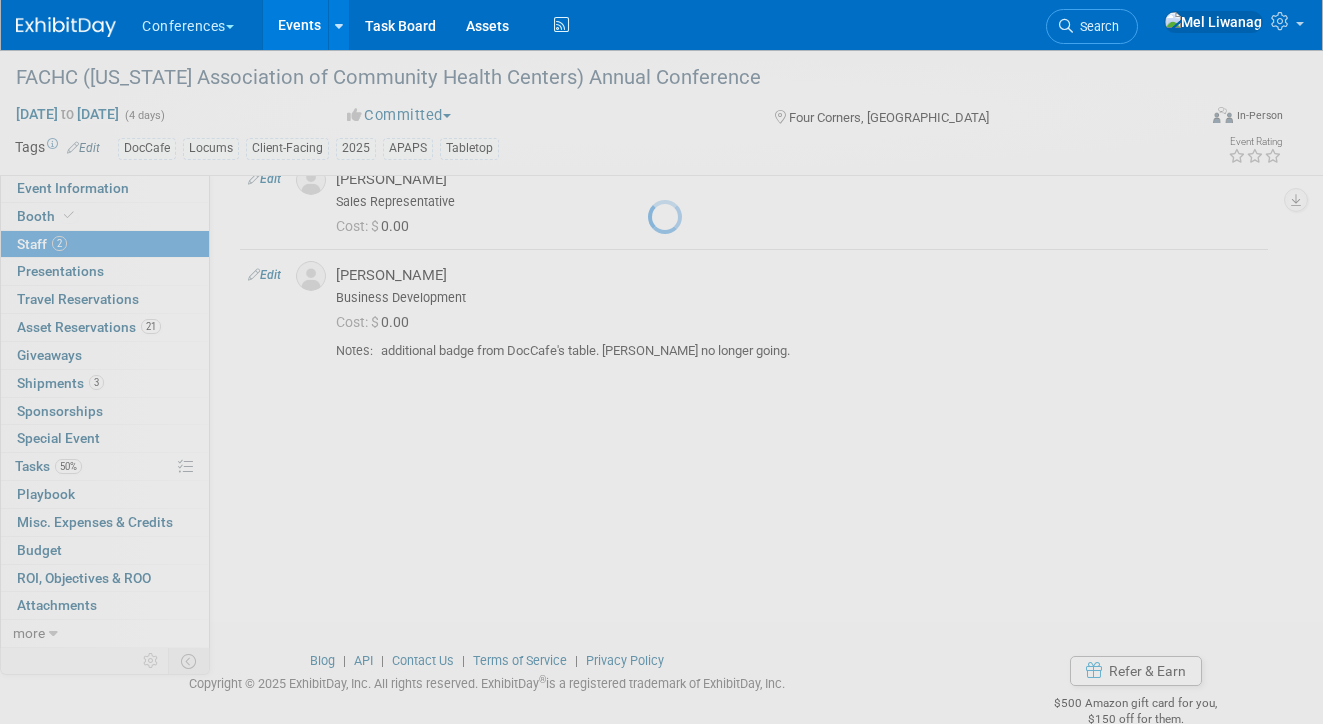select on "e733c9a7-c148-492e-a80d-758f6b7c4312" 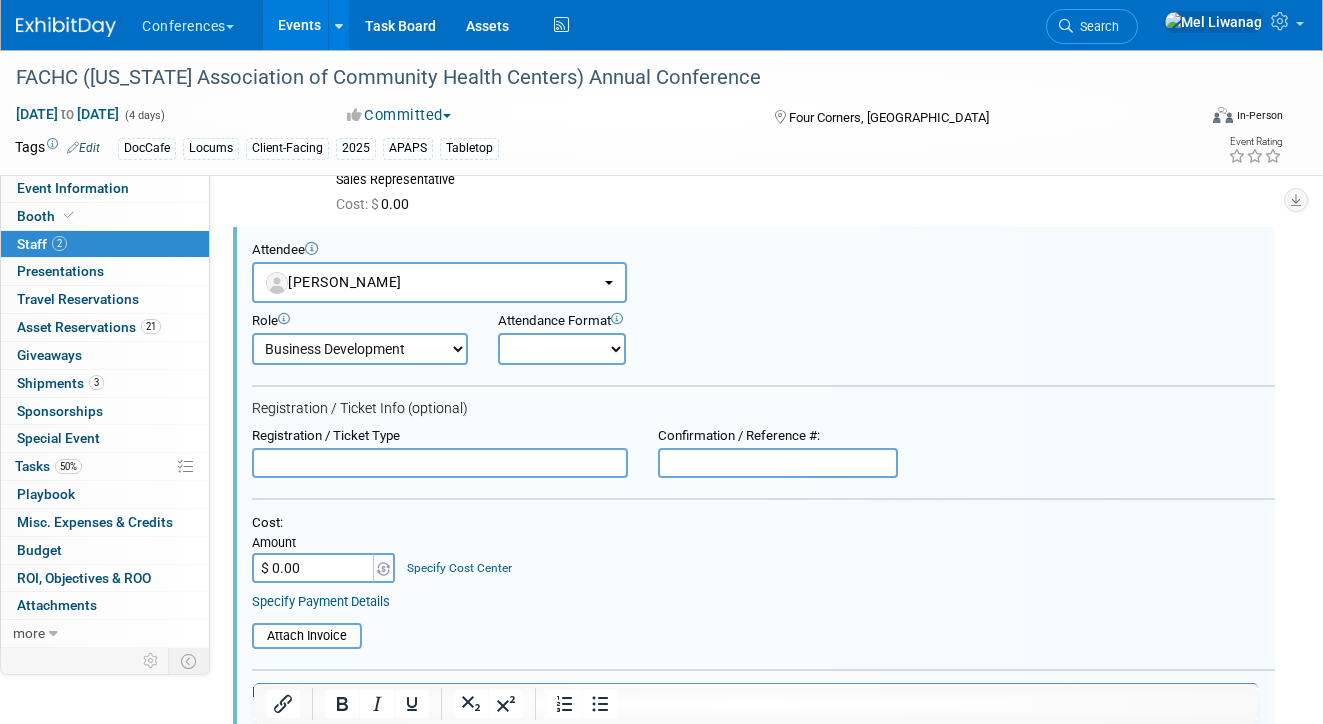 scroll, scrollTop: 561, scrollLeft: 0, axis: vertical 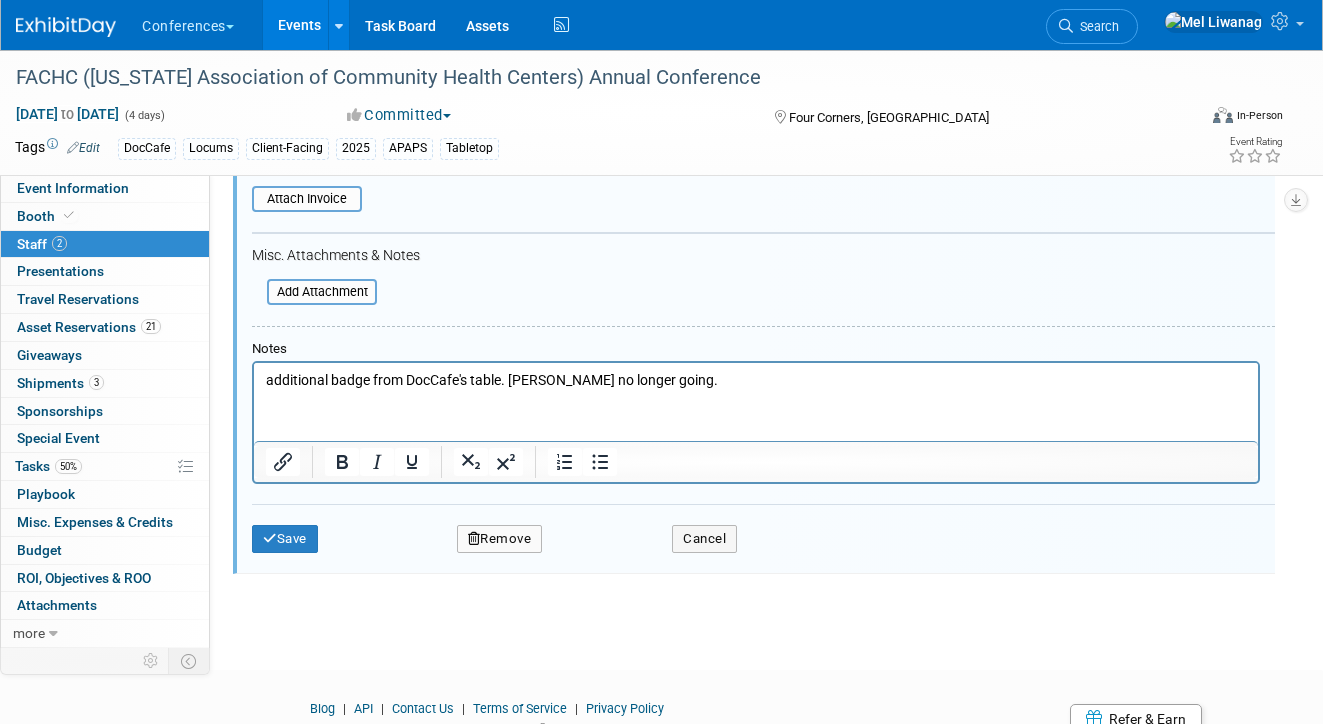 click on "additional badge from DocCafe's table. Andrea no longer going." at bounding box center (756, 376) 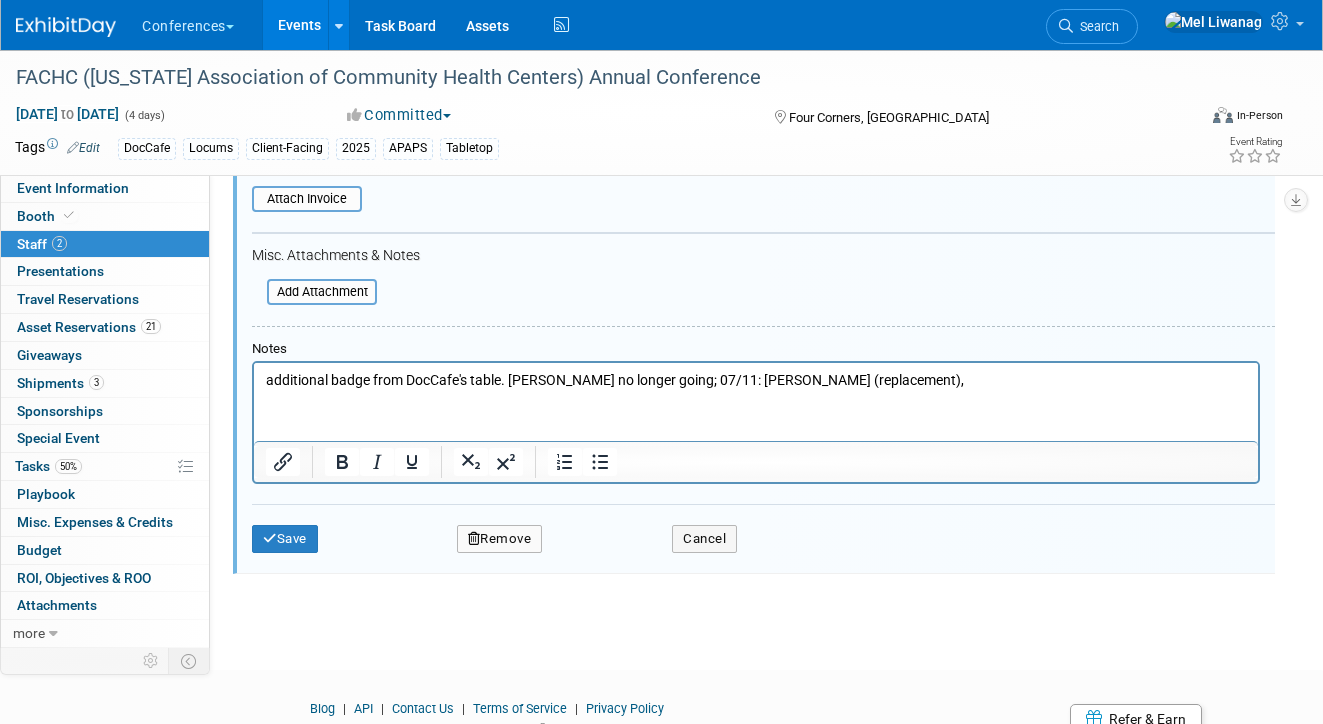 drag, startPoint x: 493, startPoint y: 527, endPoint x: 517, endPoint y: 565, distance: 44.94441 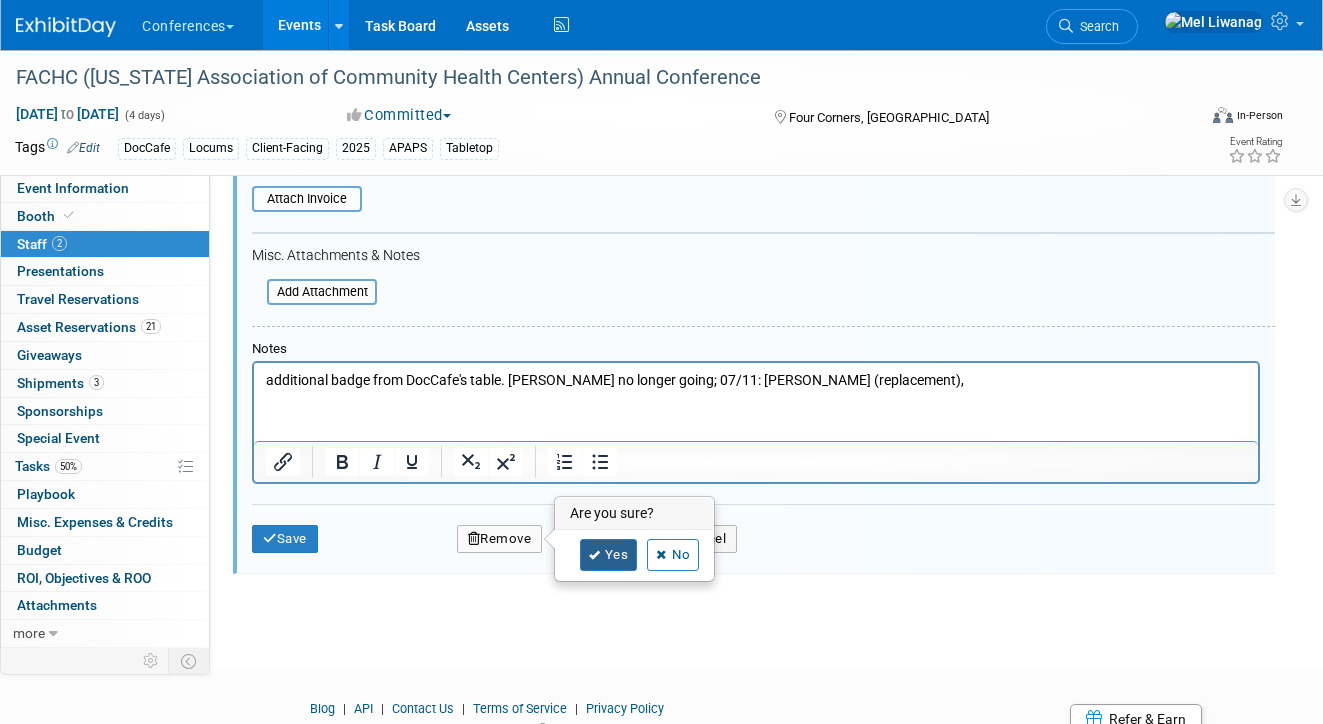 click on "Yes" at bounding box center (609, 555) 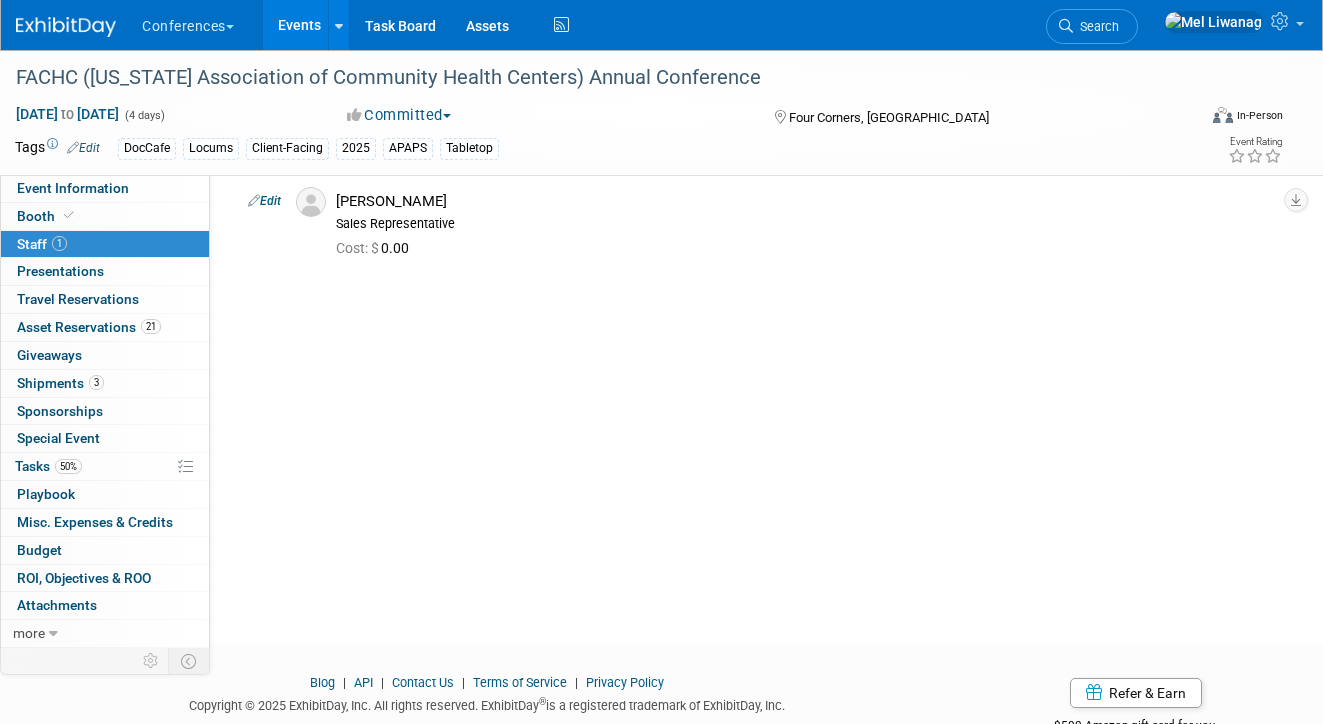 scroll, scrollTop: 0, scrollLeft: 0, axis: both 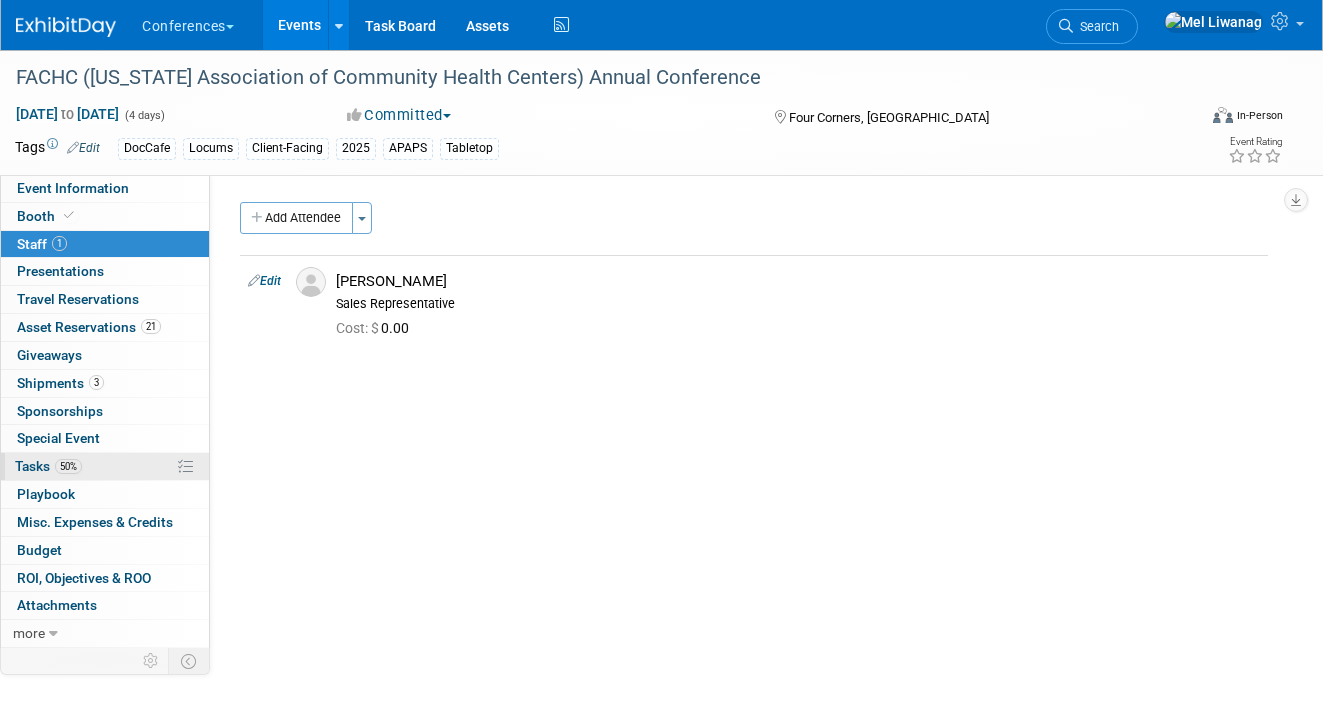 click on "50%
Tasks 50%" at bounding box center [105, 466] 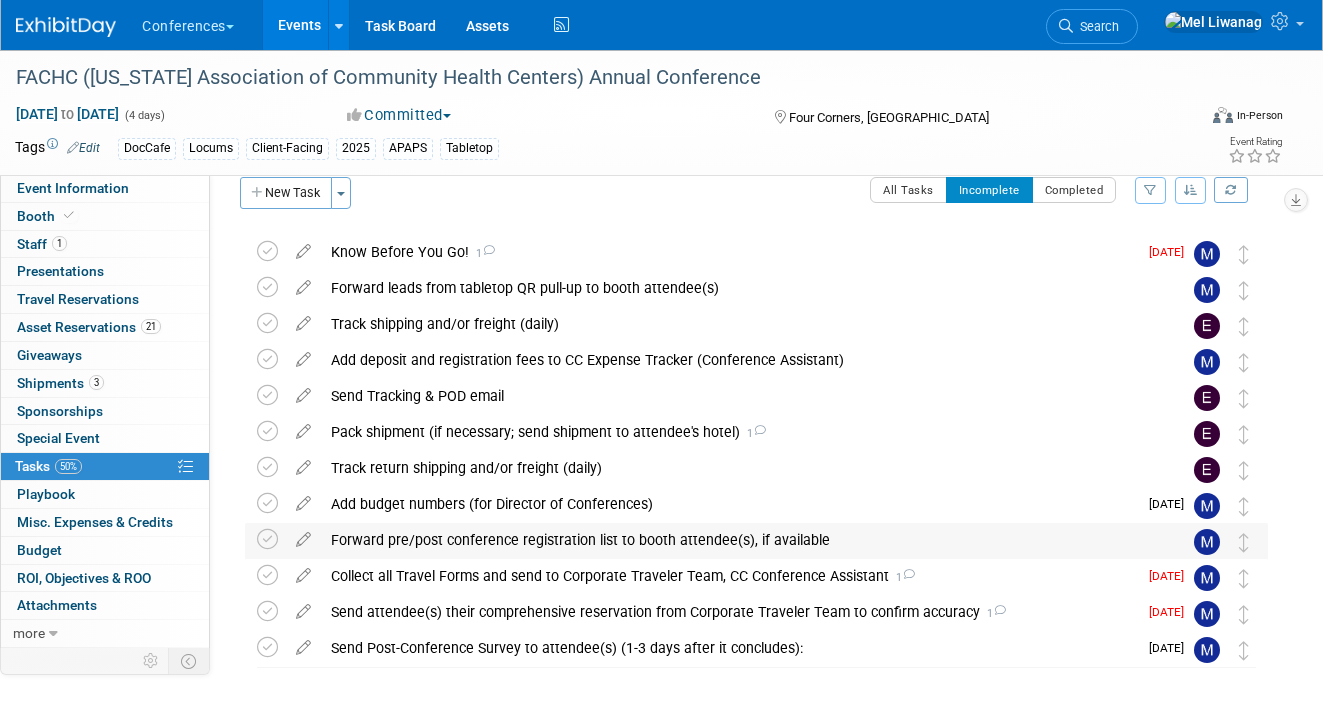 scroll, scrollTop: 30, scrollLeft: 0, axis: vertical 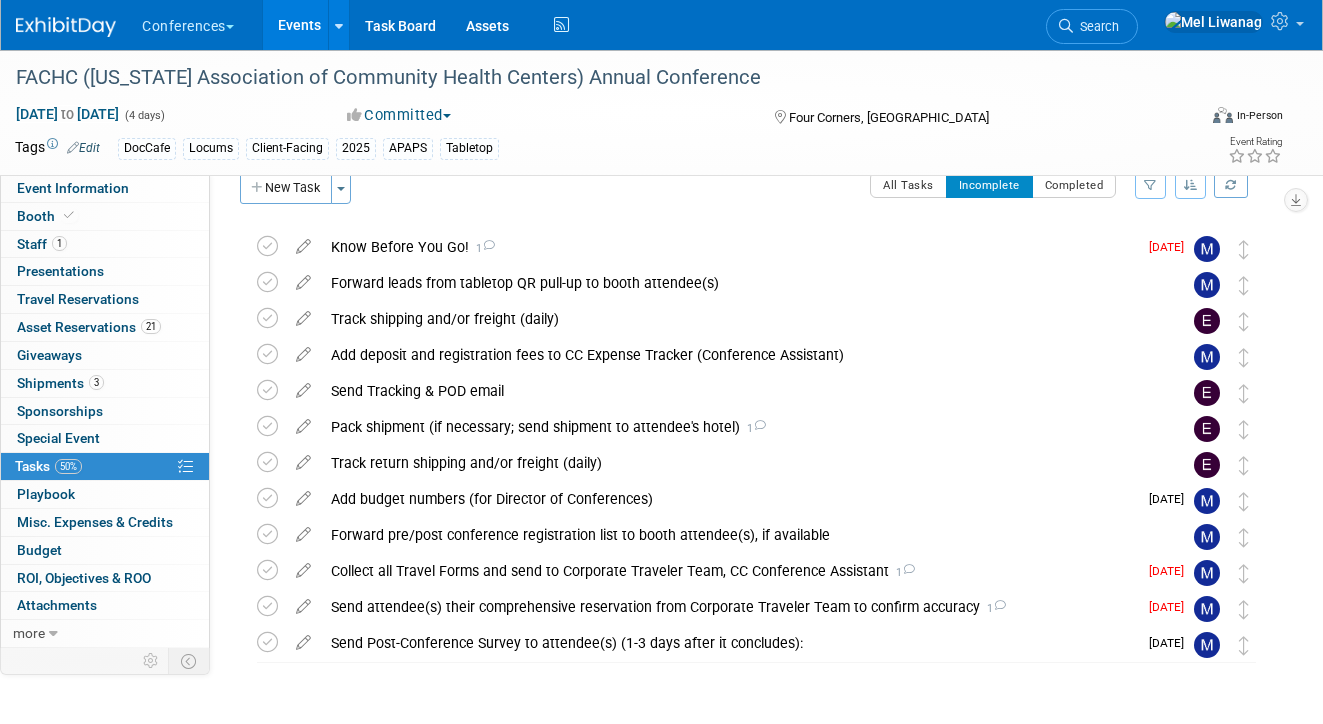 click at bounding box center [66, 27] 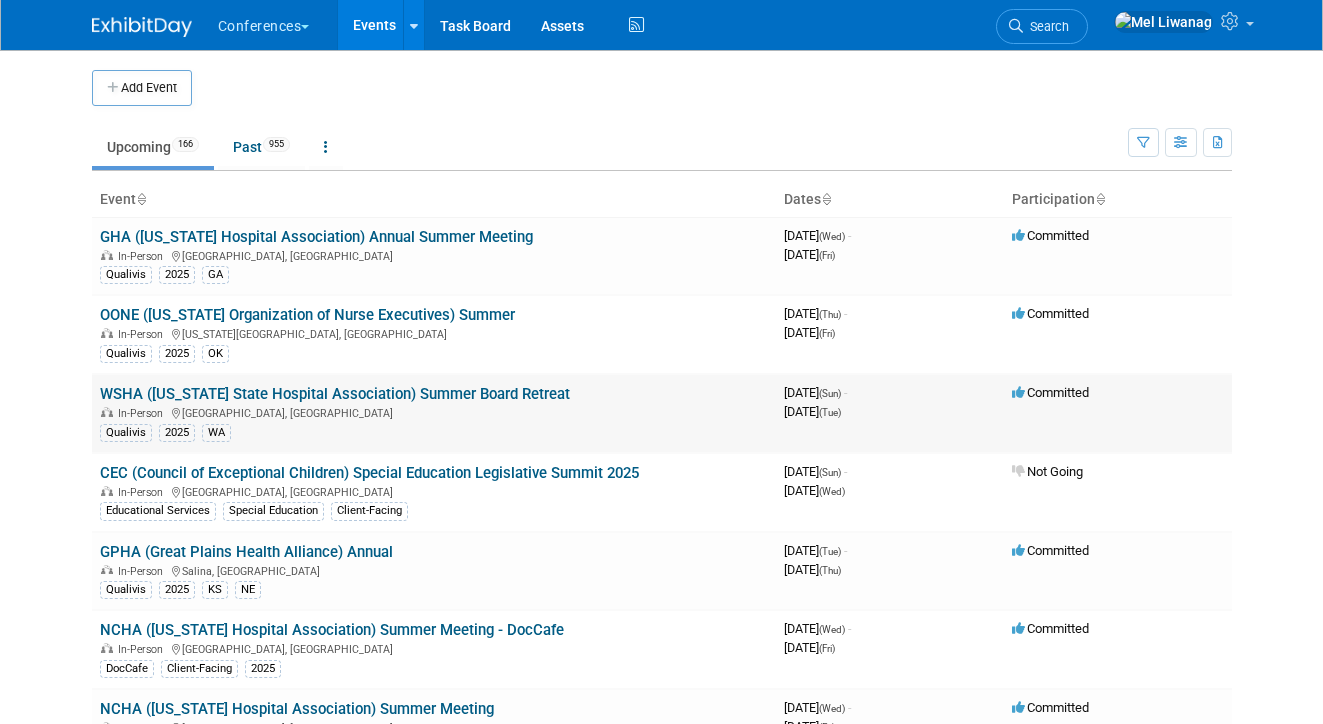 scroll, scrollTop: 0, scrollLeft: 0, axis: both 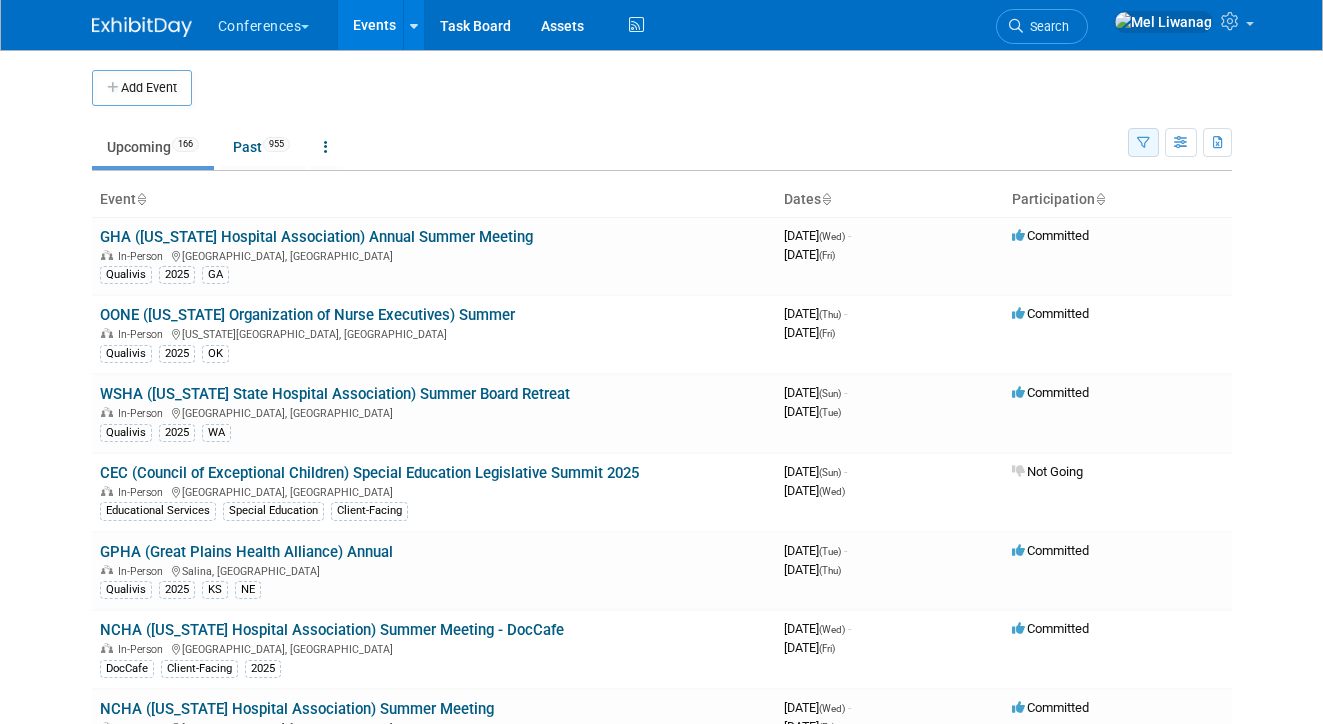 click at bounding box center [1143, 142] 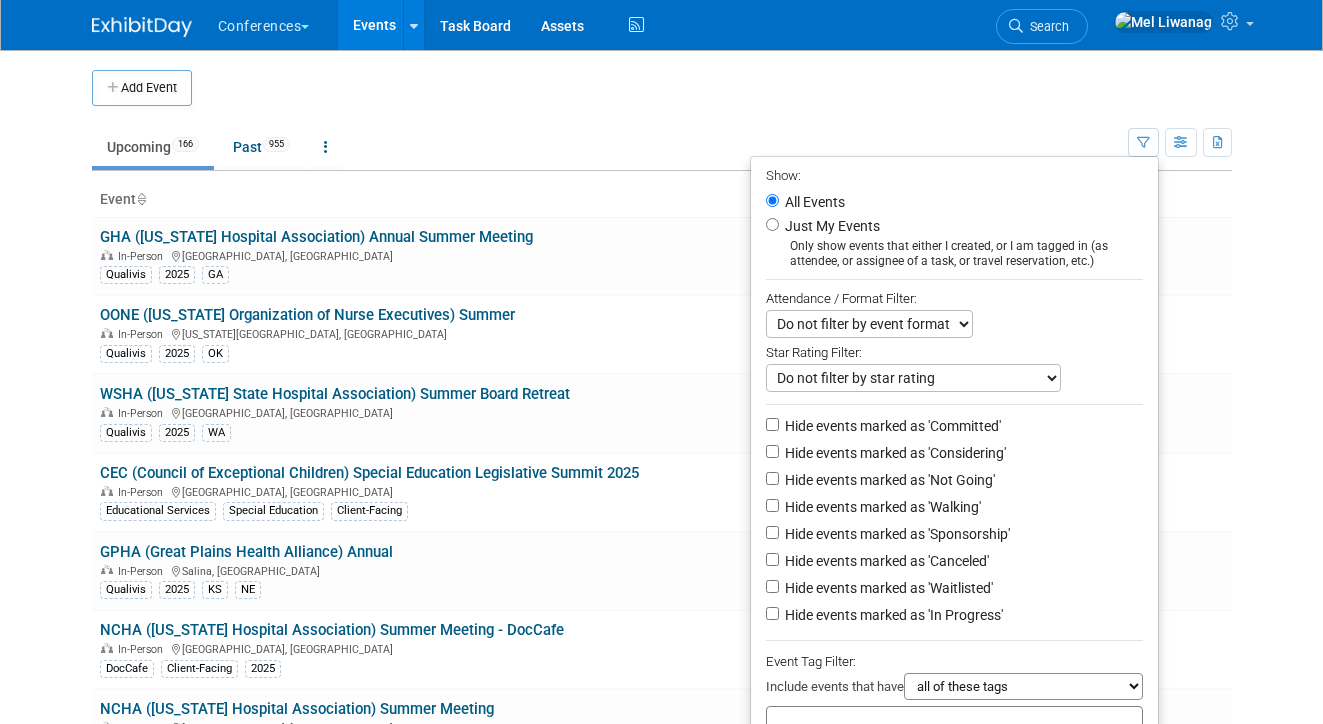 click on "Just My Events" at bounding box center [830, 226] 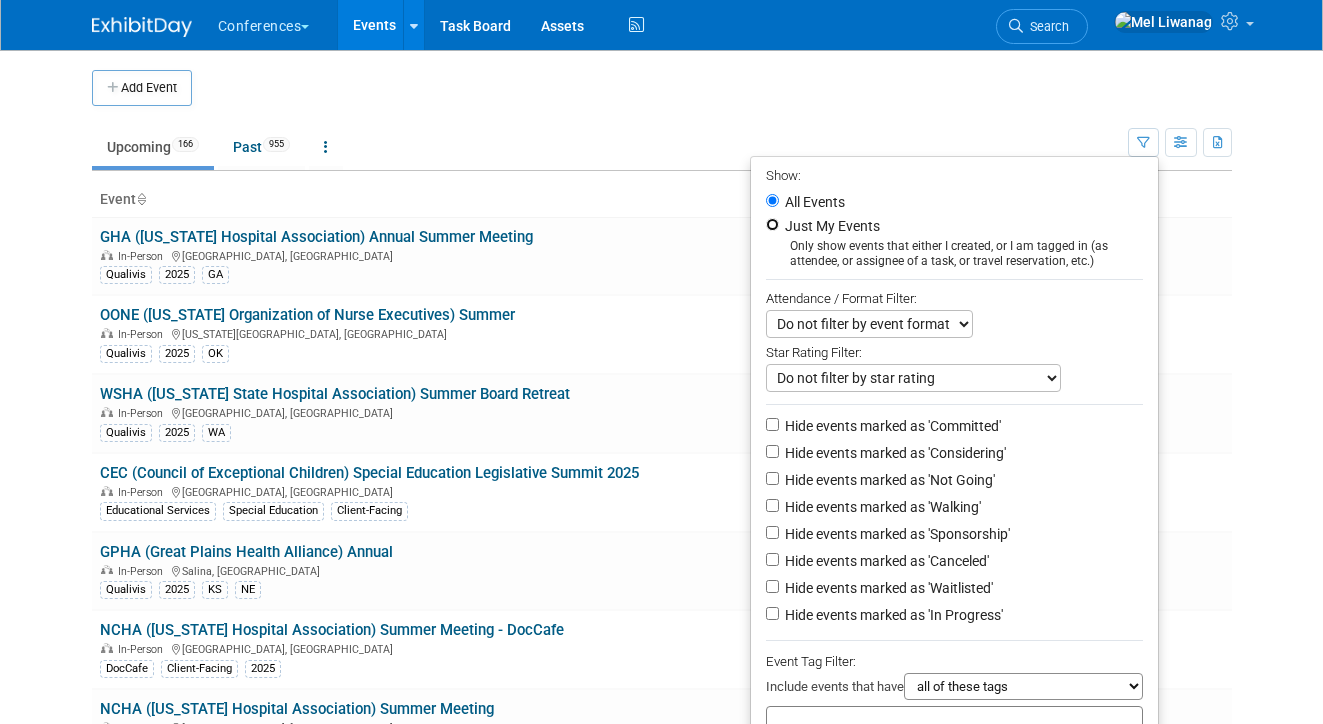 click on "Just My Events" at bounding box center (772, 224) 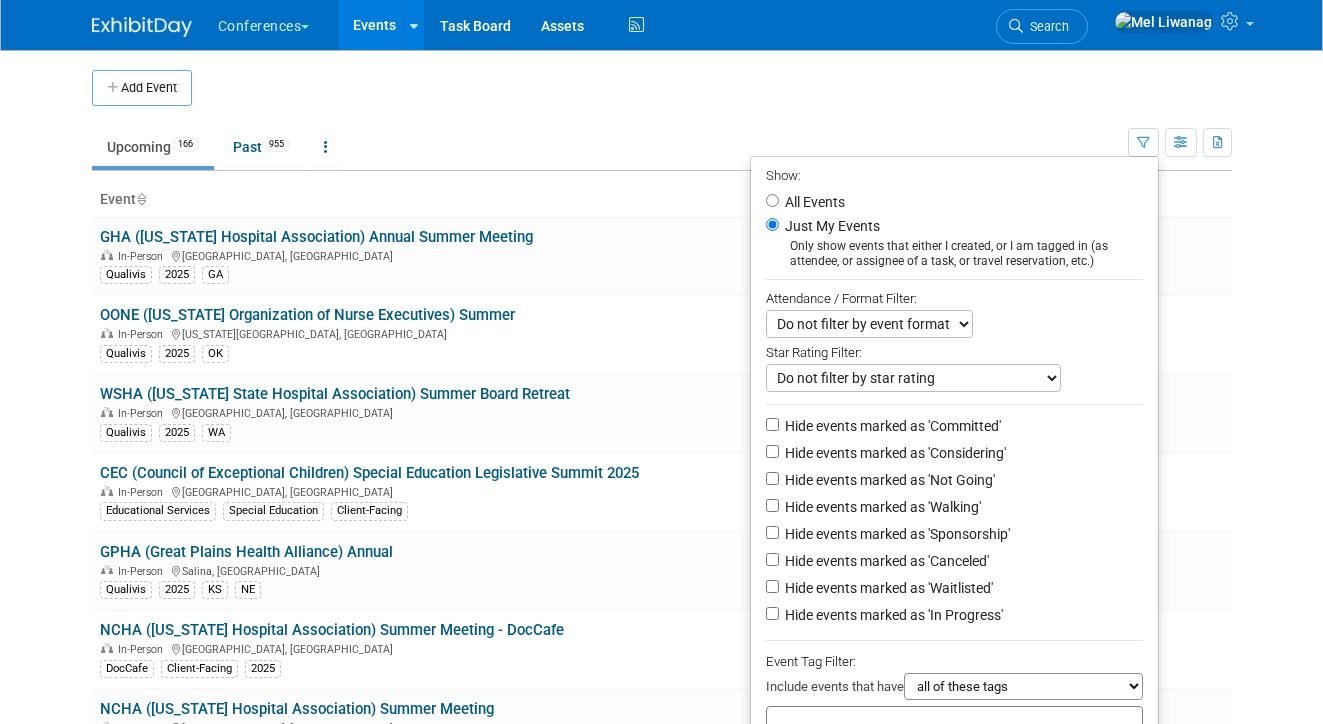 click on "Hide events marked as 'Not Going'" at bounding box center [888, 480] 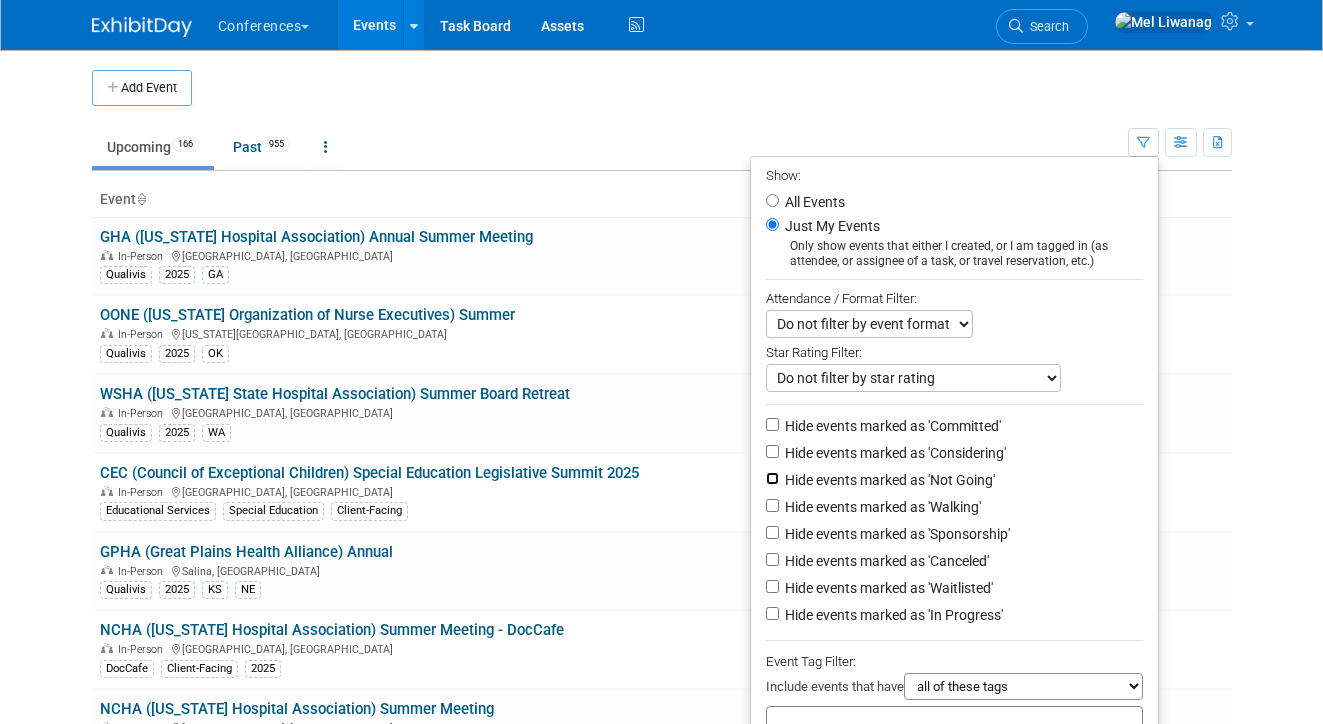 click on "Hide events marked as 'Not Going'" at bounding box center [772, 478] 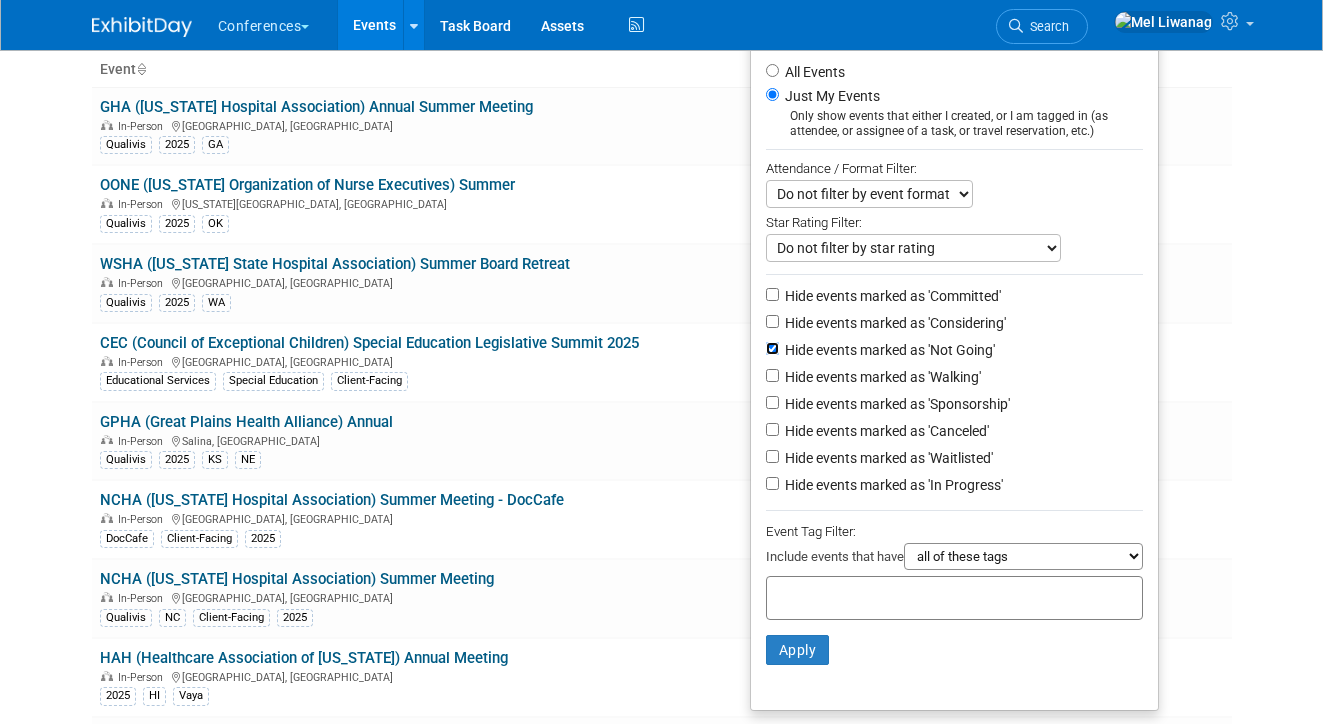 scroll, scrollTop: 146, scrollLeft: 0, axis: vertical 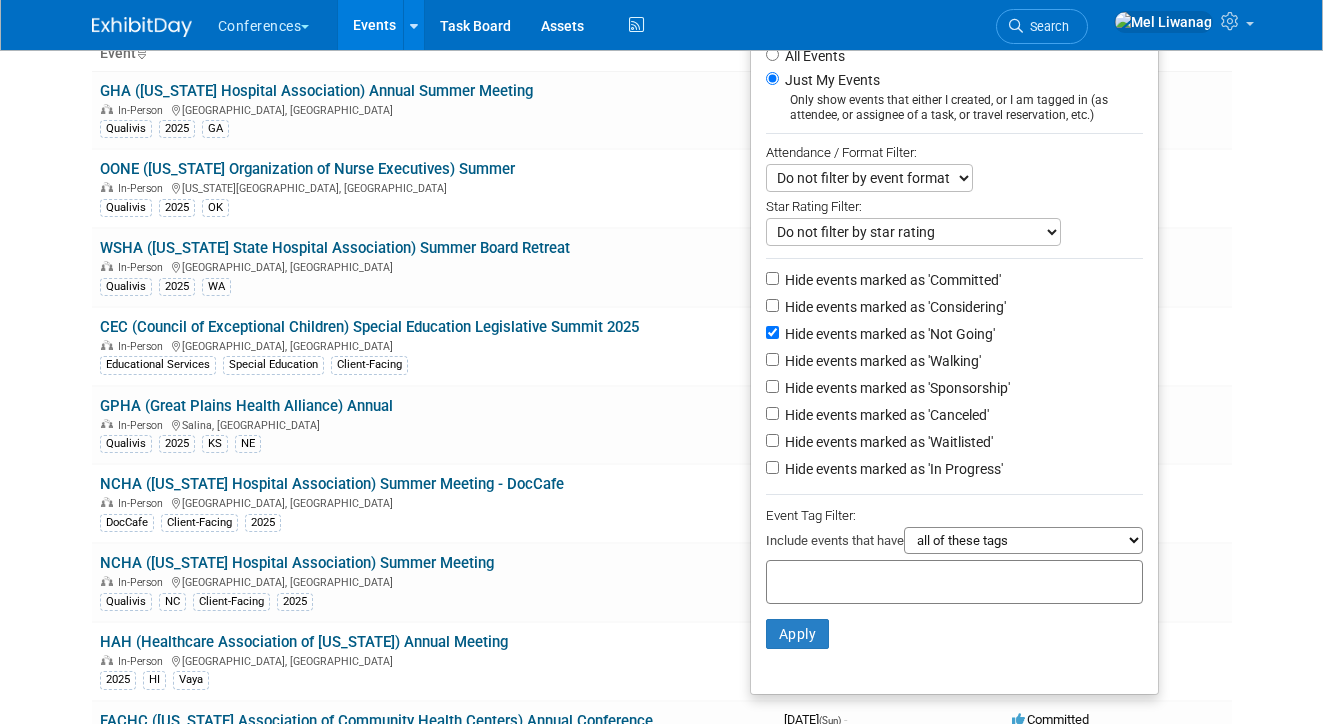 click on "Hide events marked as 'Canceled'" at bounding box center [885, 415] 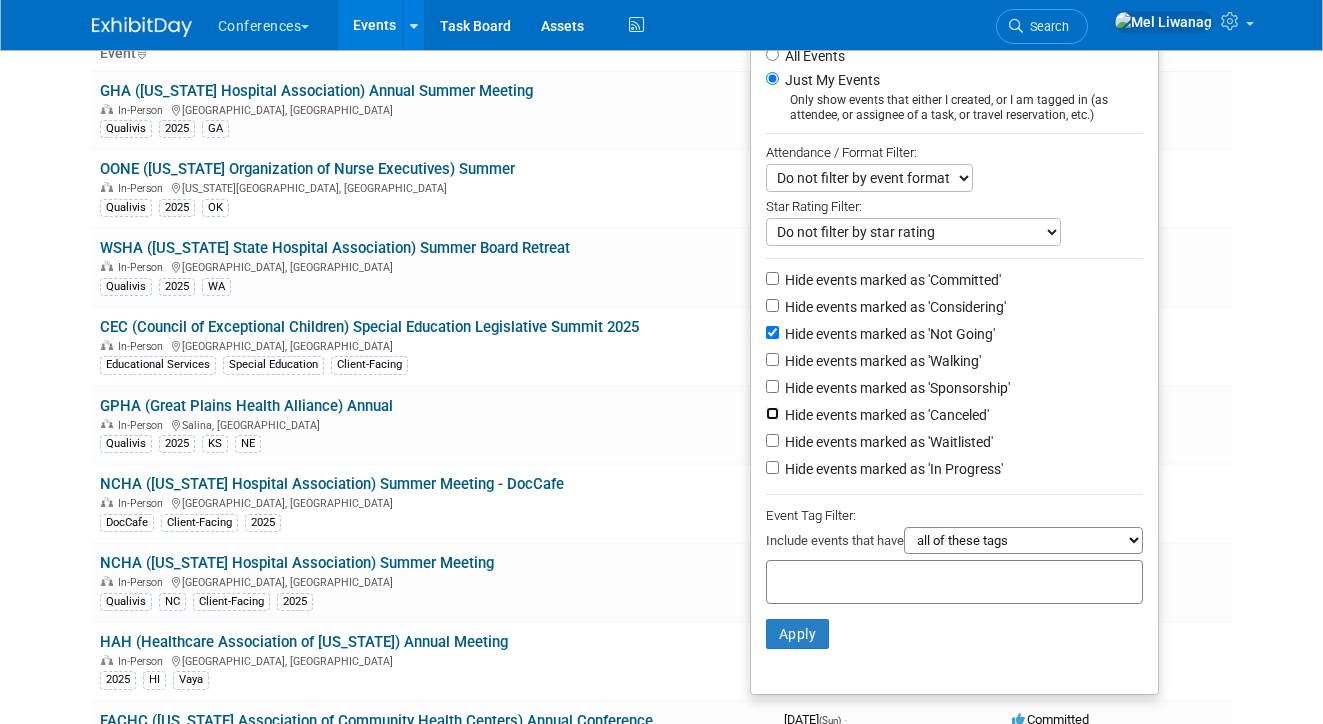 click on "Hide events marked as 'Canceled'" at bounding box center (772, 413) 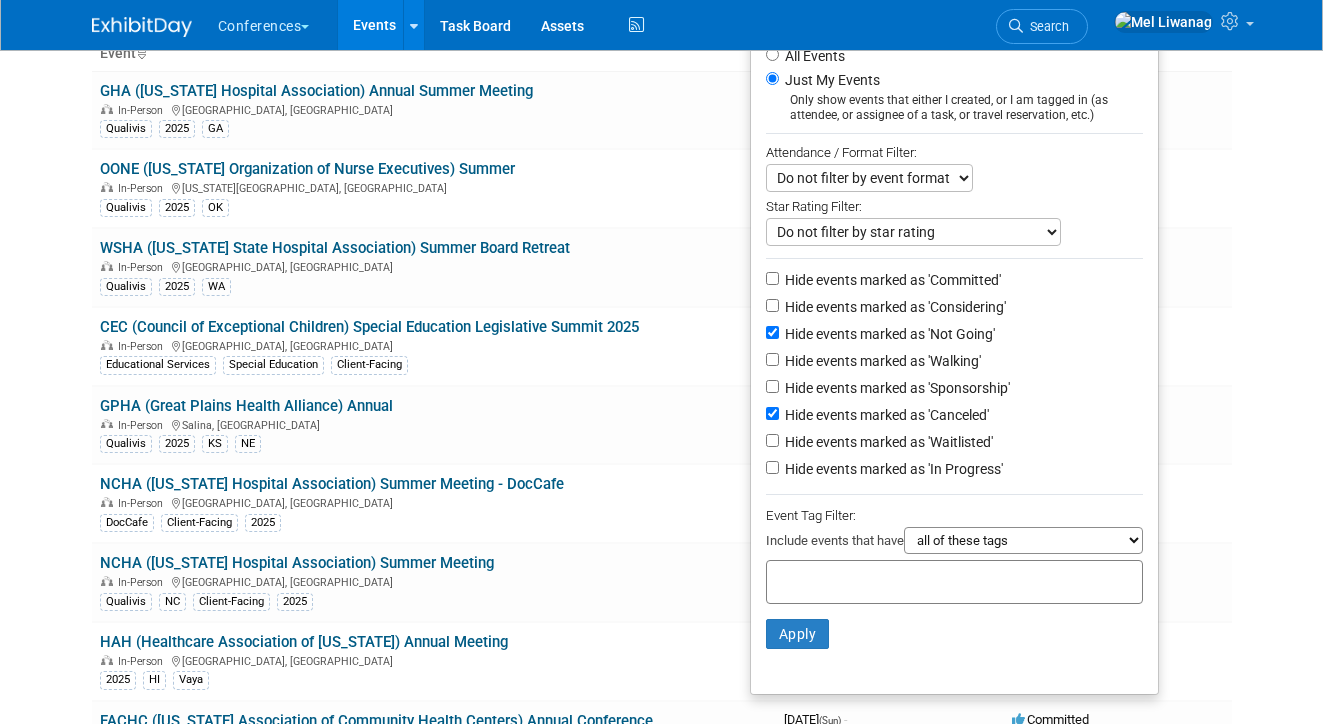 click on "Hide events marked as 'Waitlisted'" at bounding box center [887, 442] 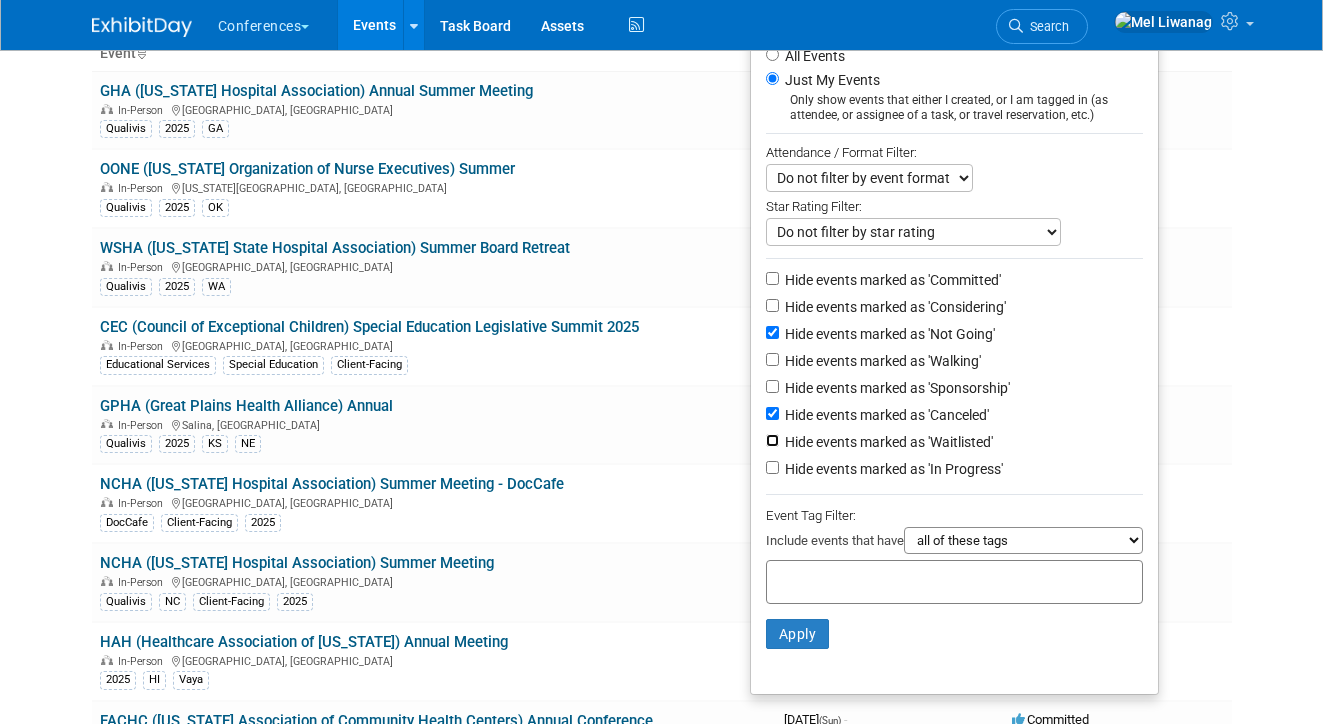 click on "Hide events marked as 'Waitlisted'" at bounding box center [772, 440] 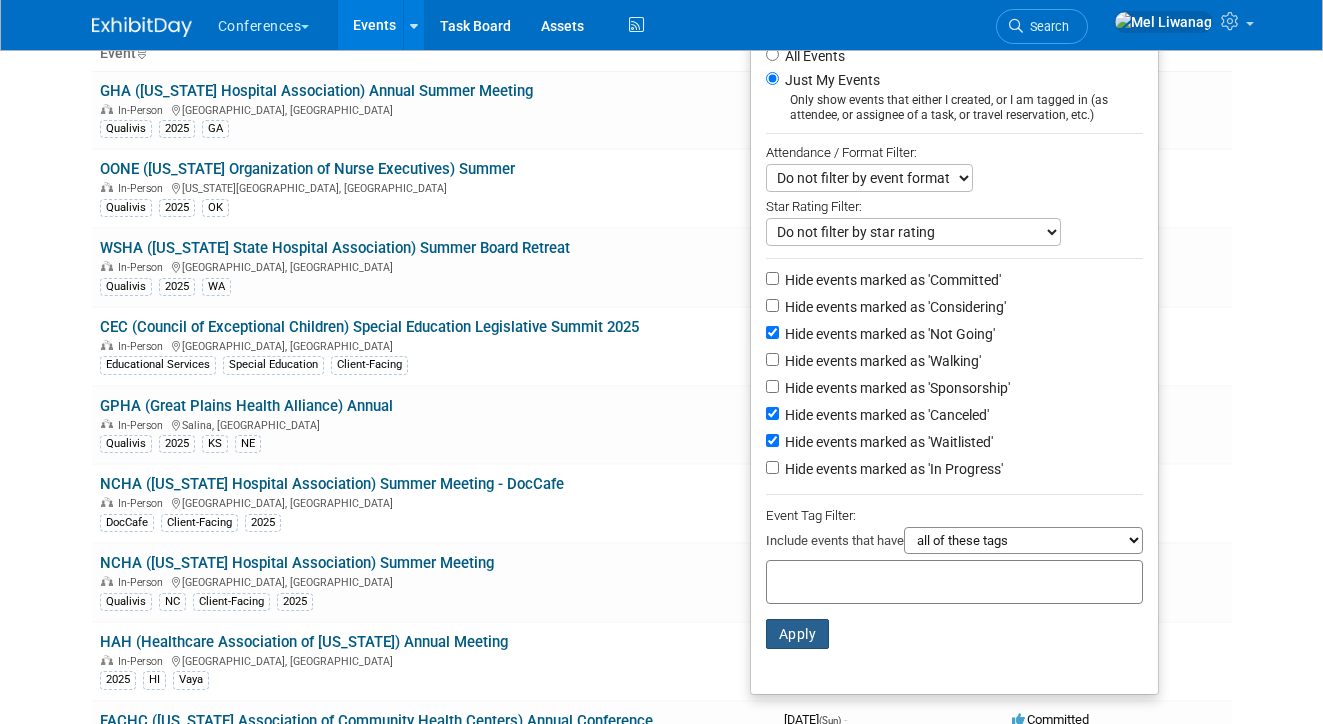 click on "Apply
Clear Filters" at bounding box center (954, 634) 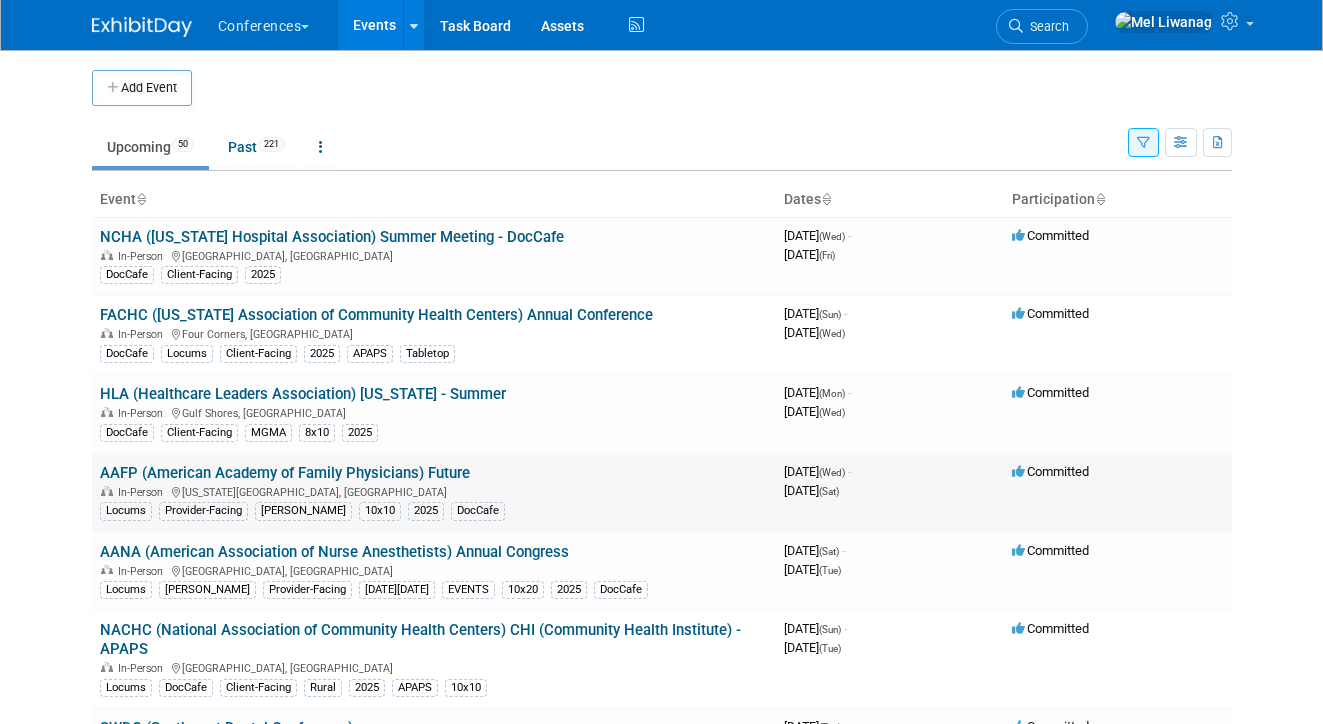 scroll, scrollTop: 0, scrollLeft: 0, axis: both 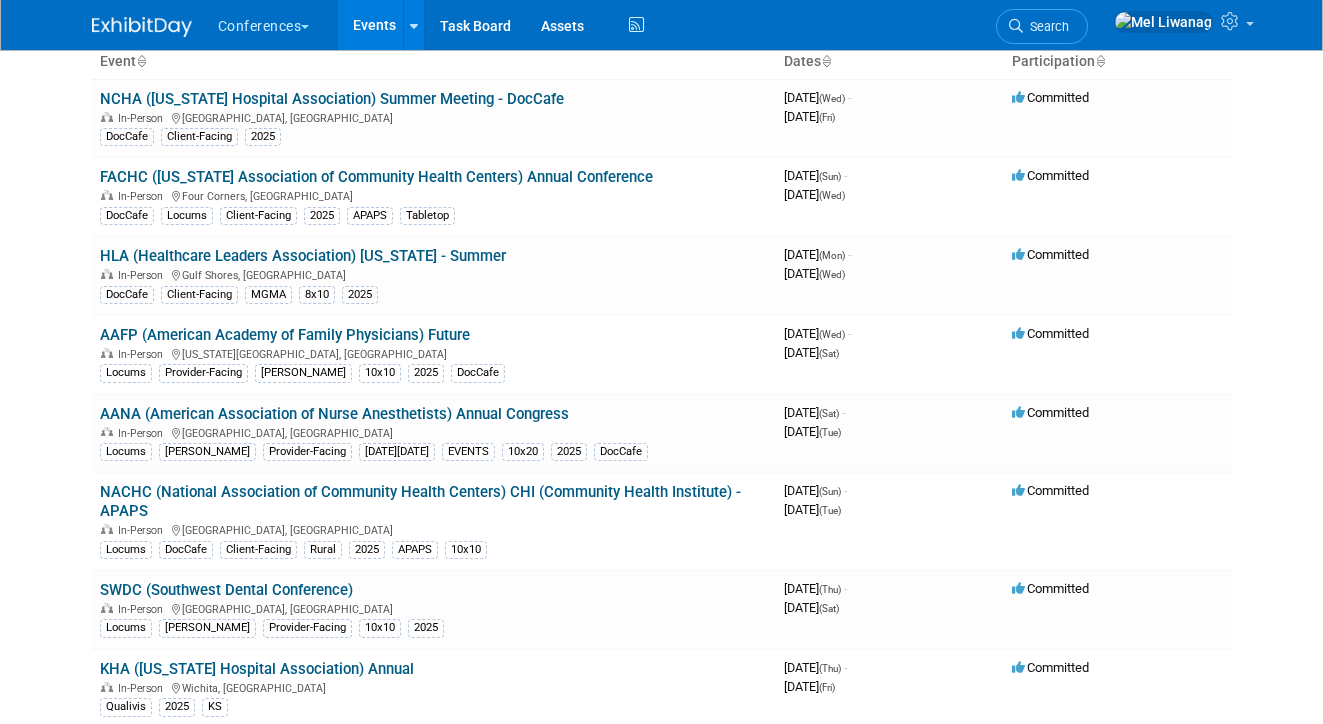 click on "Conferences
Explore:
My Workspaces  2
Go to Workspace:
Conferences
Marketing Requests
Events
Add Event
Bulk Upload Events
Shareable Event Boards
Recently Viewed Events:
FACHC ([US_STATE] Association of Community Health Centers) Annual Conference
[GEOGRAPHIC_DATA], [GEOGRAPHIC_DATA]
[DATE]  to  [DATE]
AANA (American Association of Nurse Anesthetists) Annual Congress
[GEOGRAPHIC_DATA], [GEOGRAPHIC_DATA]
[DATE]  to  [DATE]
ASA (American Society of Anesthesiologists) Annual Meeting
[GEOGRAPHIC_DATA], [GEOGRAPHIC_DATA]
[DATE]  to  [DATE]
Task Board
Assets
Activity Feed
My Account
My Profile & Preferences
Sync to External Calendar...
Team Workspace
Users and Permissions
Workspace Settings
Metrics & Analytics" at bounding box center [661, 224] 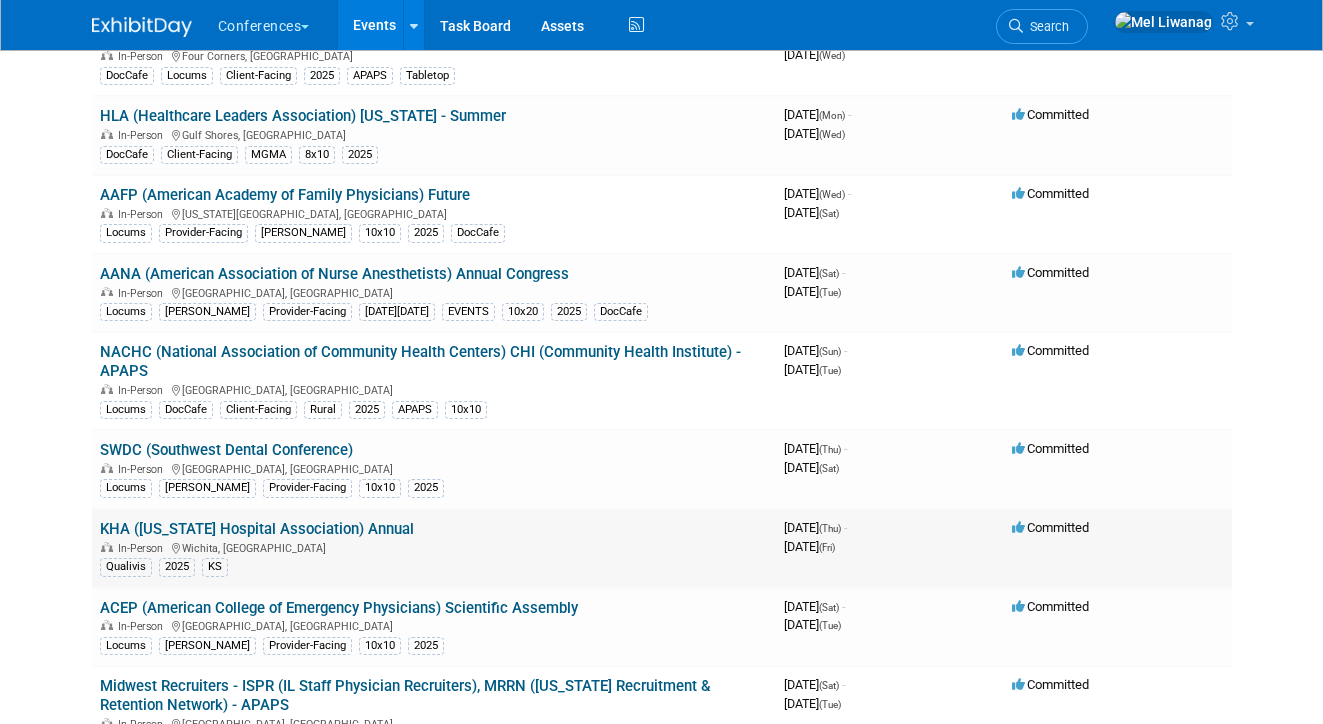 scroll, scrollTop: 290, scrollLeft: 0, axis: vertical 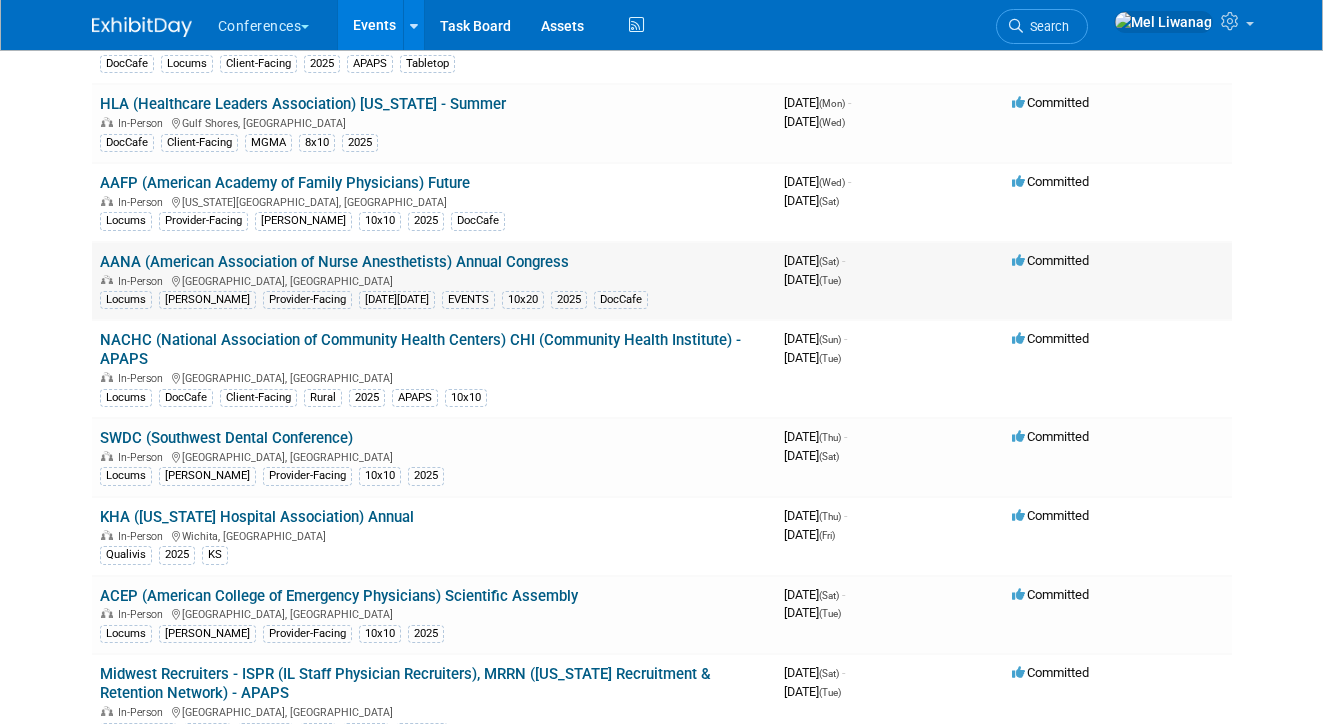 click on "AANA (American Association of Nurse Anesthetists) Annual Congress" at bounding box center (334, 262) 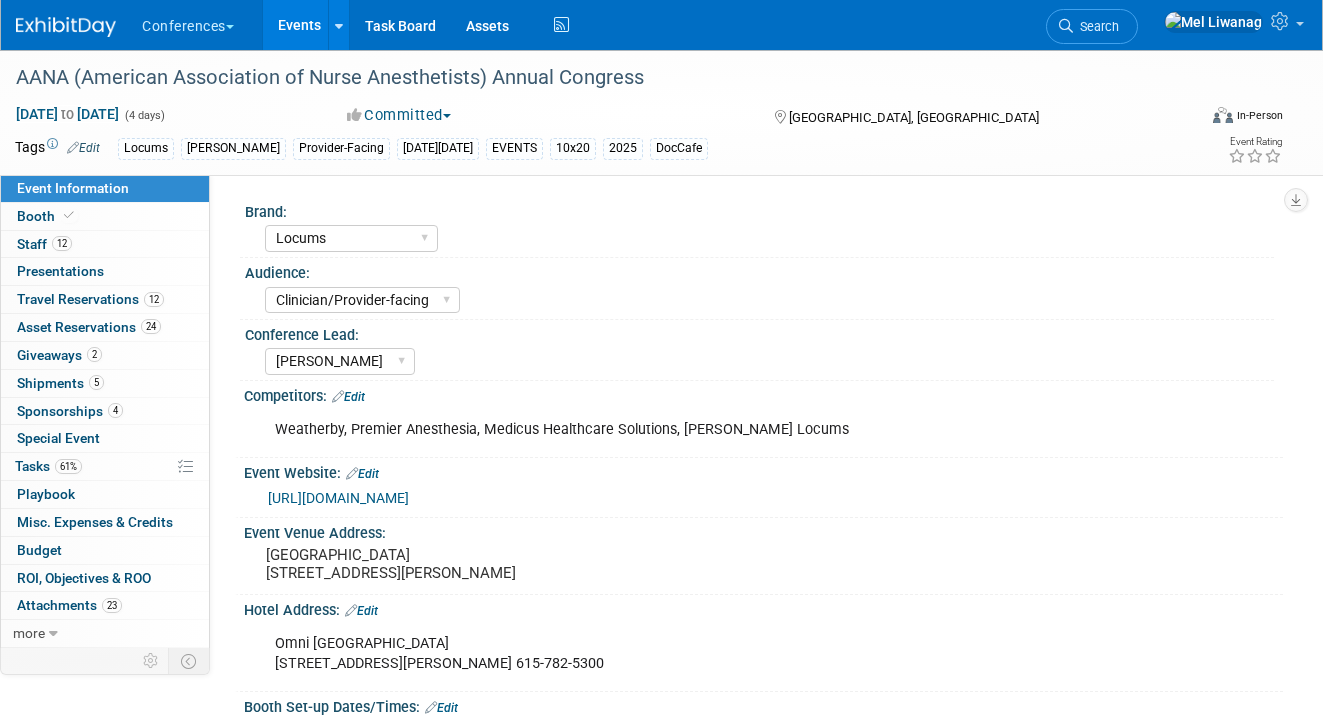 select on "Locums" 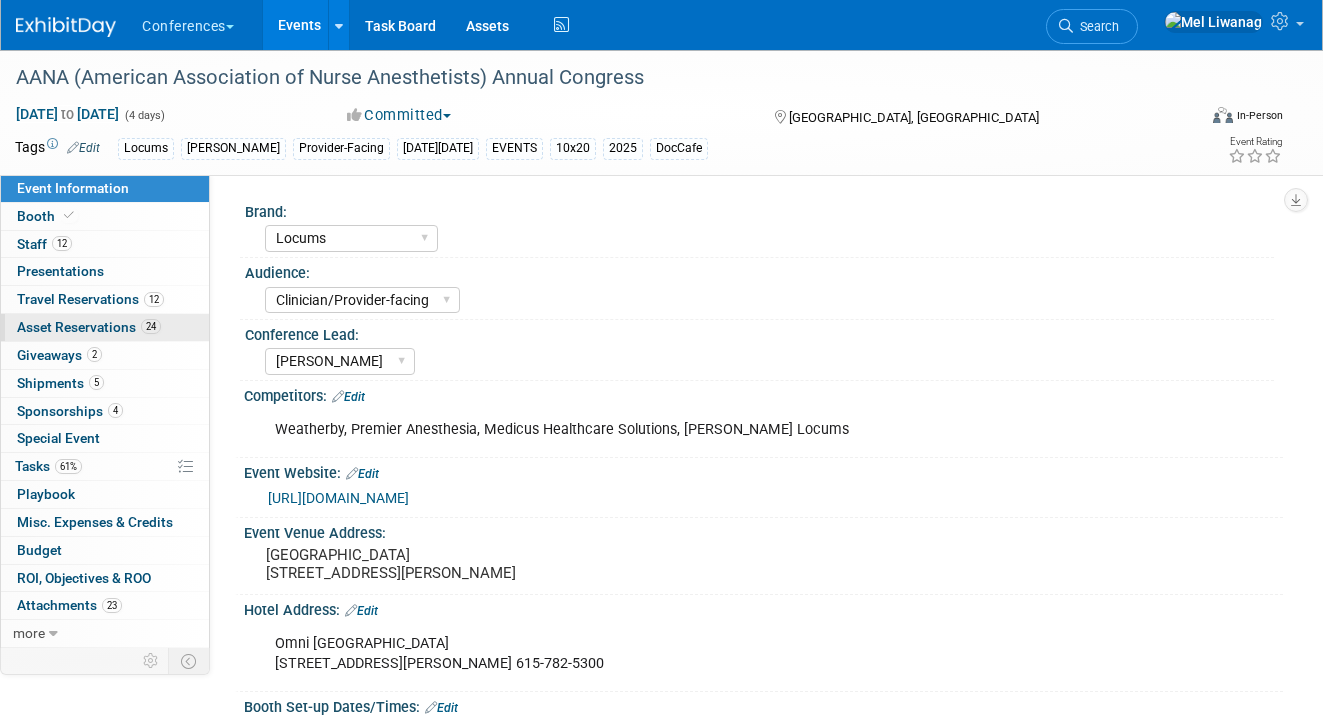 click on "24
Asset Reservations 24" at bounding box center [105, 327] 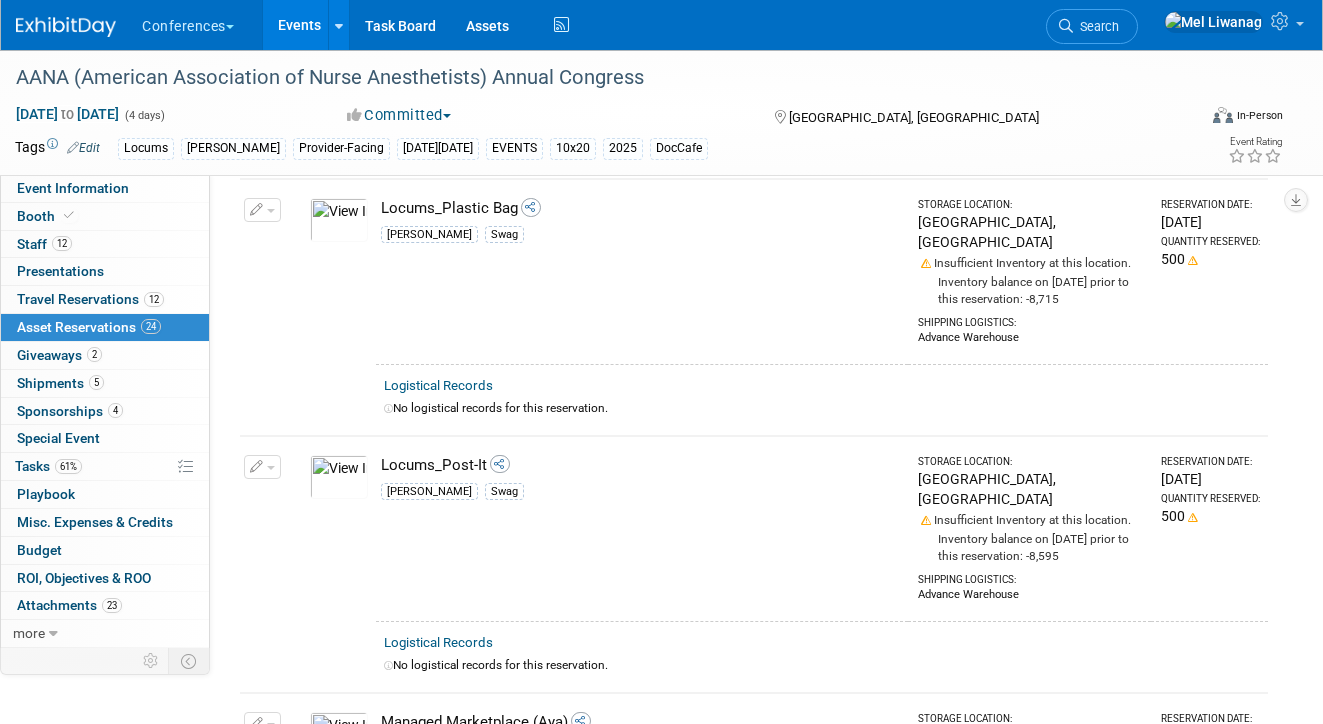 scroll, scrollTop: 4411, scrollLeft: 0, axis: vertical 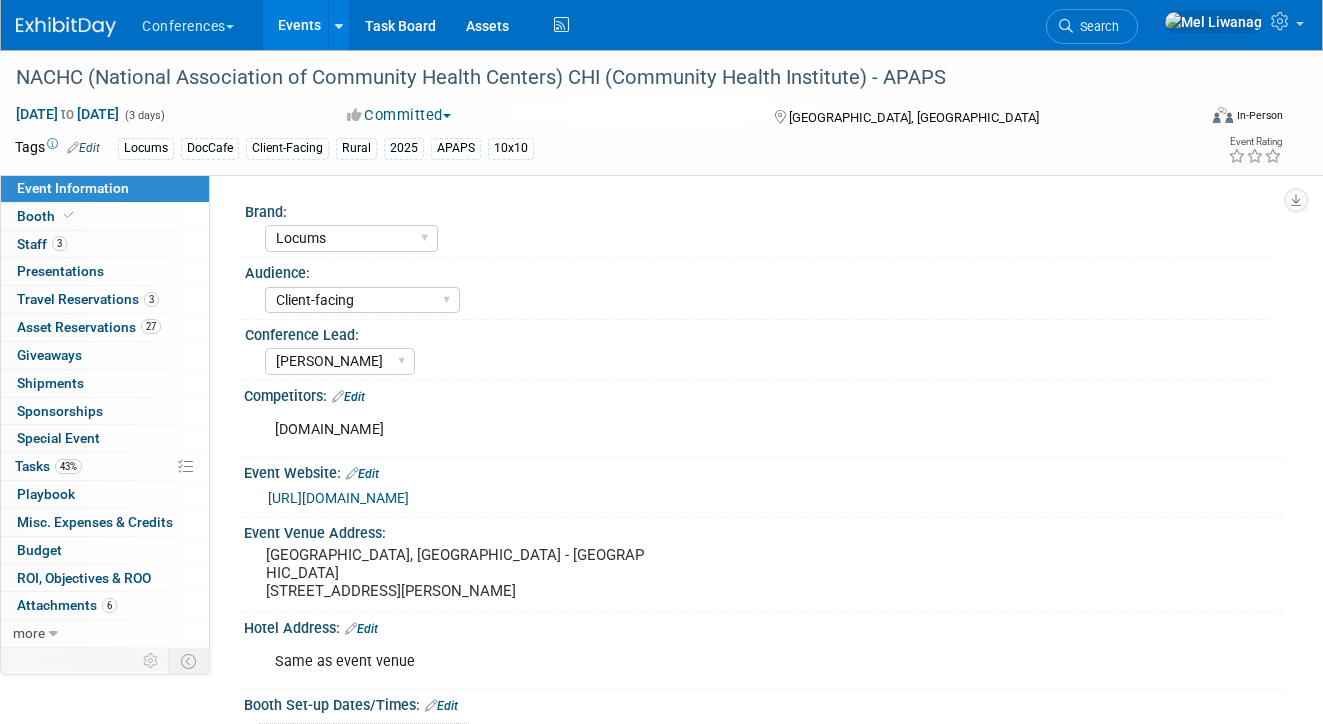 select on "Locums" 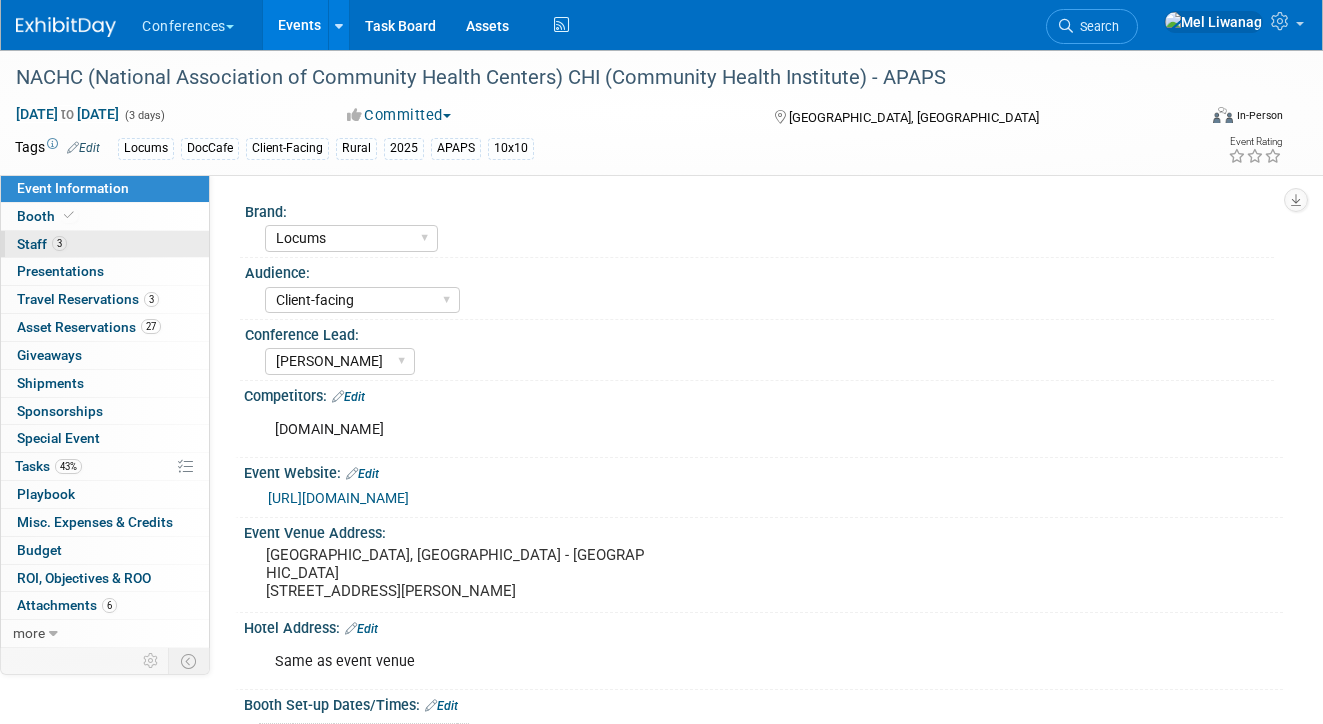 click on "3
Staff 3" at bounding box center [105, 244] 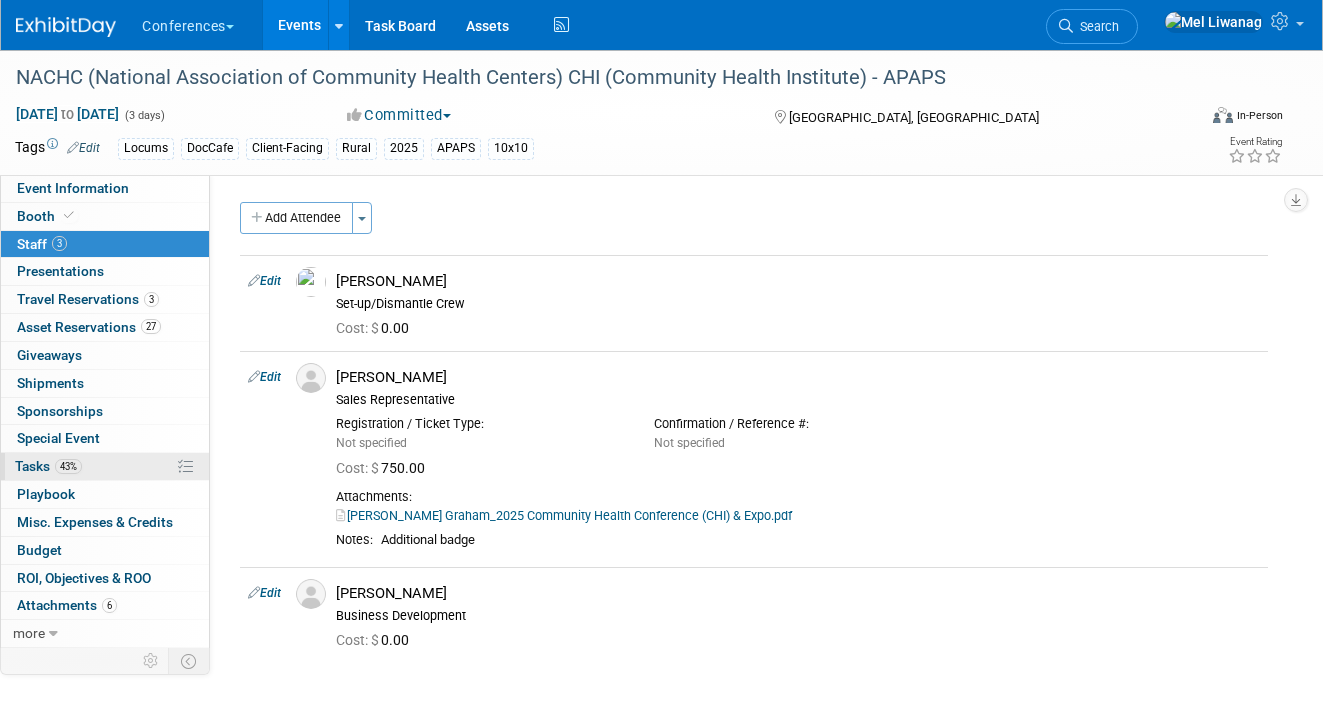 click on "43%" at bounding box center (68, 466) 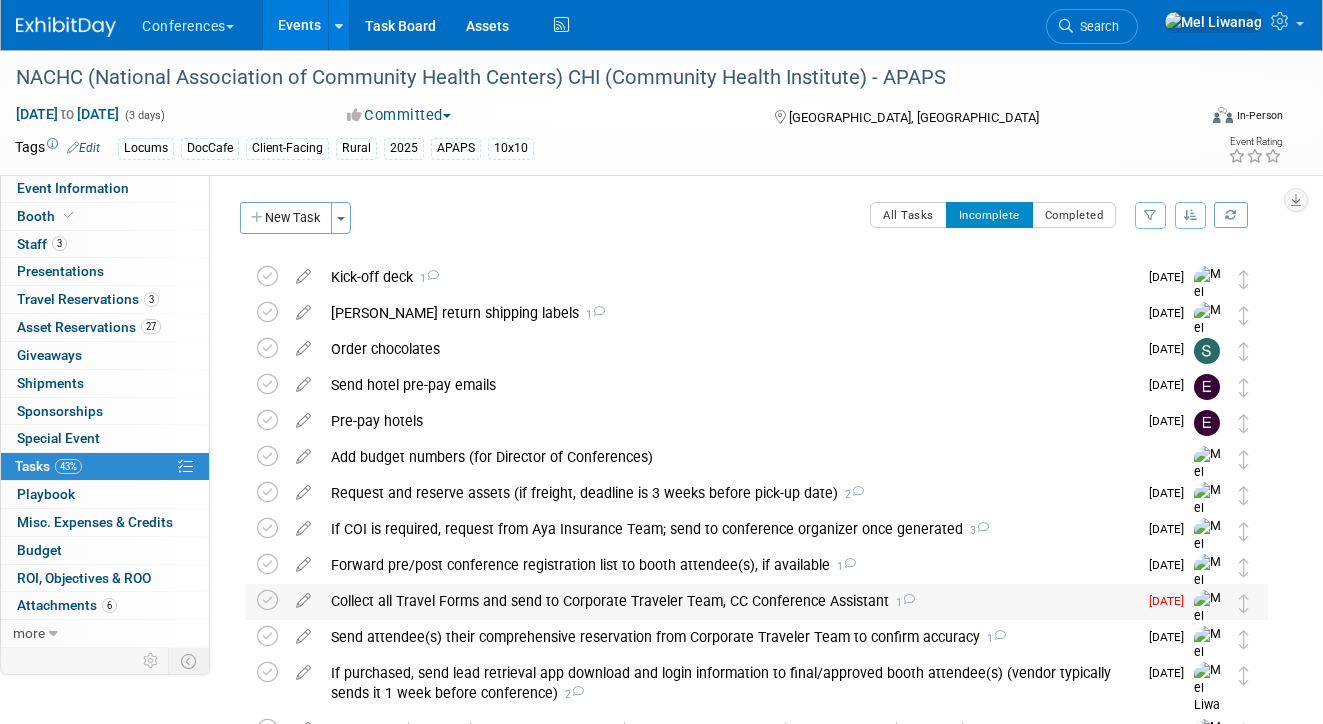 click on "Collect all Travel Forms and send to Corporate Traveler Team, CC Conference Assistant
1" at bounding box center (729, 601) 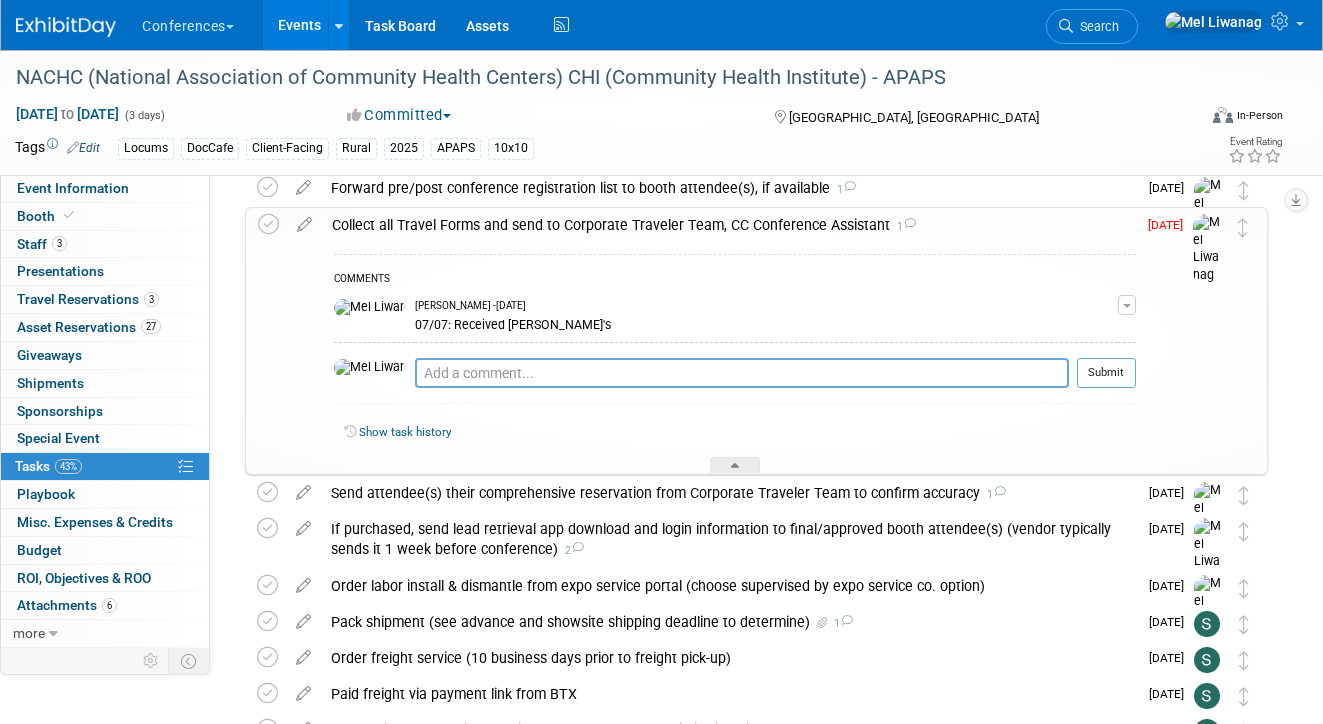 scroll, scrollTop: 239, scrollLeft: 0, axis: vertical 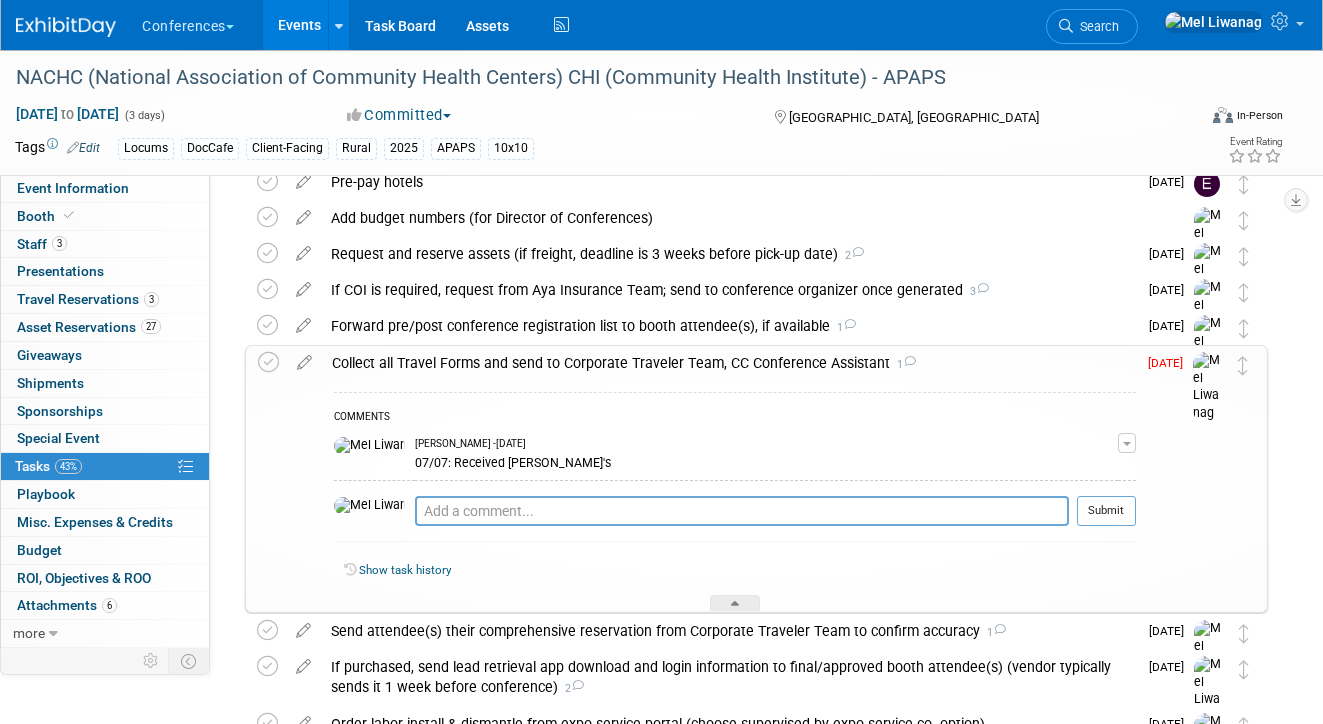 click on "COMMENTS
Mel Liwanag -   3 days ago
07/07: Received Ron's
Edit Comment
Remove
Pro tip: Press Ctrl-Enter to submit comment.
Submit" at bounding box center [735, 472] 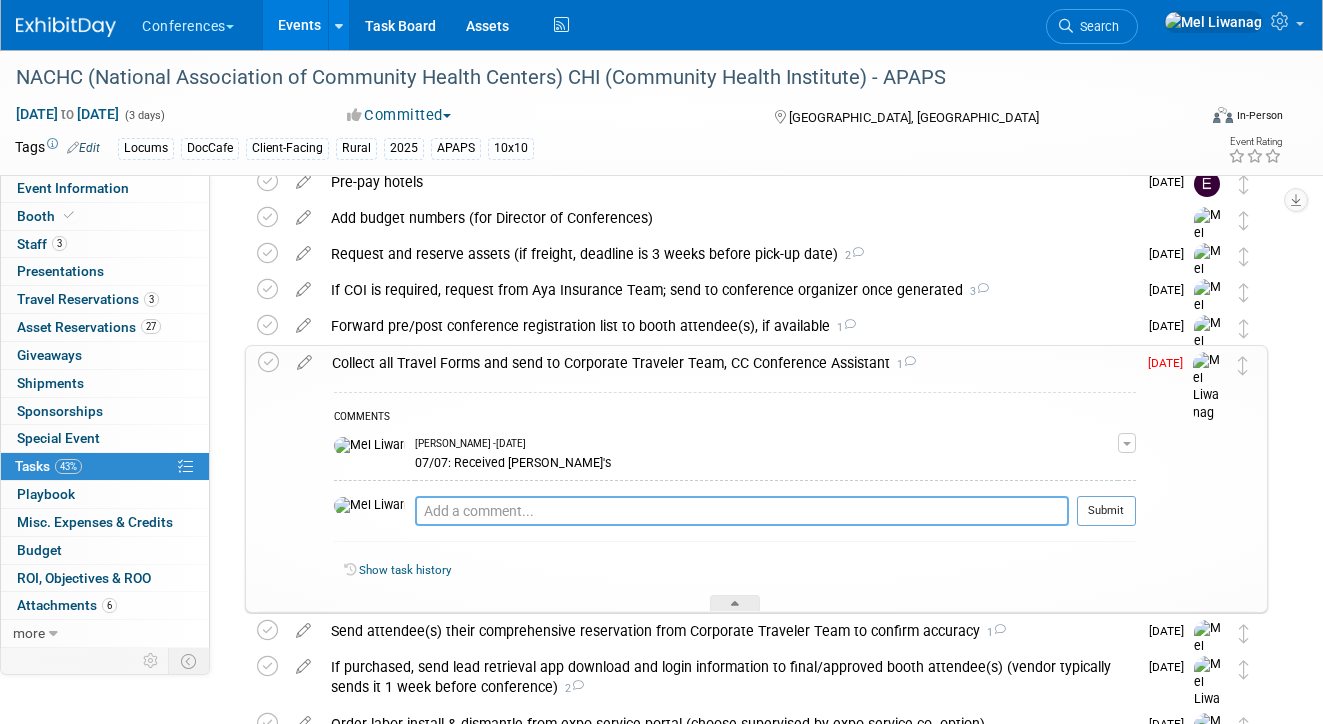 click at bounding box center (742, 511) 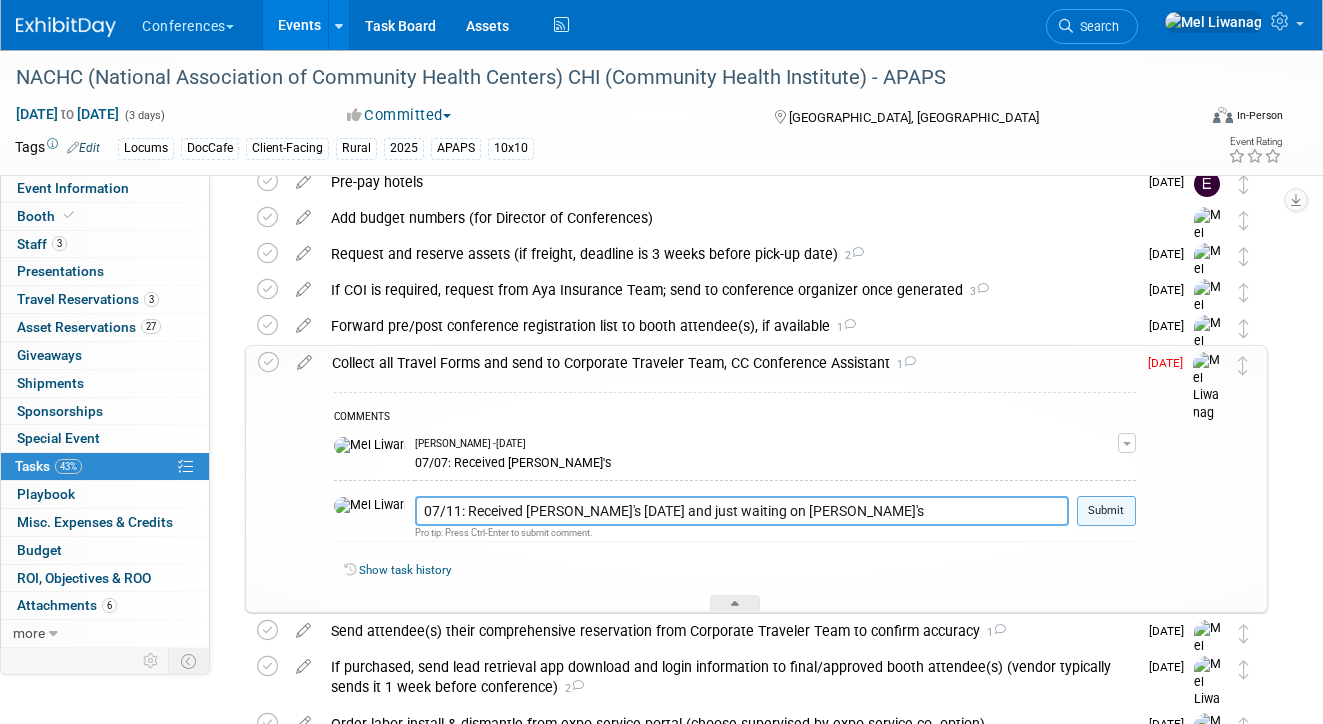 type on "07/11: Received Michael's yesterday and just waiting on Karina's" 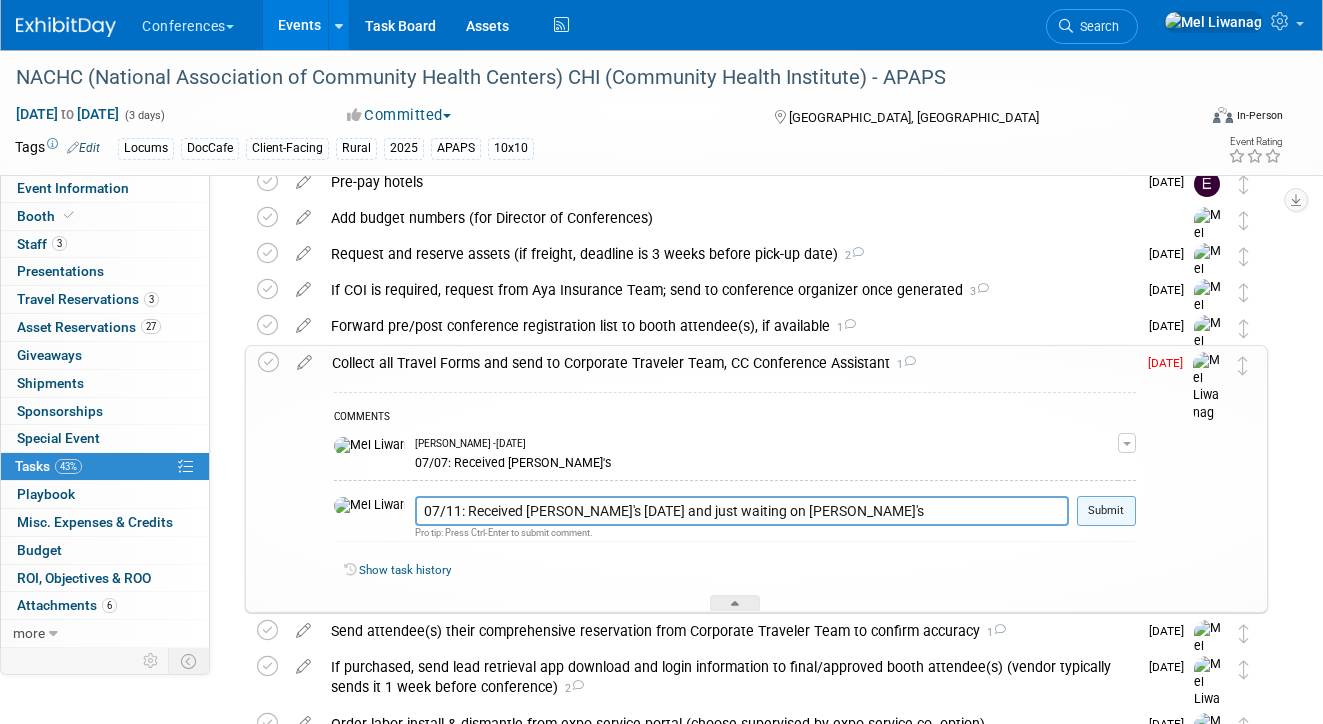 click on "Submit" at bounding box center (1106, 511) 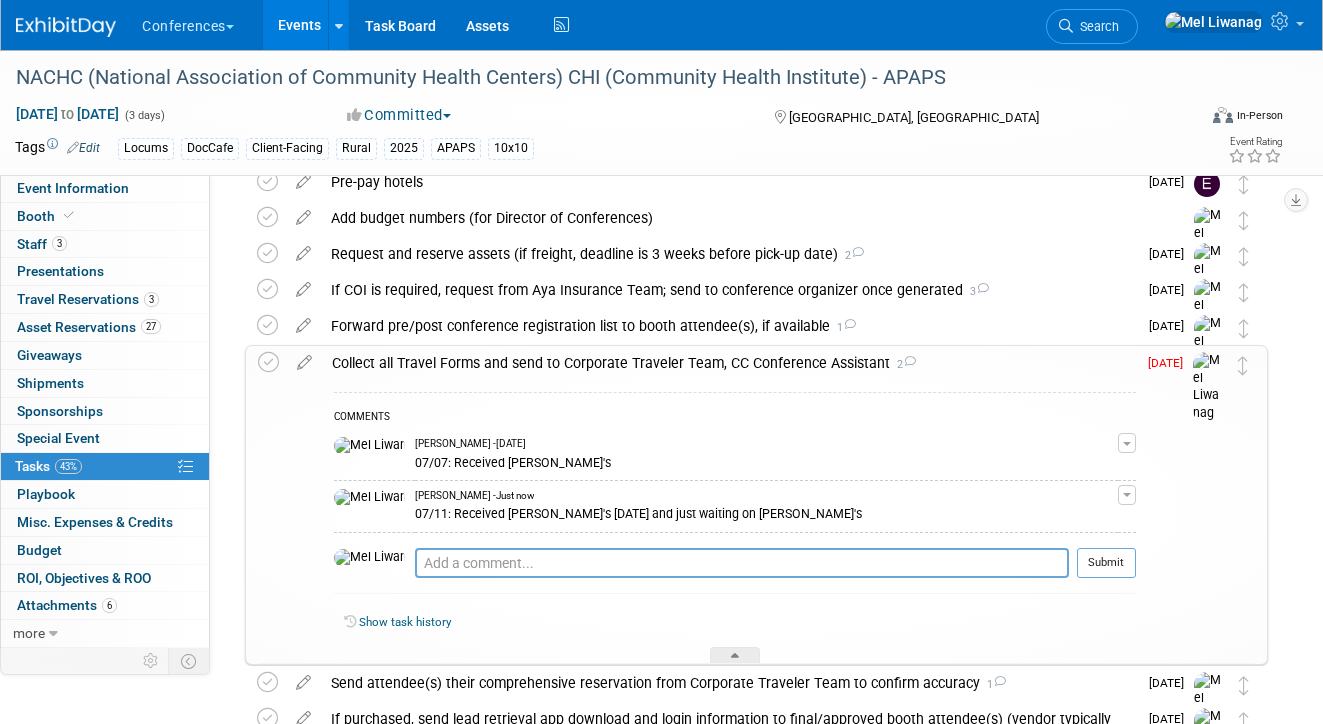 click on "Collect all Travel Forms and send to Corporate Traveler Team, CC Conference Assistant
2" at bounding box center (729, 363) 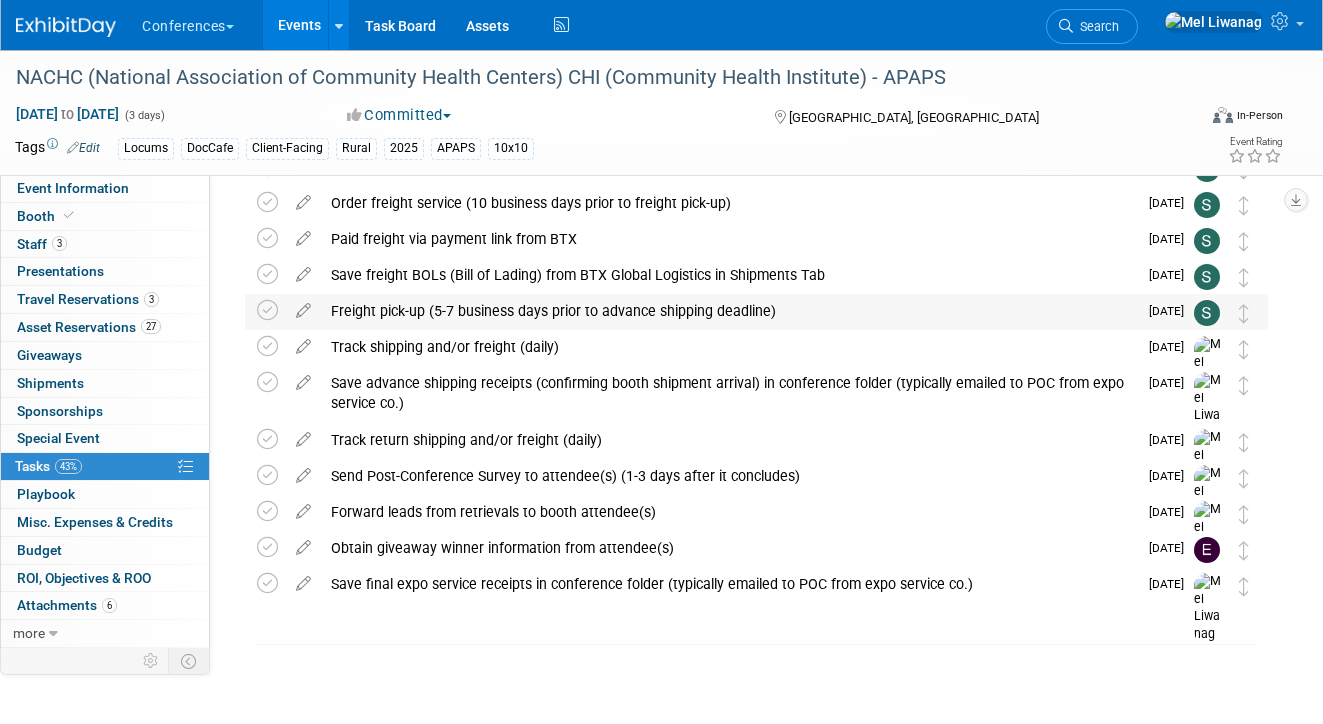 scroll, scrollTop: 600, scrollLeft: 0, axis: vertical 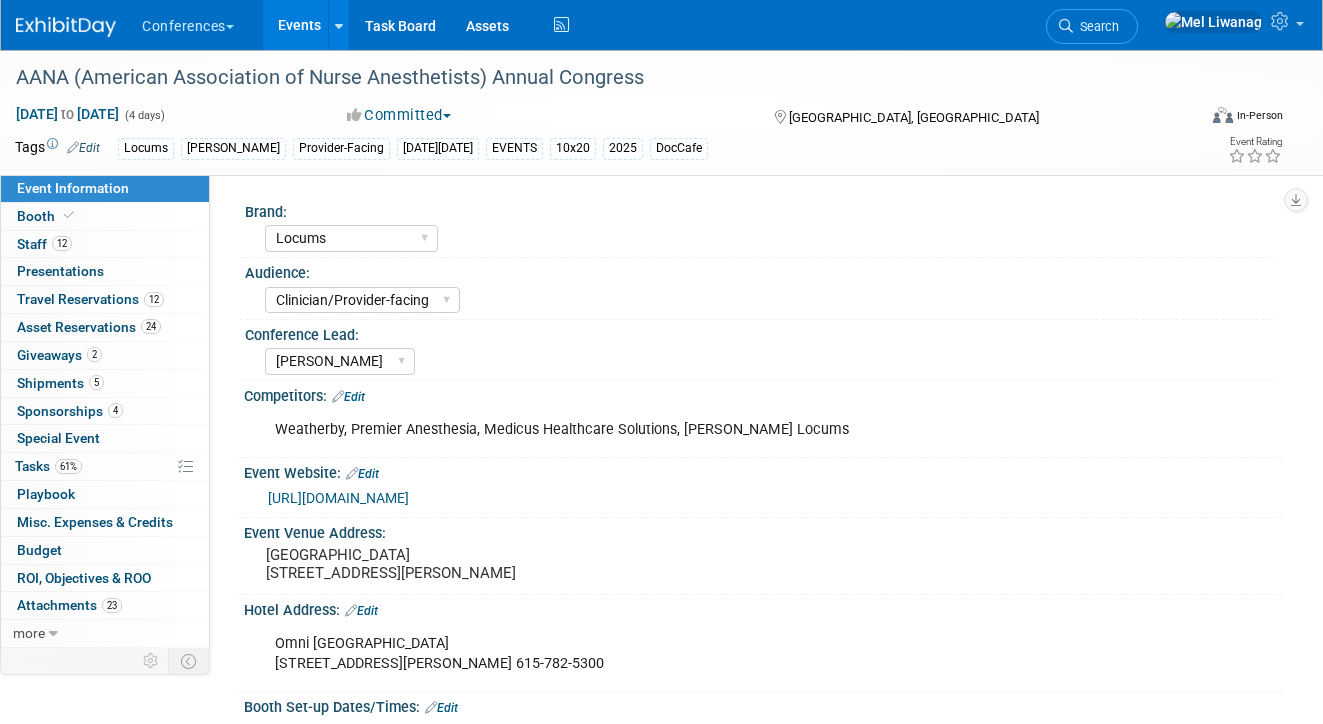 select on "Locums" 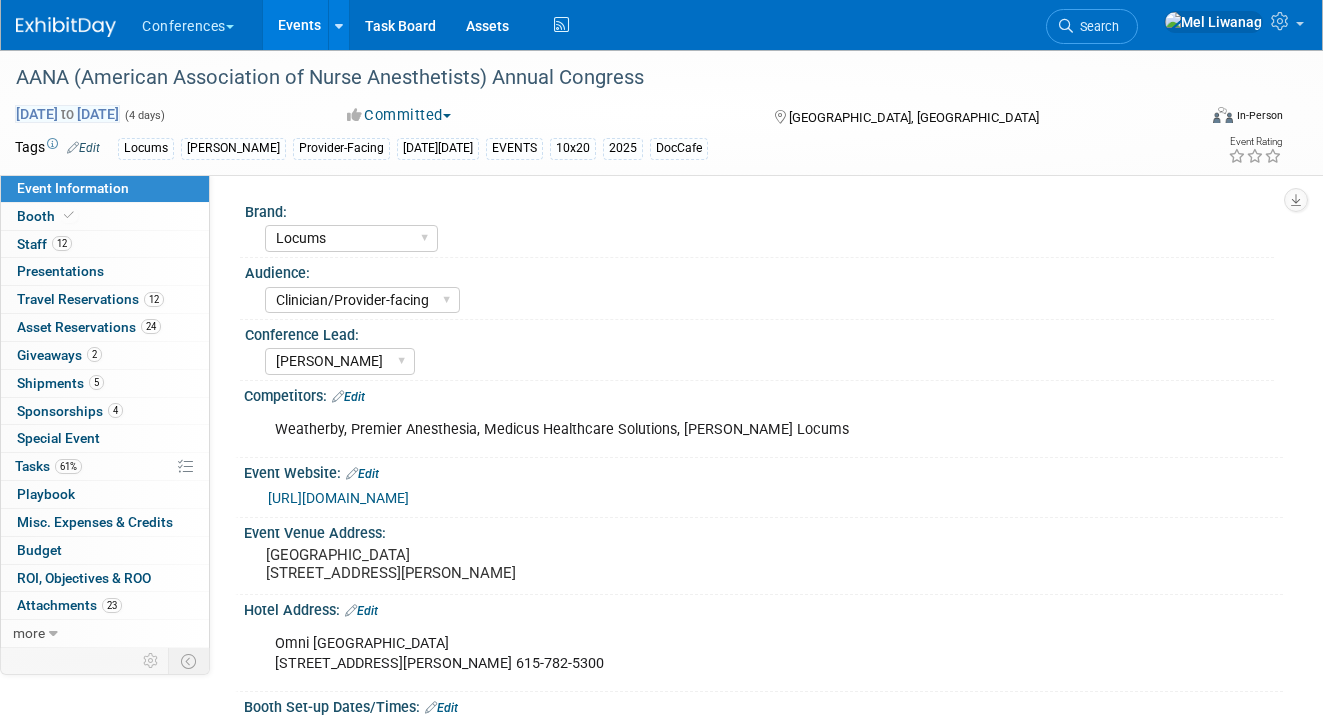 click on "[DATE]  to  [DATE]" at bounding box center [67, 114] 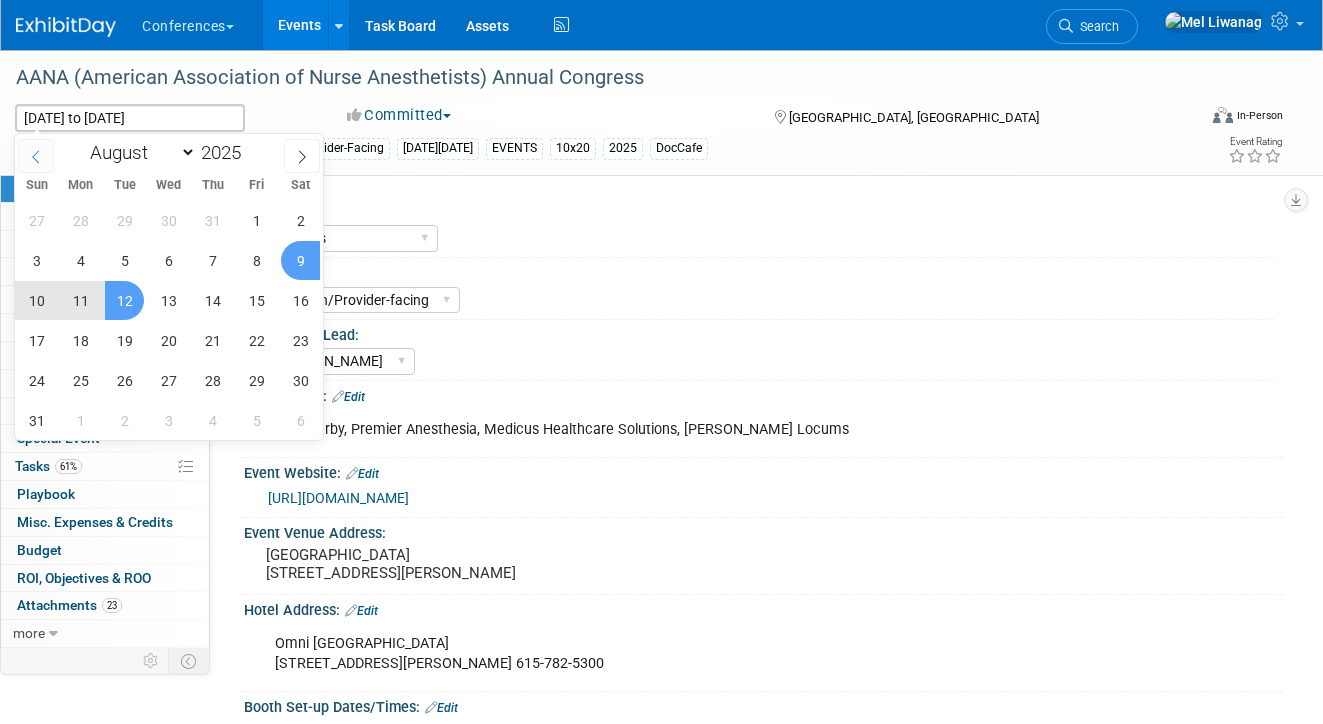 click 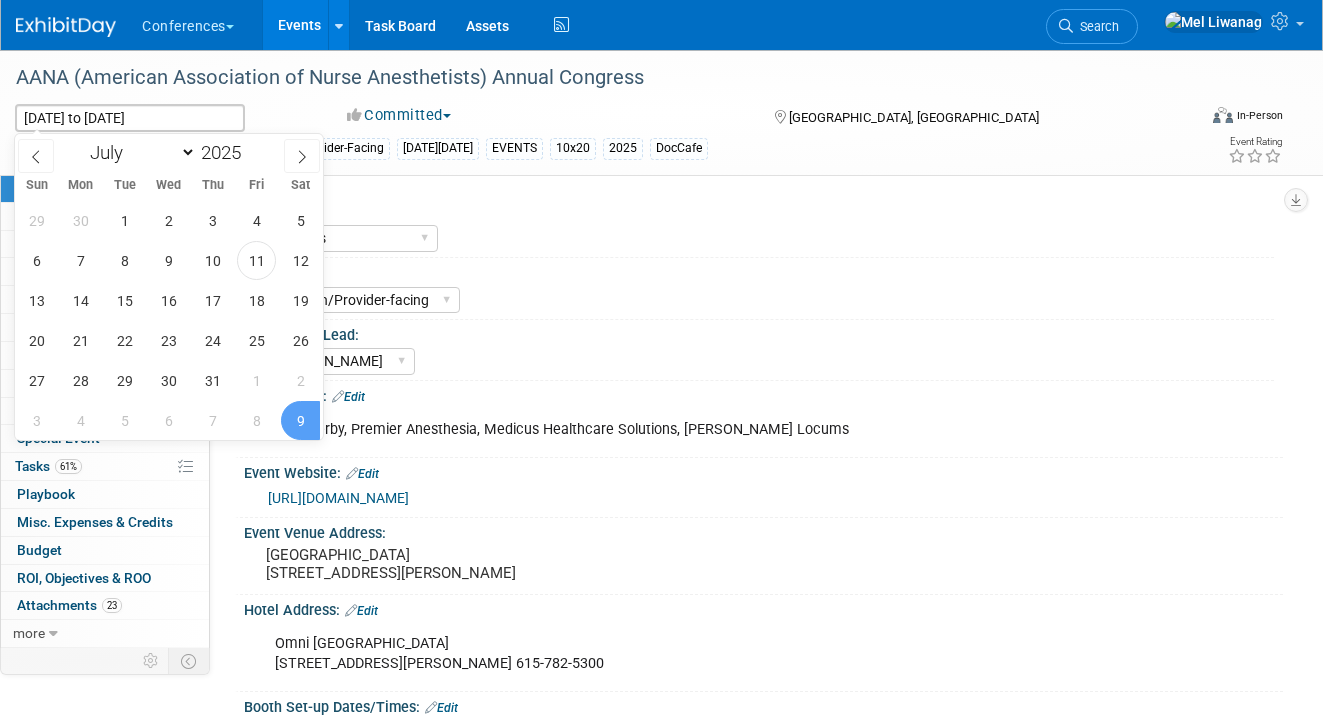 click on "Aya
Bespoke
Corporate
Dawson
DocCafe
Education
Government Services
Locums
NursingJobCafe
Polaris
Qualivis
Shifts
Vaya
Winnow AI" at bounding box center [769, 236] 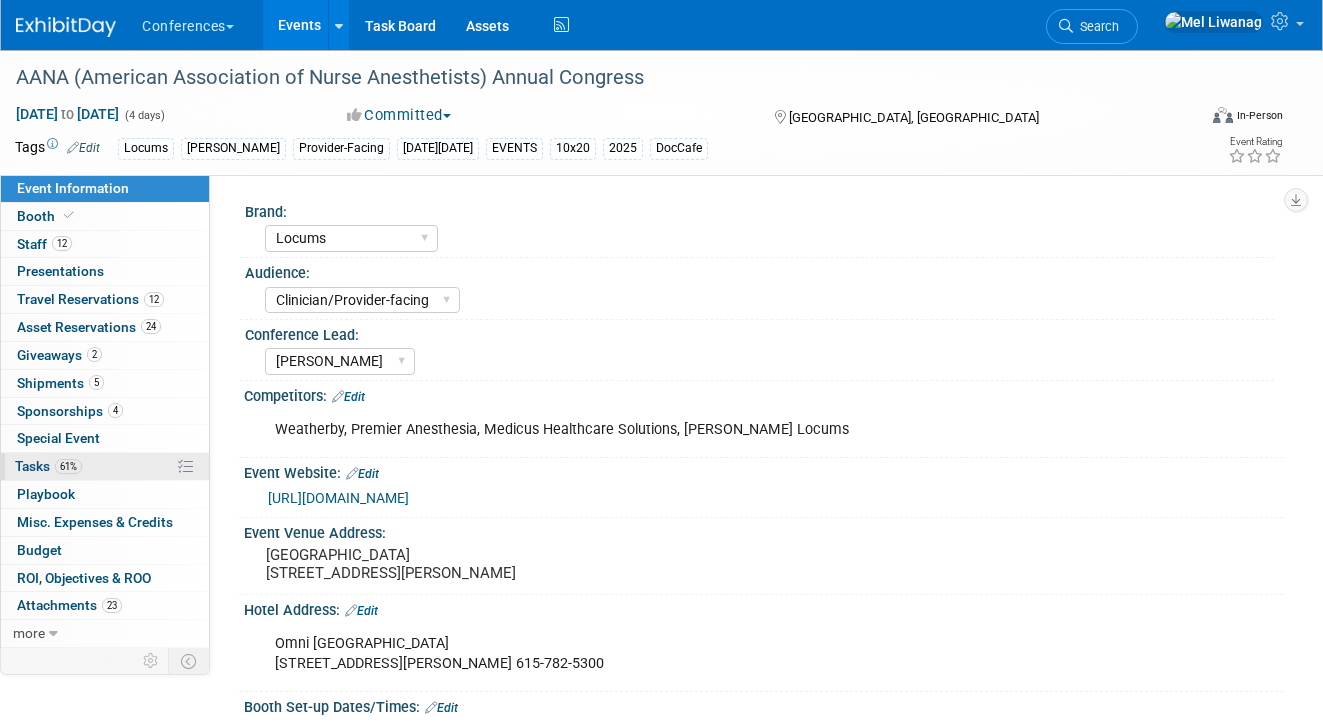click on "Tasks 61%" at bounding box center (48, 466) 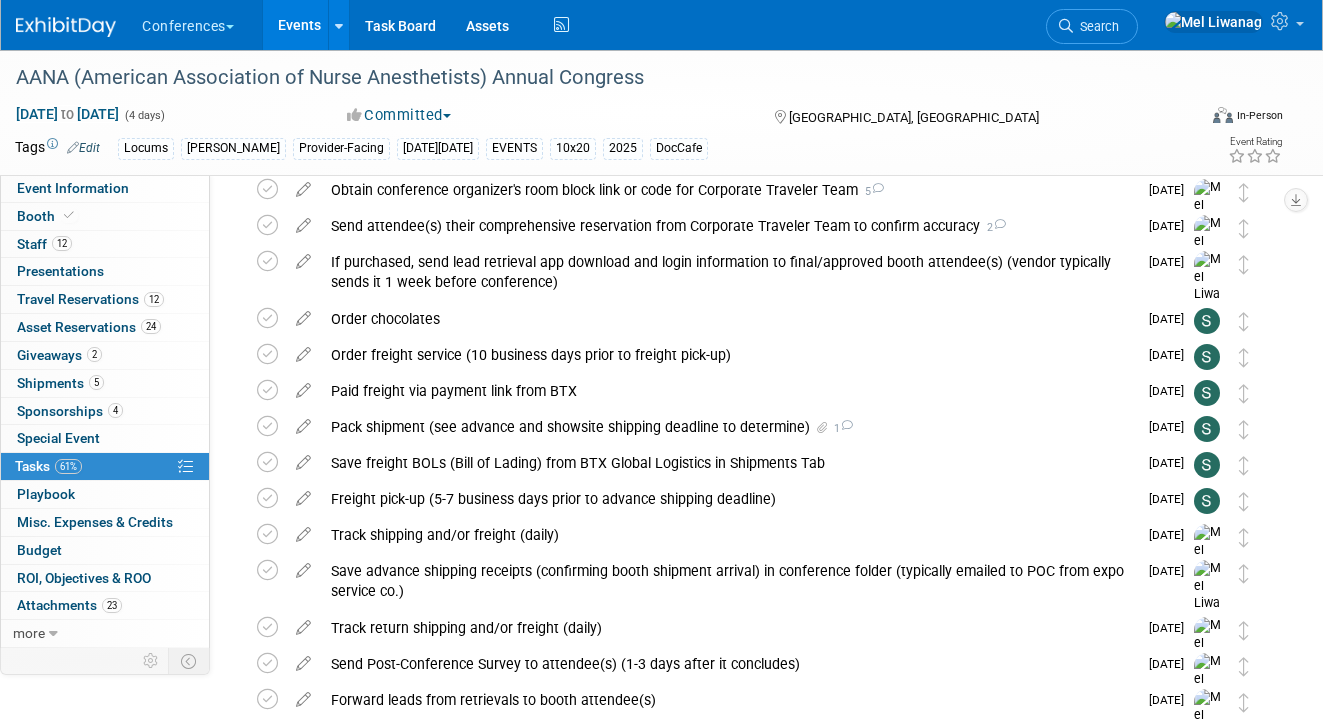 scroll, scrollTop: 635, scrollLeft: 0, axis: vertical 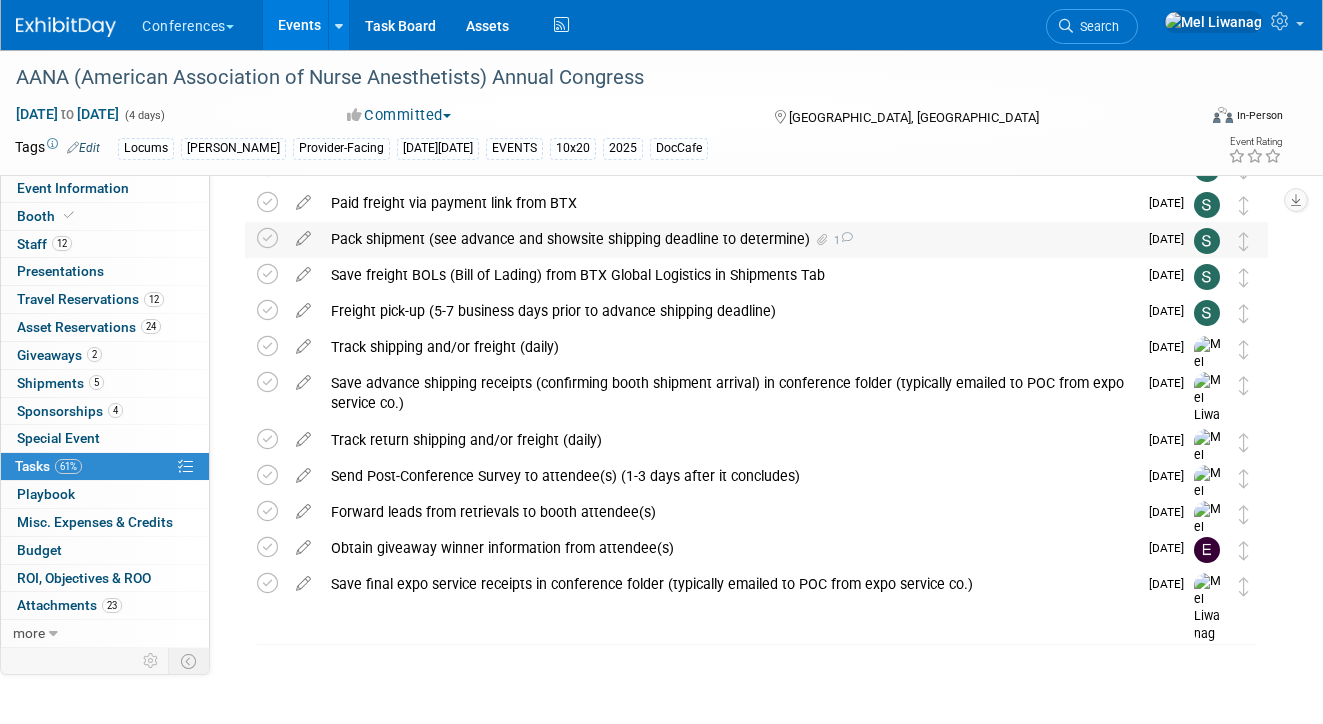 click on "Pack shipment (see advance and showsite shipping deadline to determine)
1" at bounding box center [729, 239] 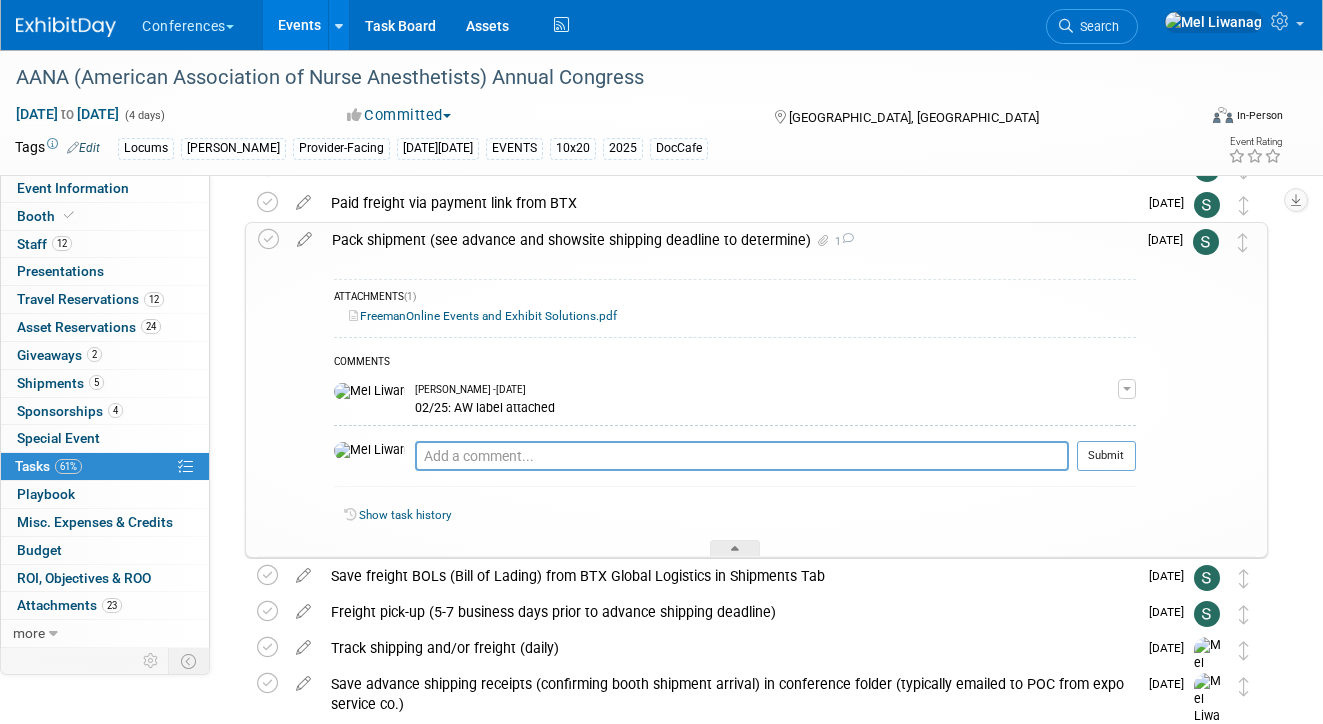 click on "FreemanOnline Events and Exhibit Solutions.pdf" at bounding box center (483, 316) 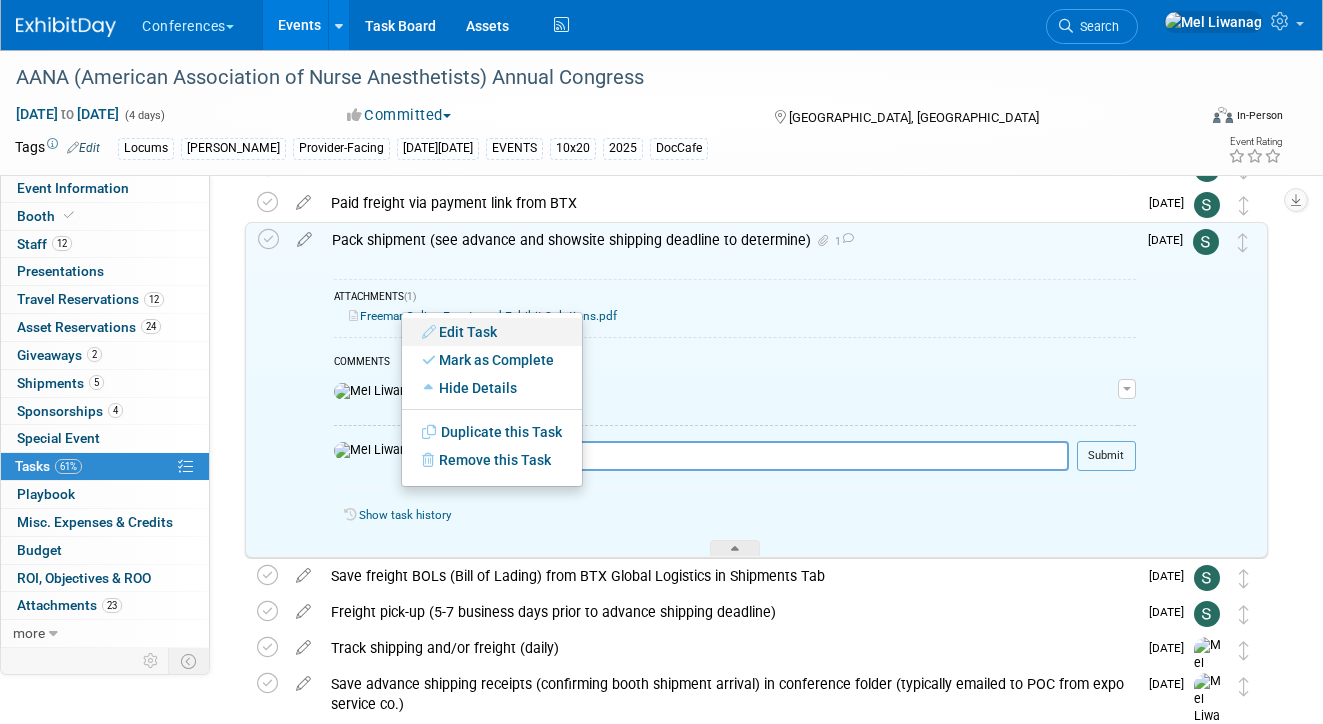 drag, startPoint x: 435, startPoint y: 317, endPoint x: 456, endPoint y: 272, distance: 49.658836 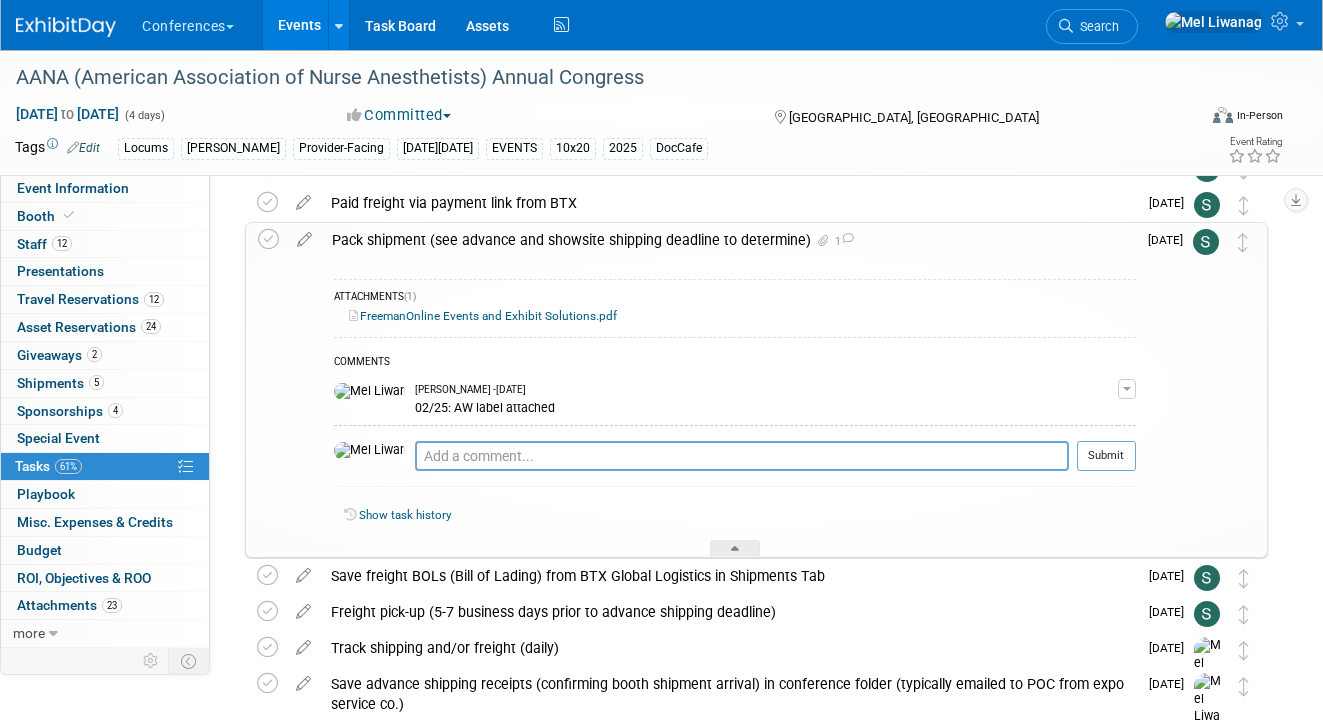click on "ATTACHMENTS  (1)
FreemanOnline Events and Exhibit Solutions.pdf
COMMENTS
Mel Liwanag -   4 months ago
02/25: AW label attached
Edit Comment
Remove
Pro tip: Press Ctrl-Enter to submit comment.
Submit
Show task history" at bounding box center (729, 407) 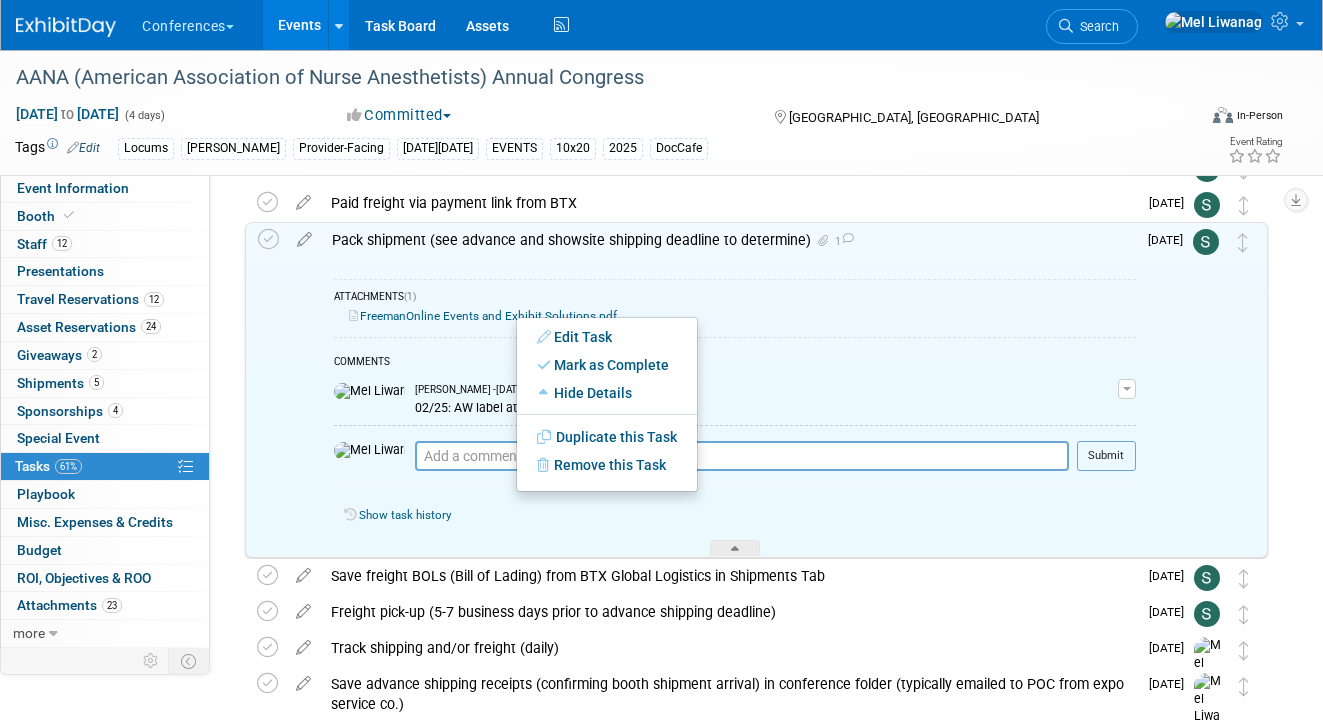 click on "COMMENTS
Mel Liwanag -   4 months ago
02/25: AW label attached
Edit Comment
Remove
Pro tip: Press Ctrl-Enter to submit comment.
Submit" at bounding box center [735, 417] 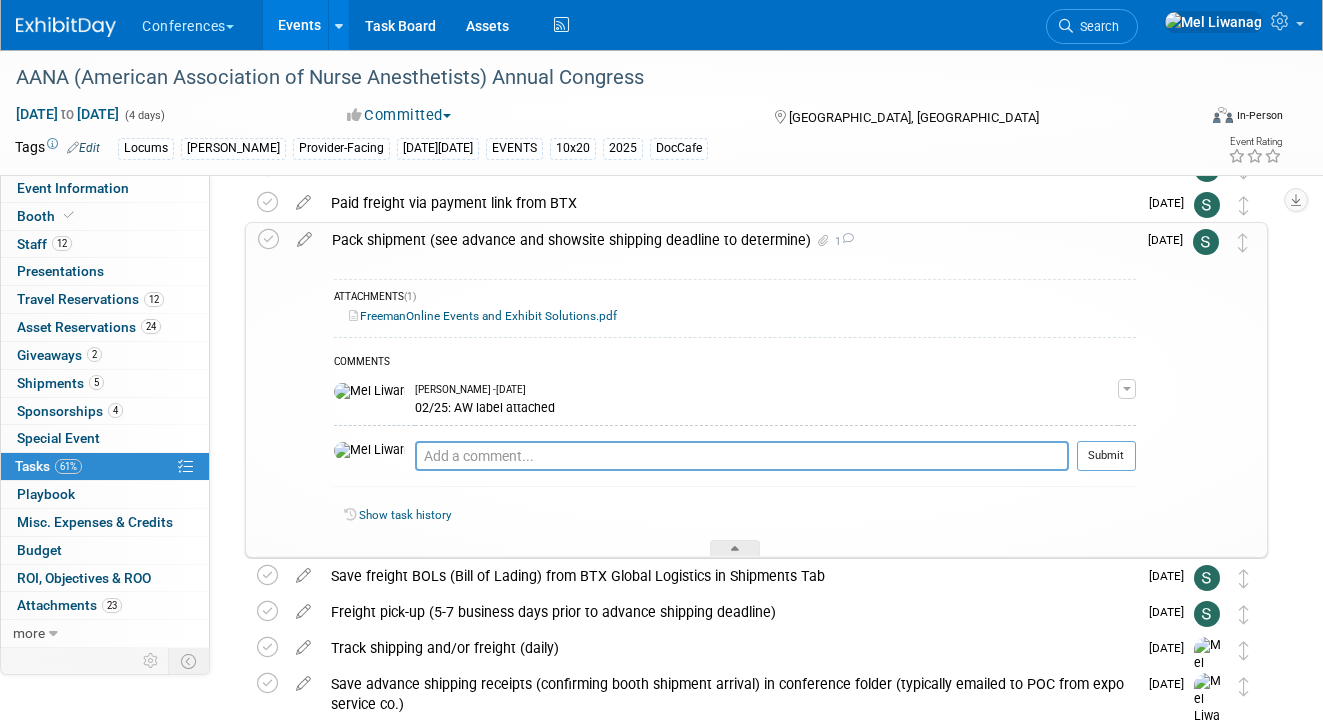 click on "FreemanOnline Events and Exhibit Solutions.pdf" at bounding box center (735, 316) 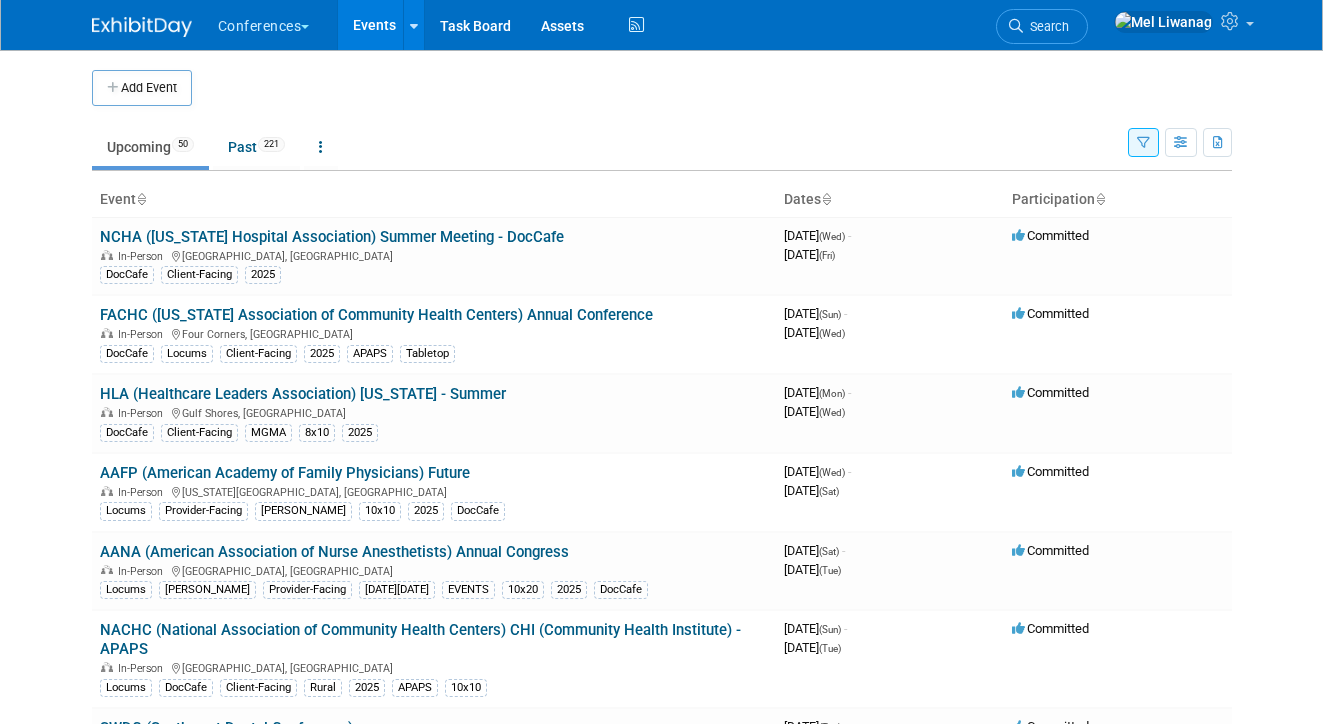scroll, scrollTop: 0, scrollLeft: 0, axis: both 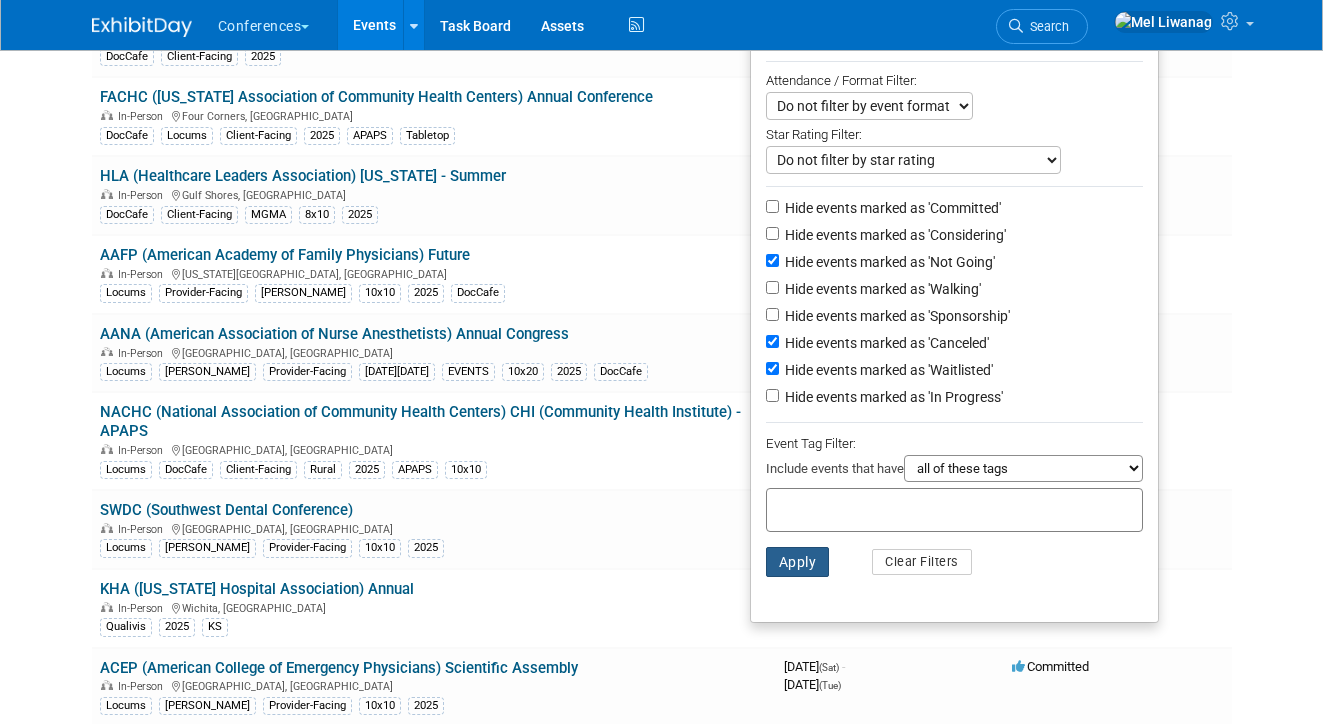 click on "Apply" at bounding box center [798, 562] 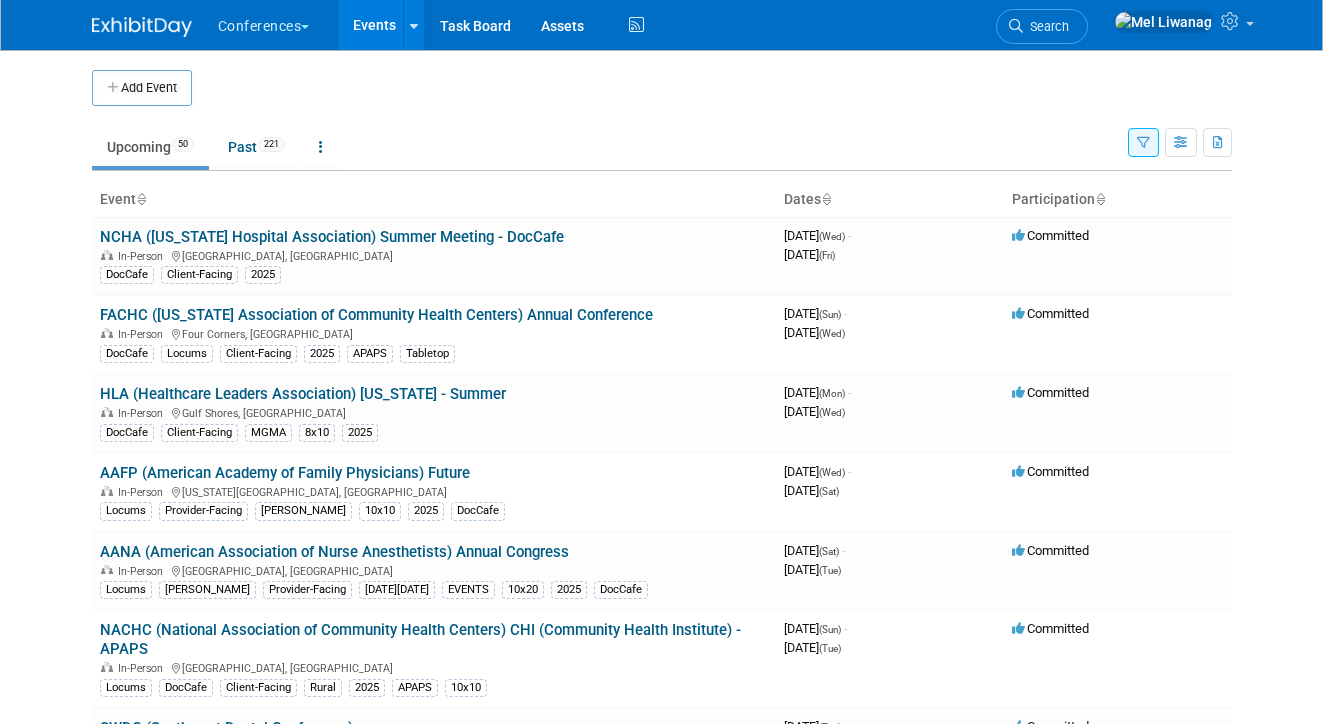 scroll, scrollTop: 0, scrollLeft: 0, axis: both 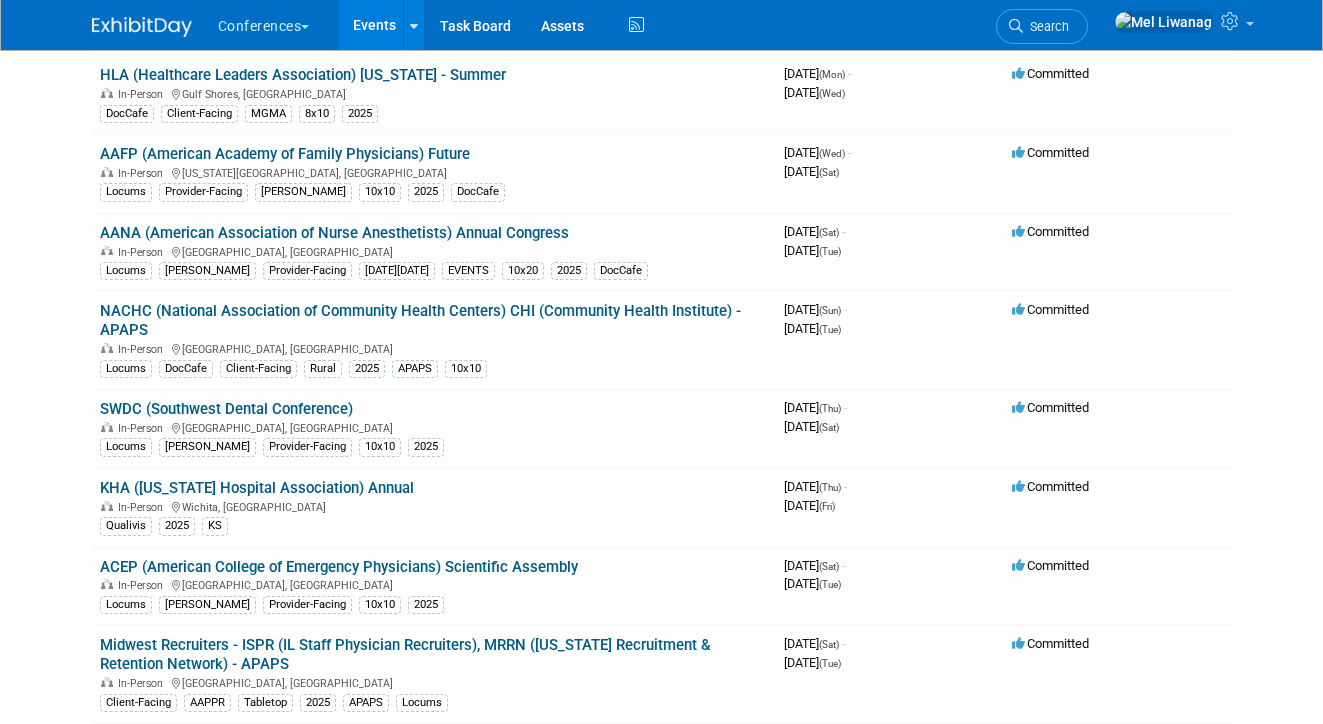 click on "Add Event
New Event
Duplicate Event Warning
There is another event in your workspace with a similar name during the same dates.
Attendance / Format:
<img src="https://www.exhibitday.com/Images/Format-InPerson.png" style="width: 19px; margin-top: 2px; margin-bottom: 2px; margin-left: 2px; filter: grayscale(100%); opacity: 0.75;" />   In-Person
<img src="https://www.exhibitday.com/Images/Format-Virtual.png" style="width: 19px; margin-top: 2px; margin-bottom: 2px; margin-left: 2px; filter: grayscale(100%); opacity: 0.75;" />   Virtual
<img src="https://www.exhibitday.com/Images/Format-Hybrid.png" style="width: 19px; margin-top: 2px; margin-bottom: 2px; margin-left: 2px; filter: grayscale(100%); opacity: 0.75;" />   Hybrid
In-Person        In-Person      Virtual      Hybrid
Participation:
Committed      Committed    Considering    Walking" at bounding box center [662, 1838] 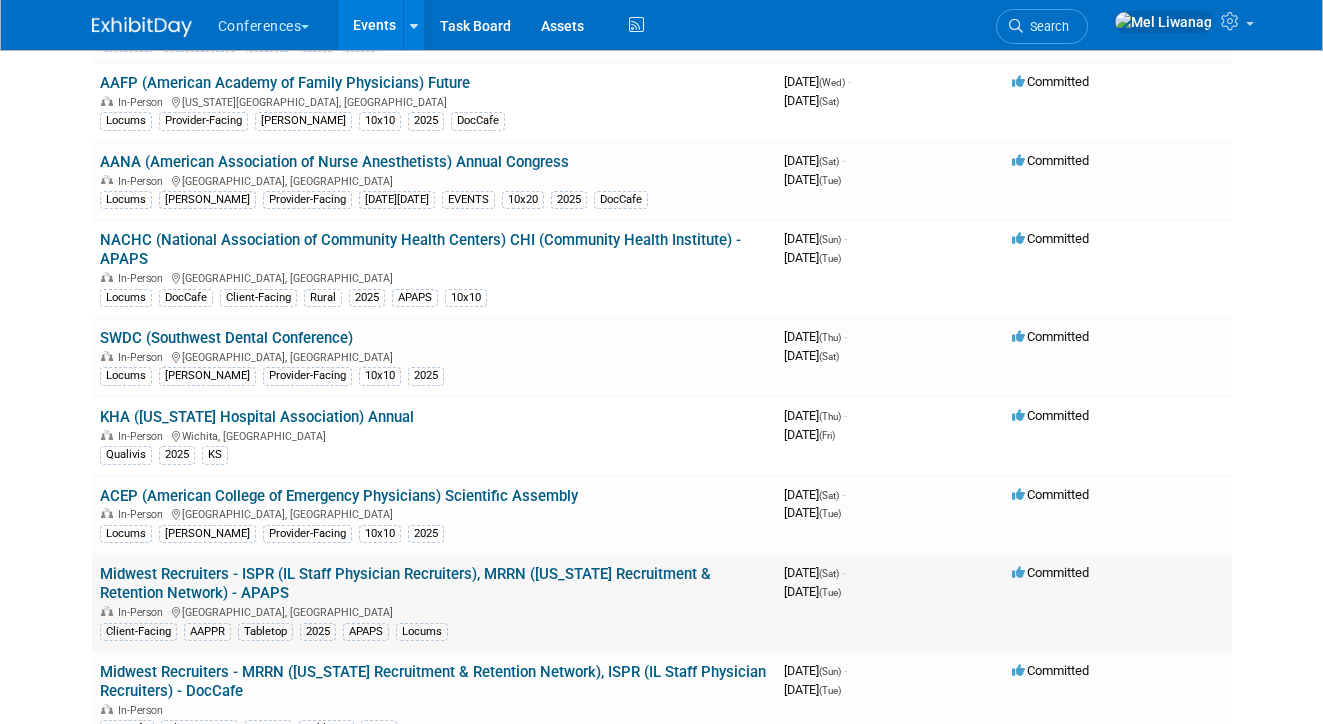 scroll, scrollTop: 531, scrollLeft: 0, axis: vertical 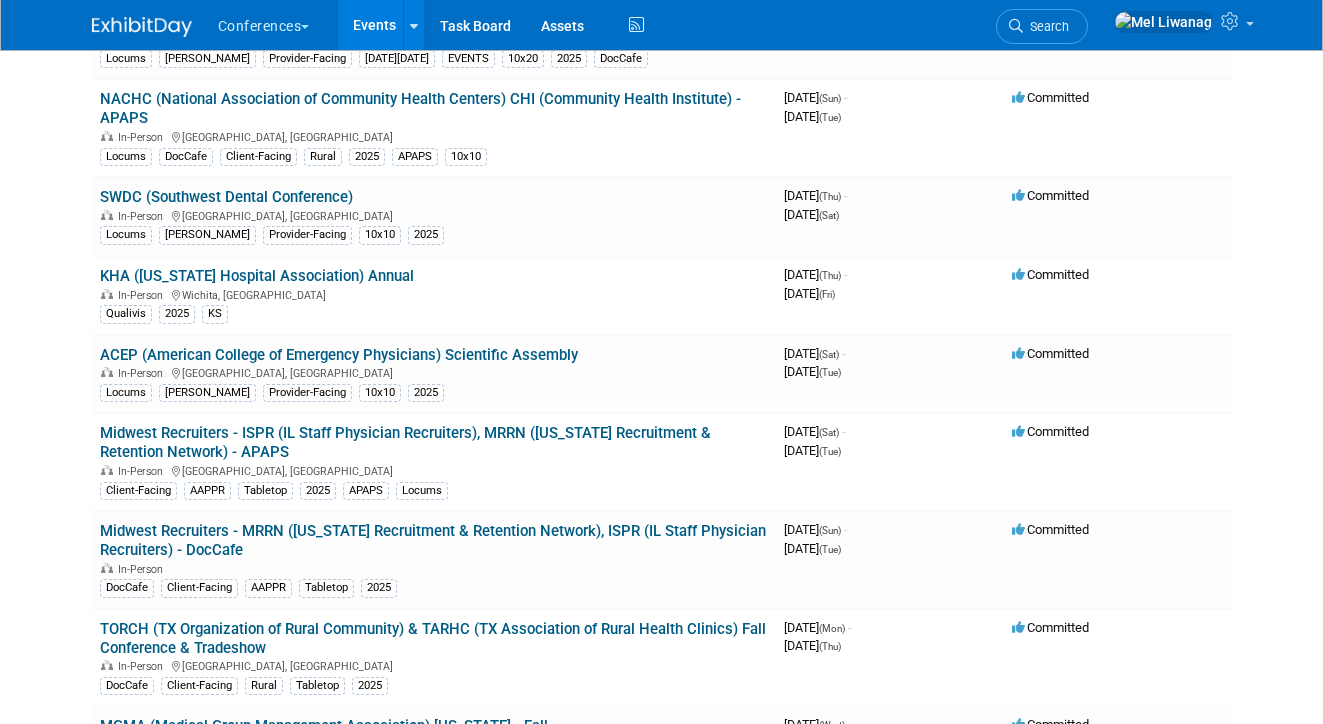 click on "Conferences
Explore:
My Workspaces  2
Go to Workspace:
Conferences
Marketing Requests
Events
Add Event
Bulk Upload Events
Shareable Event Boards
Recently Viewed Events:
AANA (American Association of Nurse Anesthetists) Annual Congress
Nashville, TN
Aug 9, 2025  to  Aug 12, 2025
NACHC (National Association of Community Health Centers) CHI (Community Health Institute) - APAPS
Chicago, IL
Aug 17, 2025  to  Aug 19, 2025
FACHC (Florida Association of Community Health Centers) Annual Conference
Four Corners, FL
Jul 20, 2025  to  Jul 23, 2025
Task Board
Assets
Activity Feed
My Account
My Profile & Preferences
Sync to External Calendar...
Team Workspace
Users and Permissions
Workspace Settings" at bounding box center [661, -169] 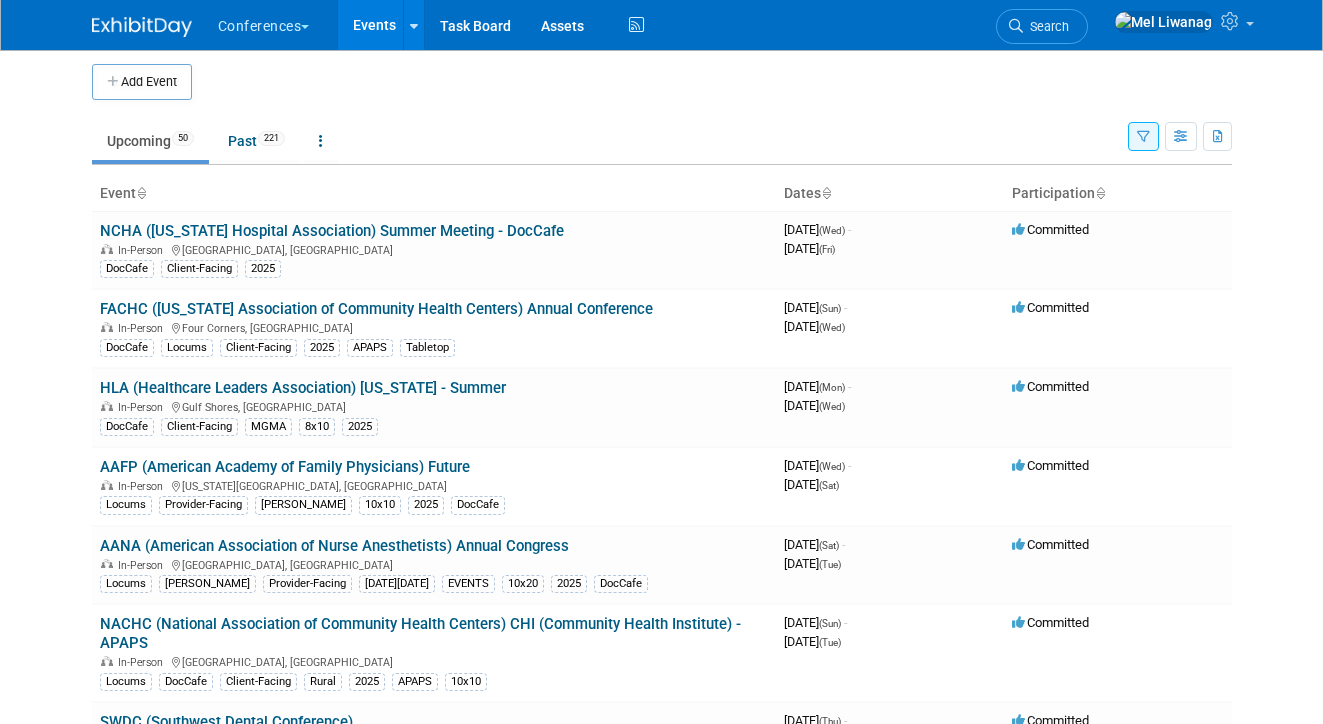 scroll, scrollTop: 0, scrollLeft: 0, axis: both 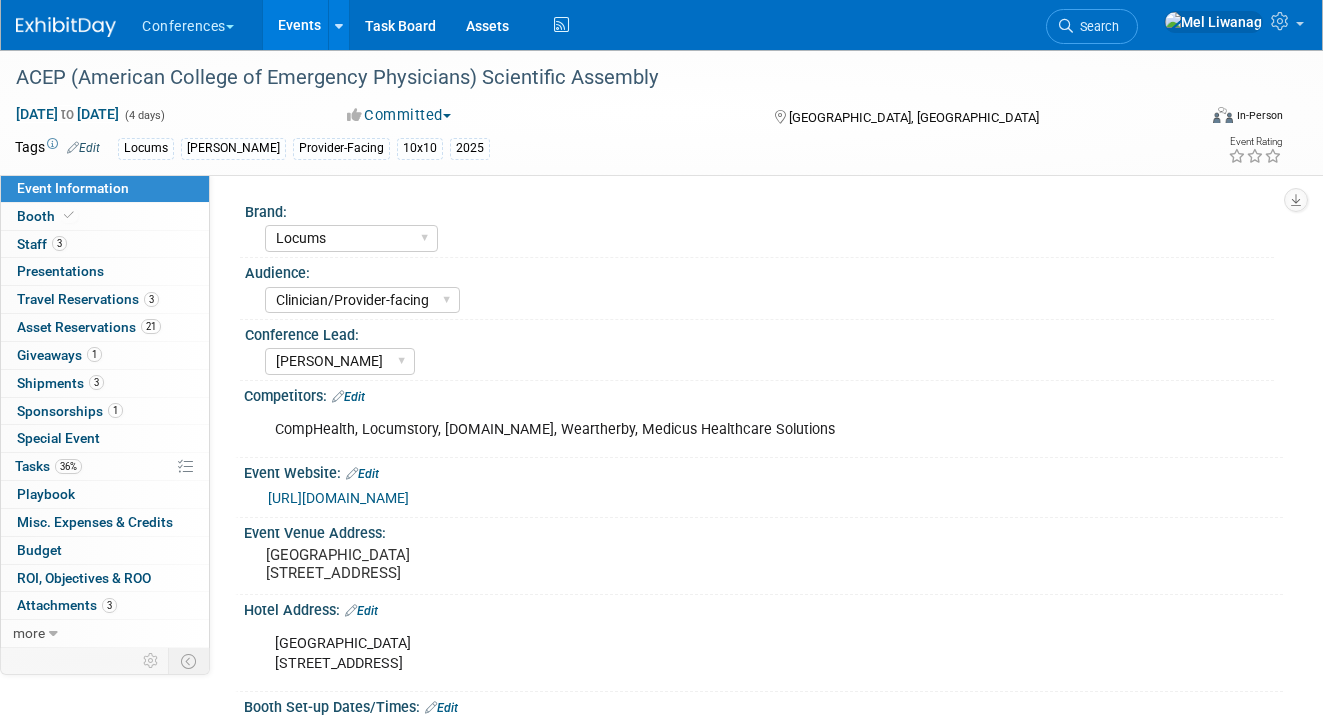 select on "Locums" 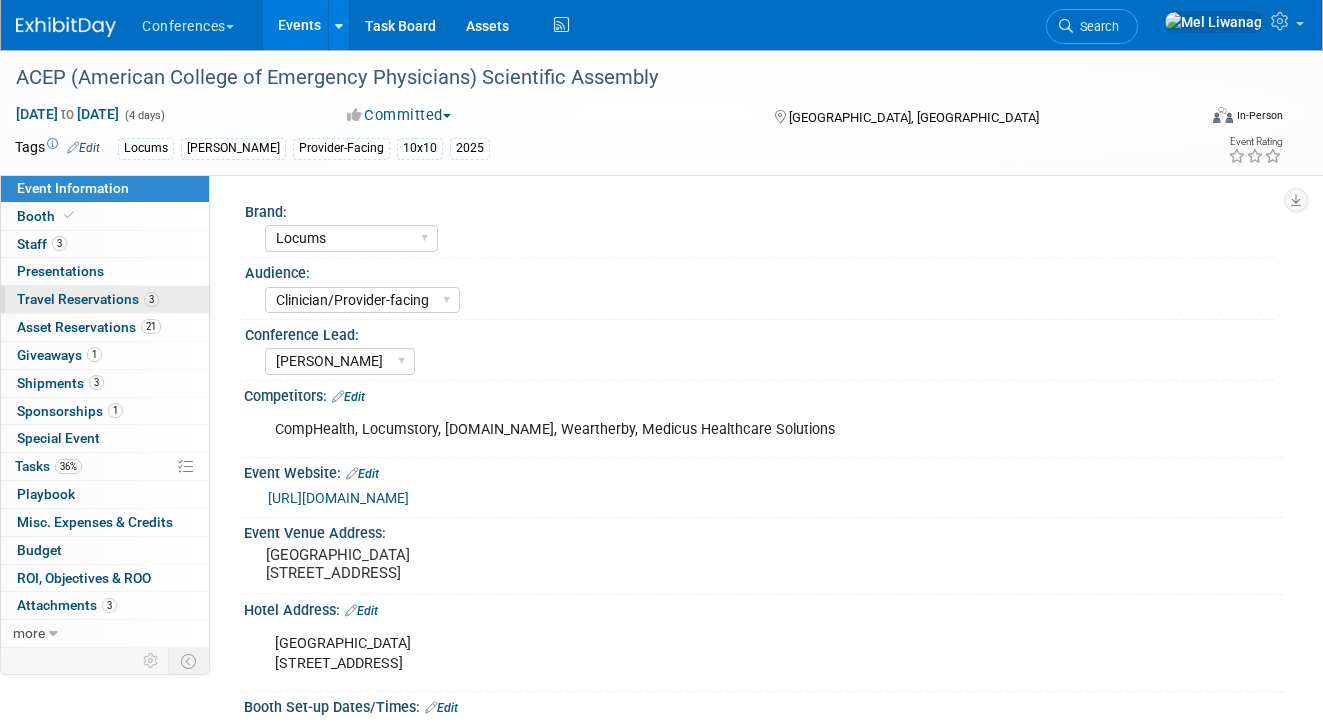 click on "3
Travel Reservations 3" at bounding box center [105, 299] 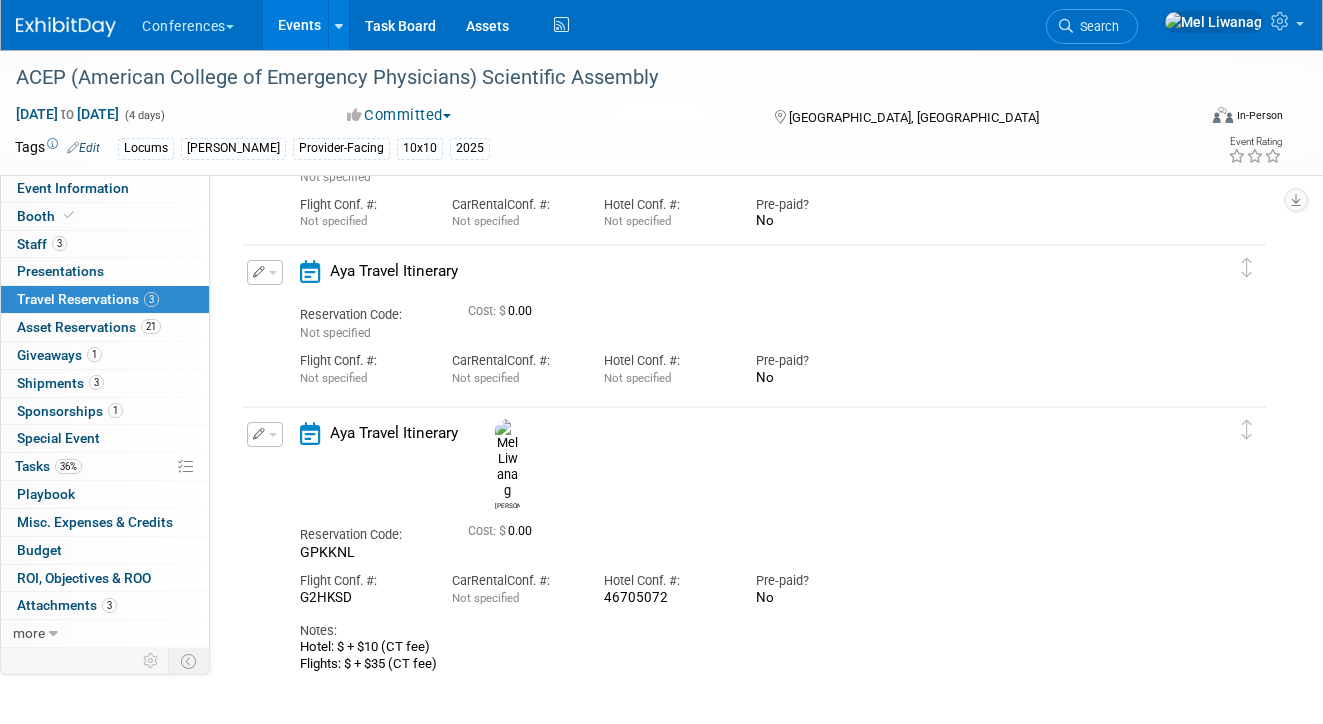 scroll, scrollTop: 195, scrollLeft: 0, axis: vertical 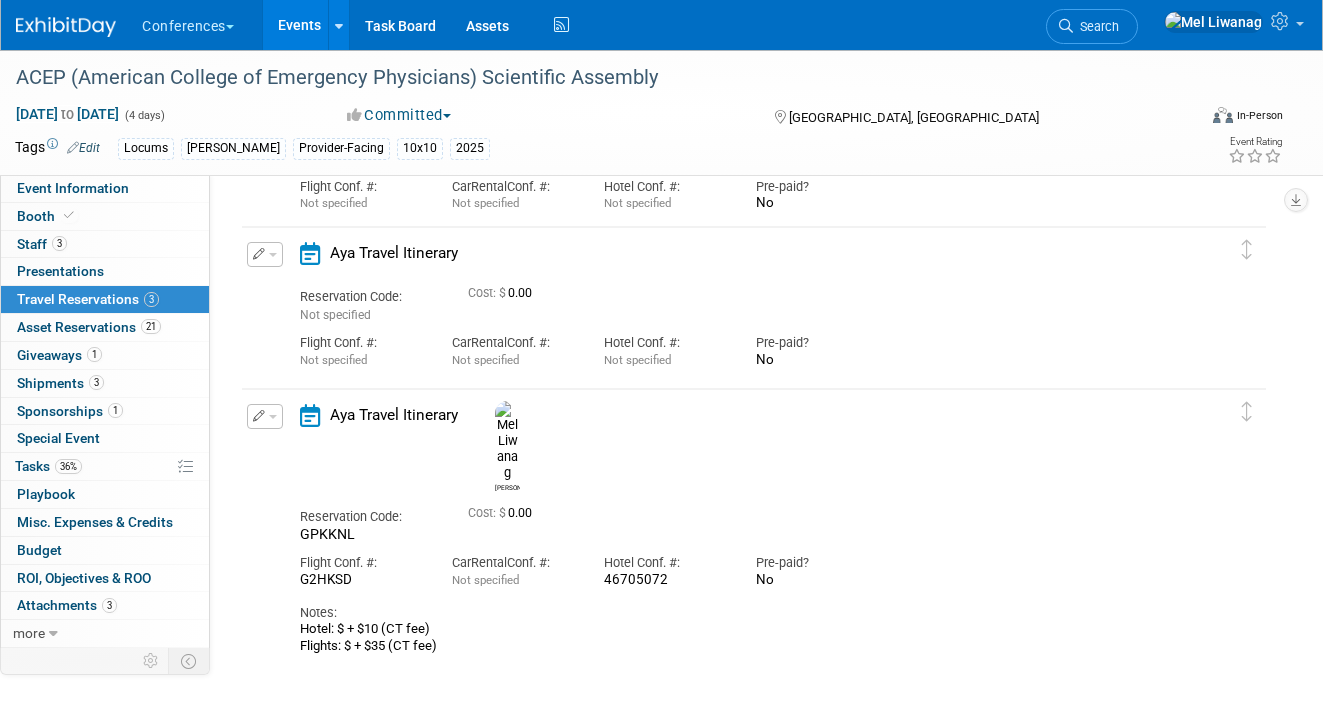click at bounding box center (265, 416) 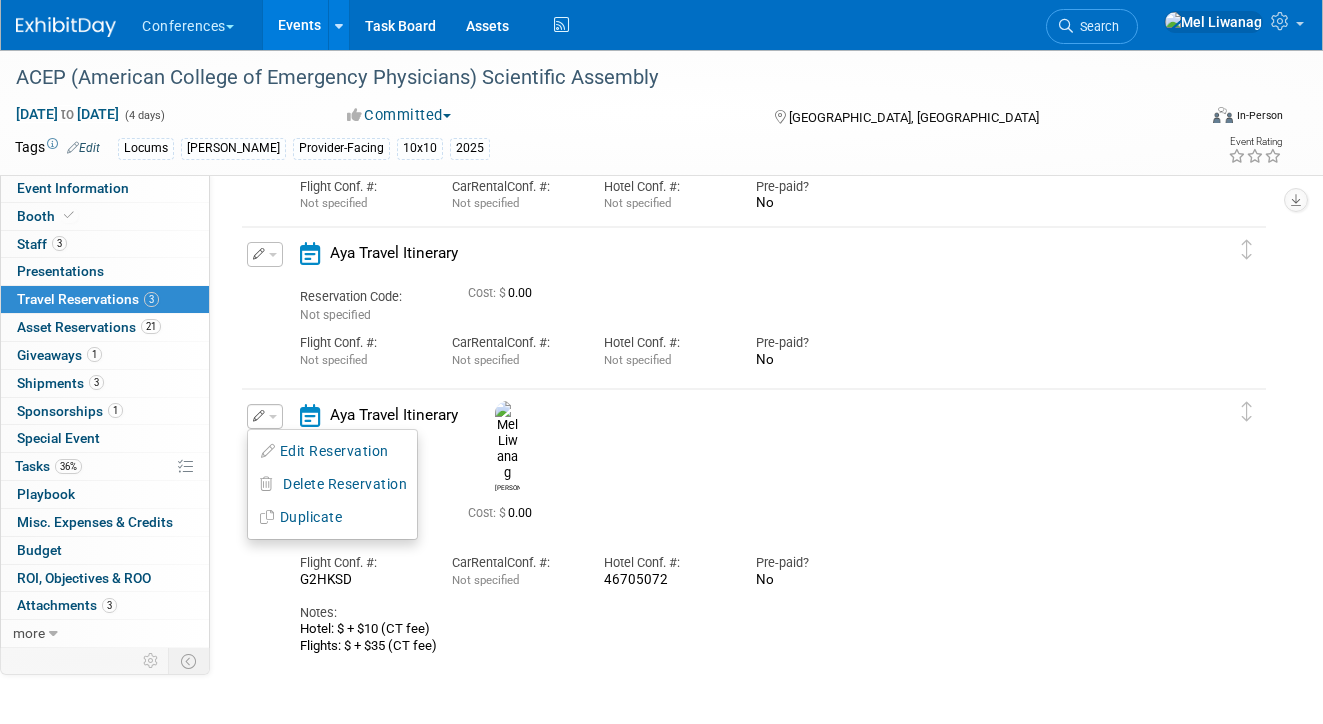 drag, startPoint x: 284, startPoint y: 443, endPoint x: 382, endPoint y: 536, distance: 135.10367 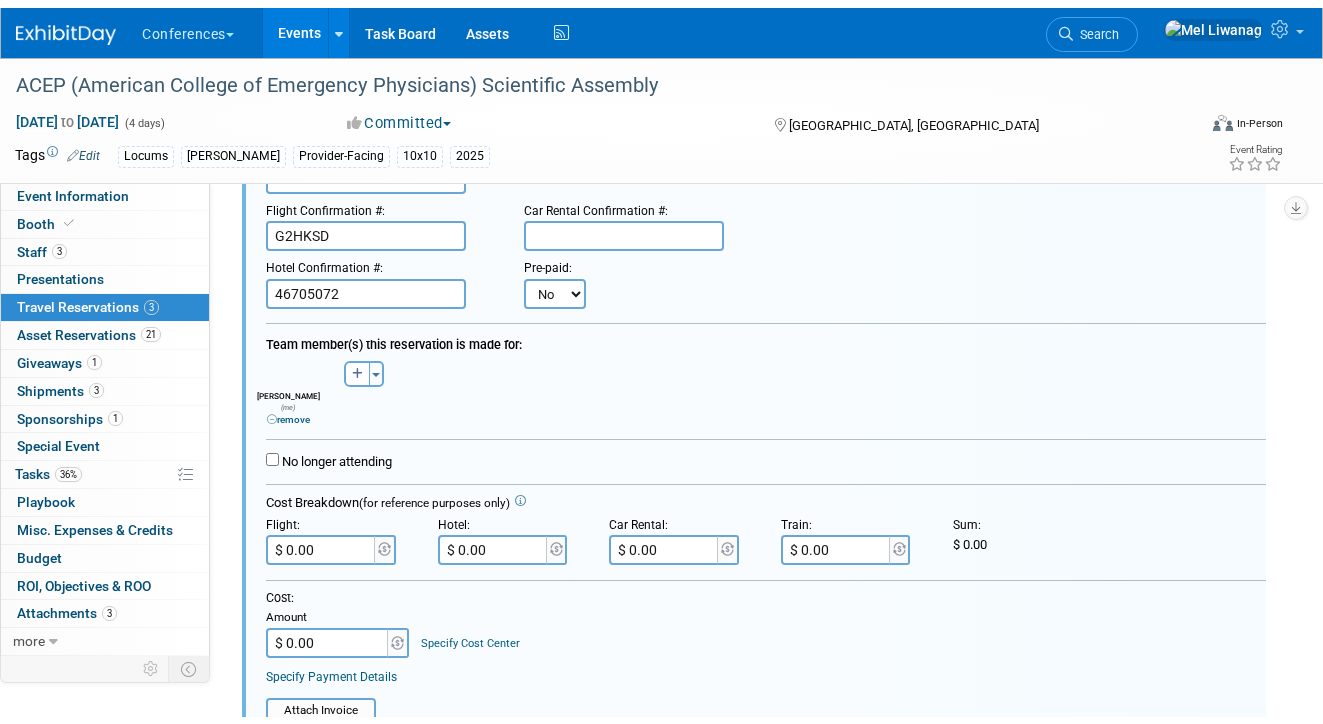 scroll, scrollTop: 907, scrollLeft: 0, axis: vertical 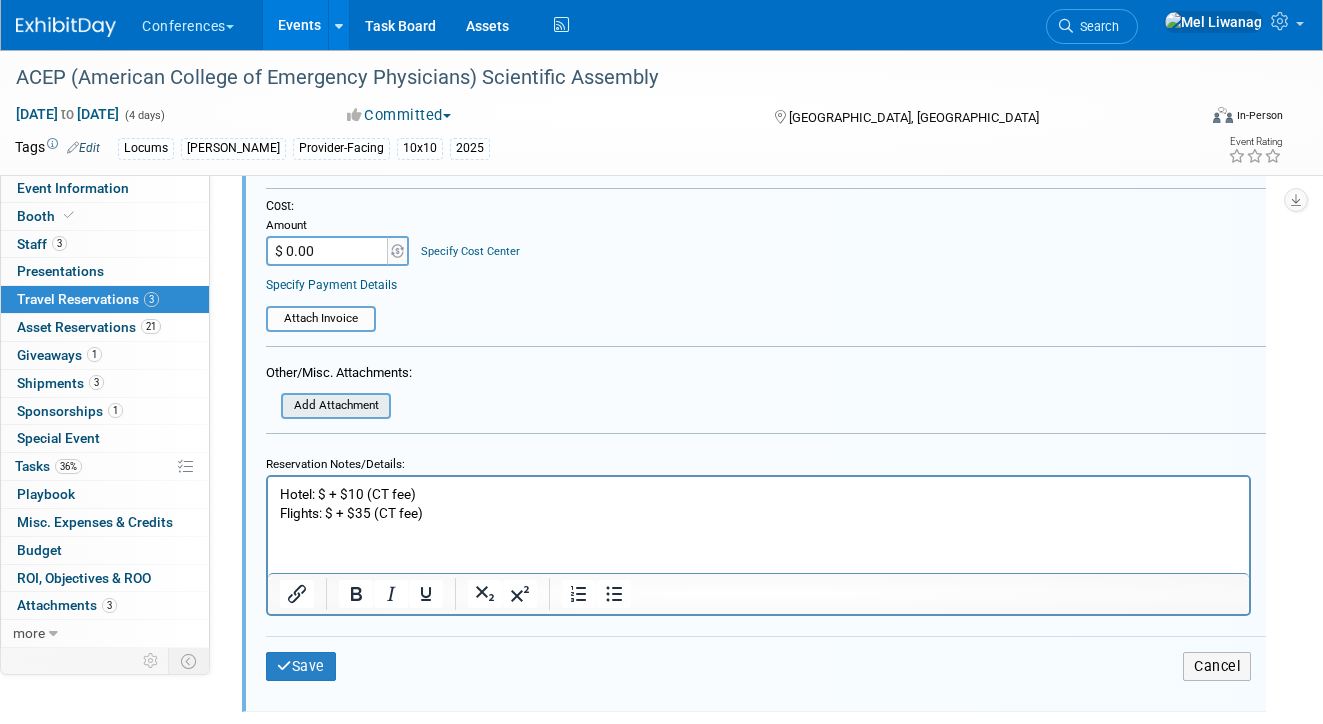 click at bounding box center [270, 406] 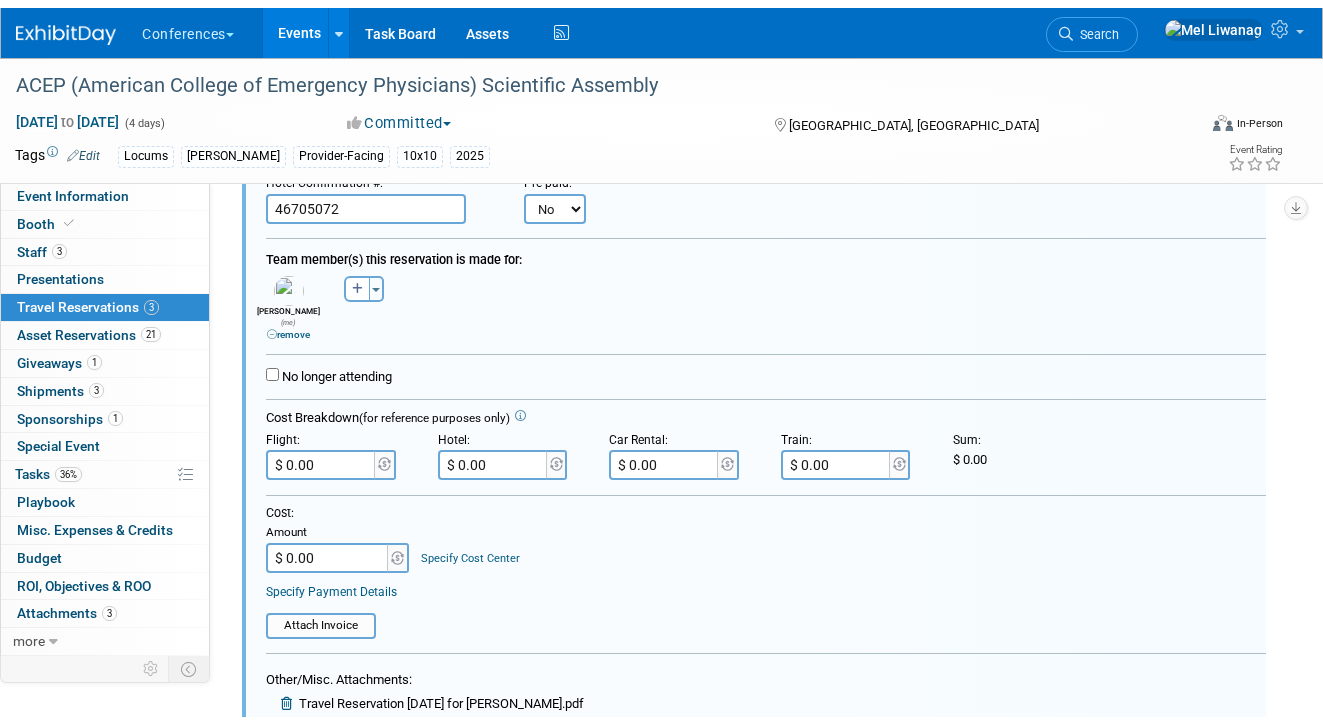 scroll, scrollTop: 1132, scrollLeft: 0, axis: vertical 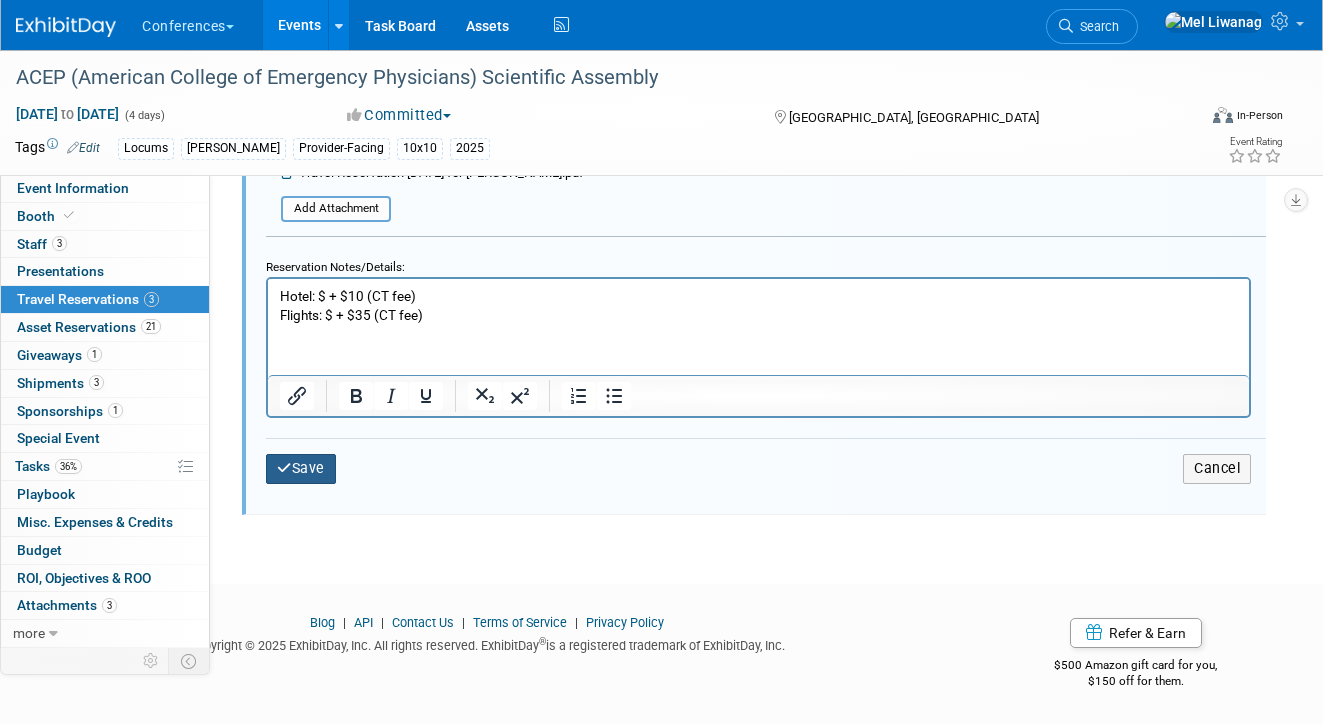 click on "Save" at bounding box center (301, 468) 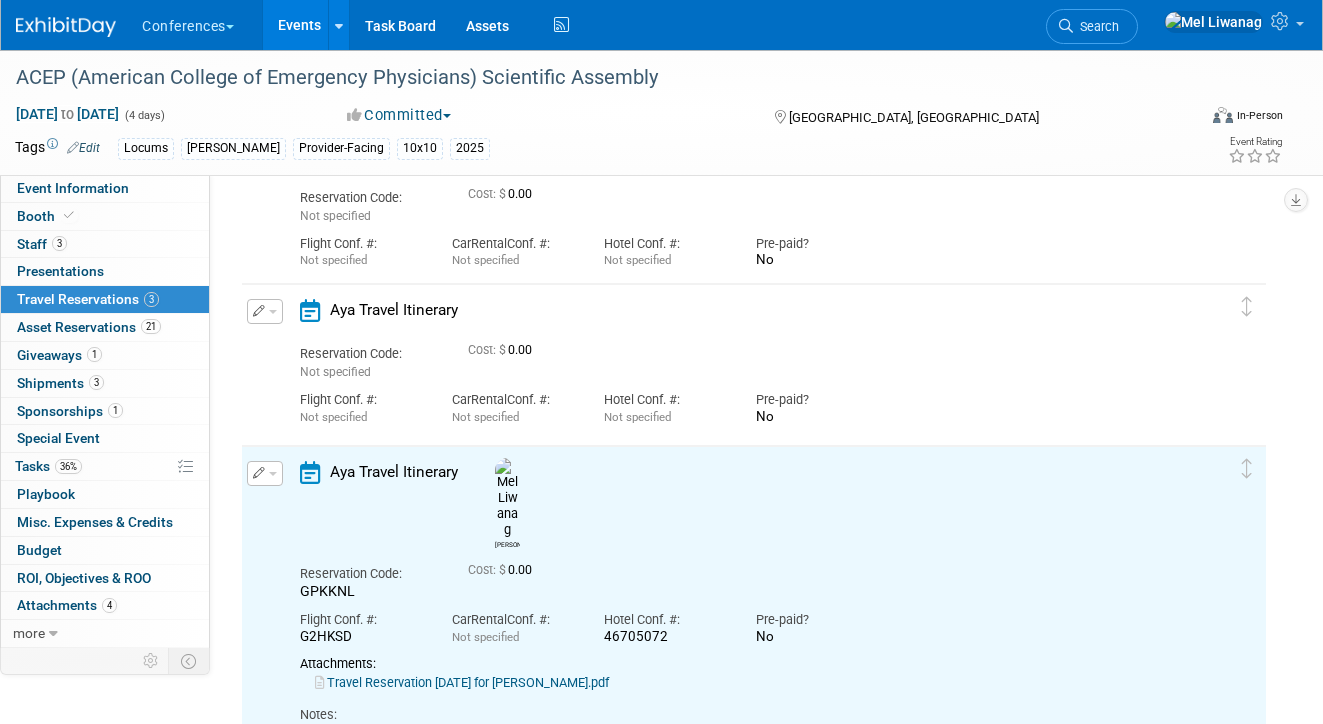 scroll, scrollTop: 0, scrollLeft: 0, axis: both 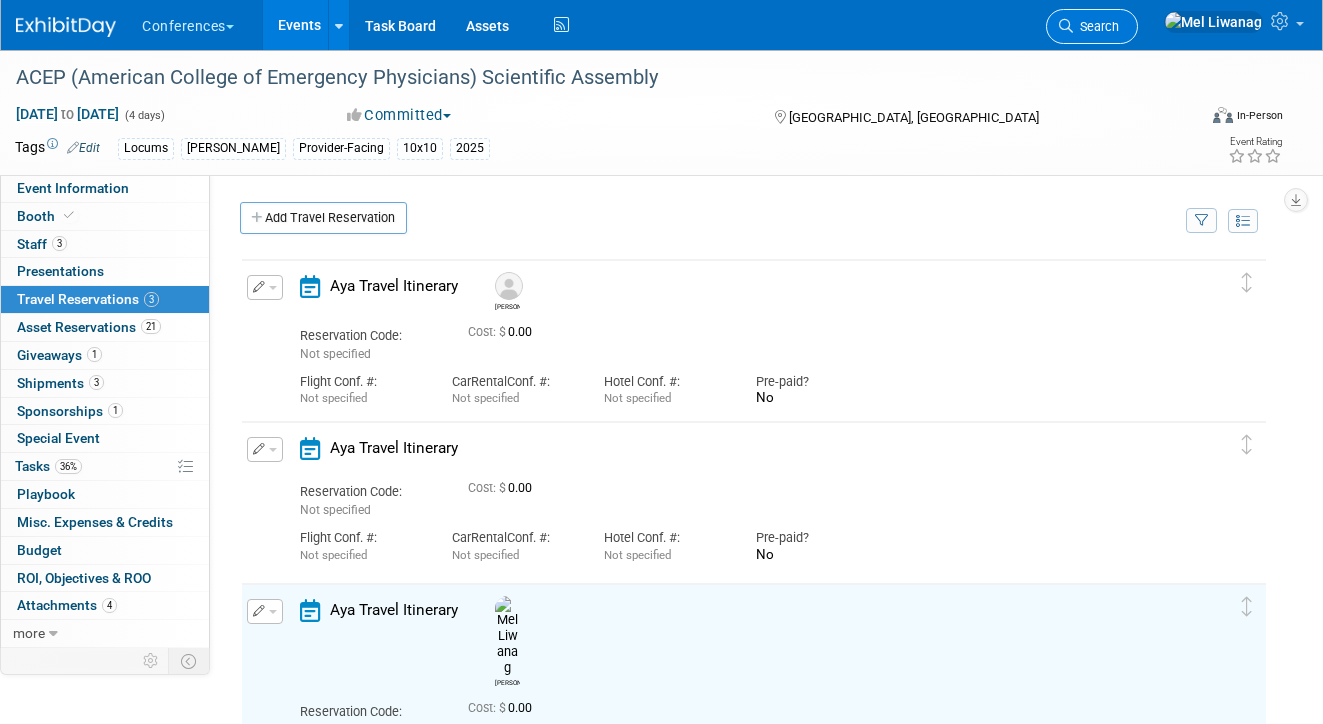 click on "Search" at bounding box center [1092, 26] 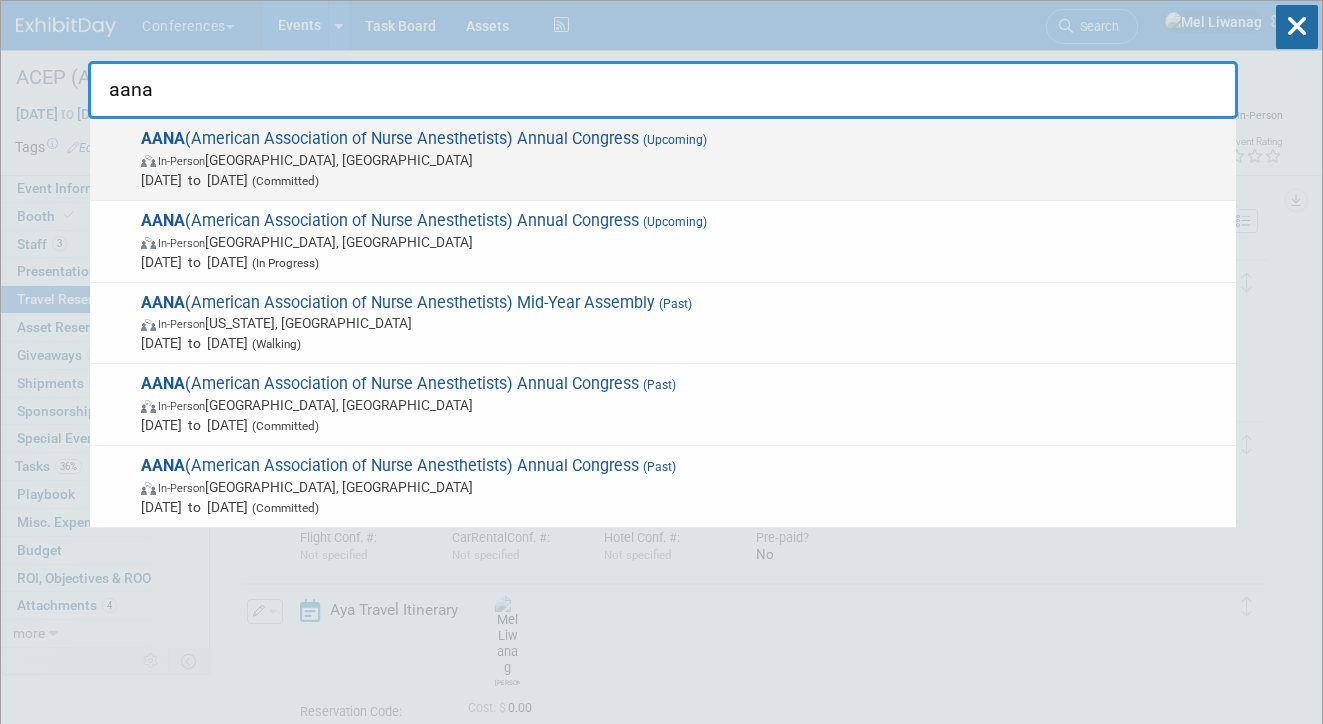 type on "aana" 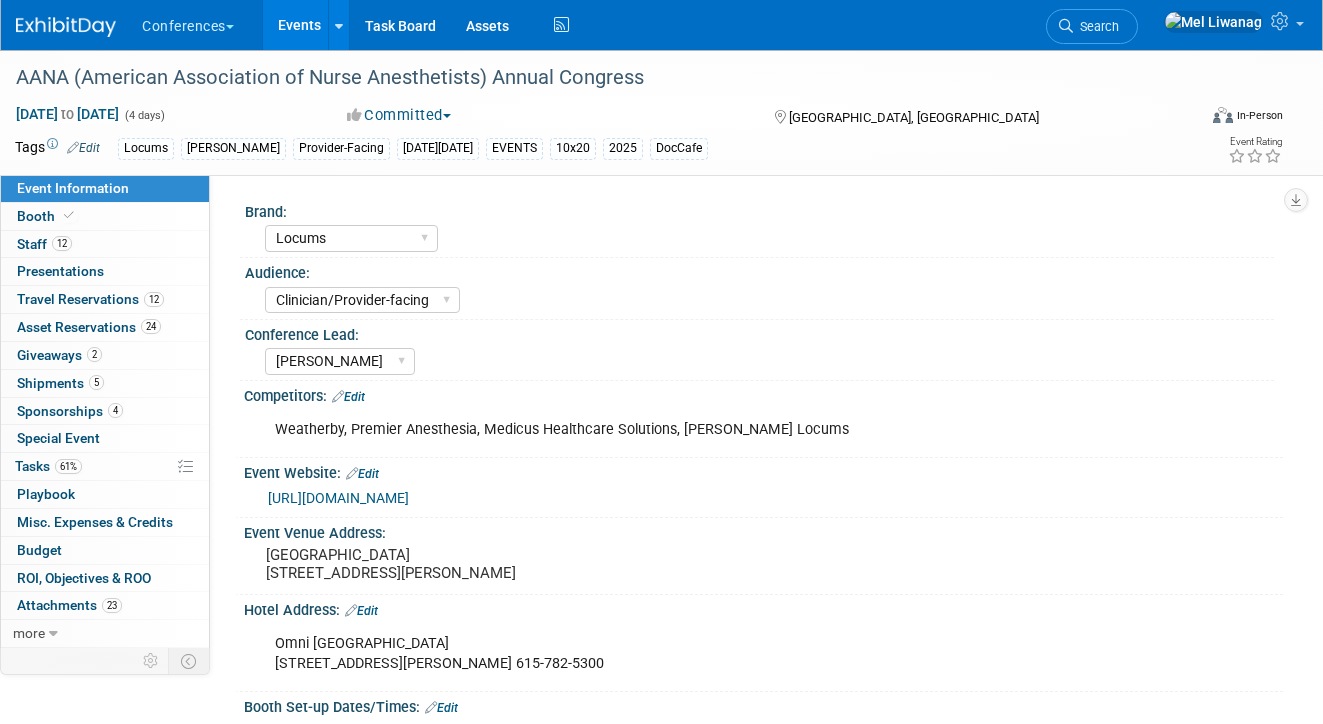 select on "Locums" 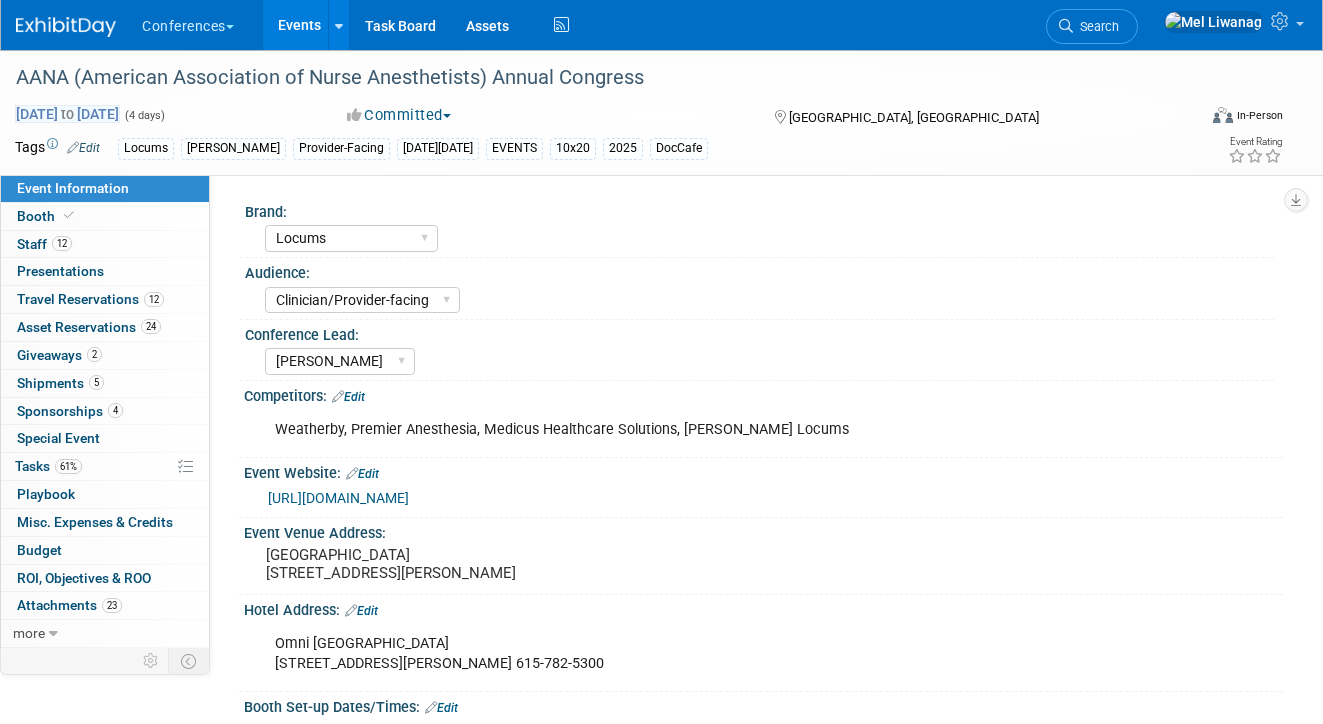 click on "[DATE]  to  [DATE]" at bounding box center [67, 114] 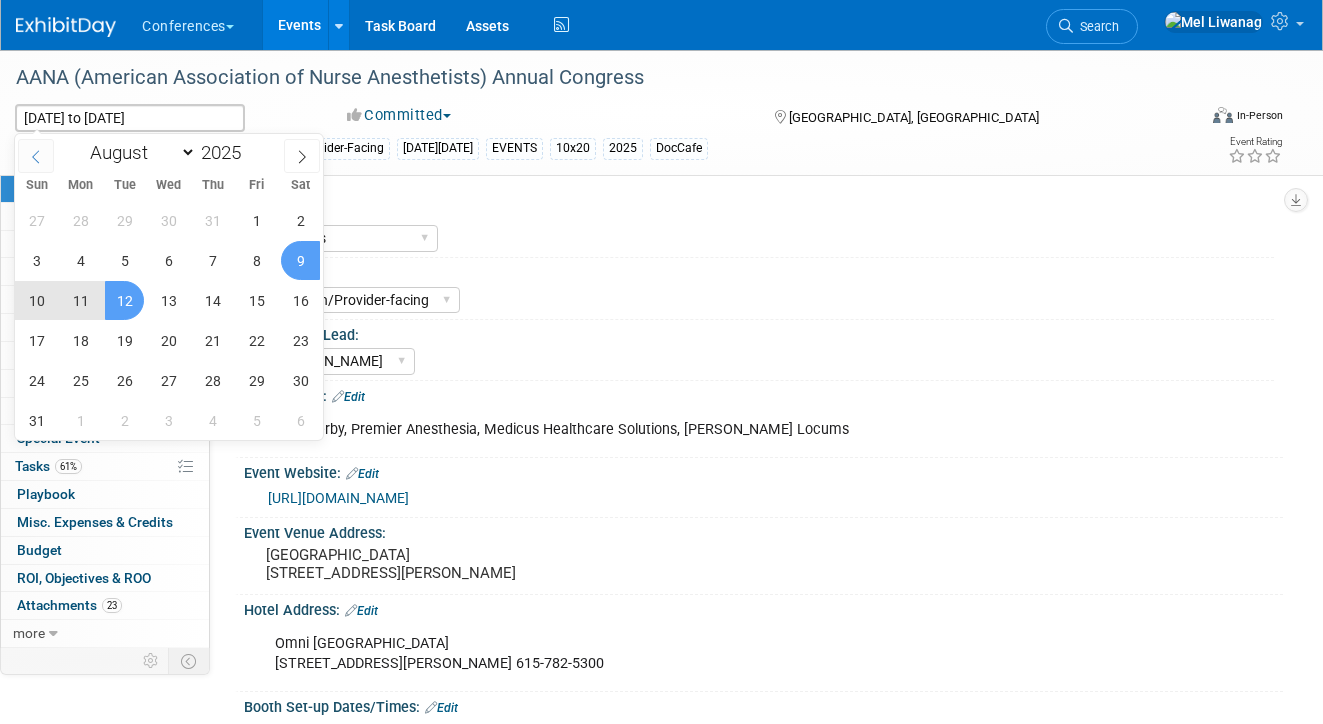 click at bounding box center (36, 156) 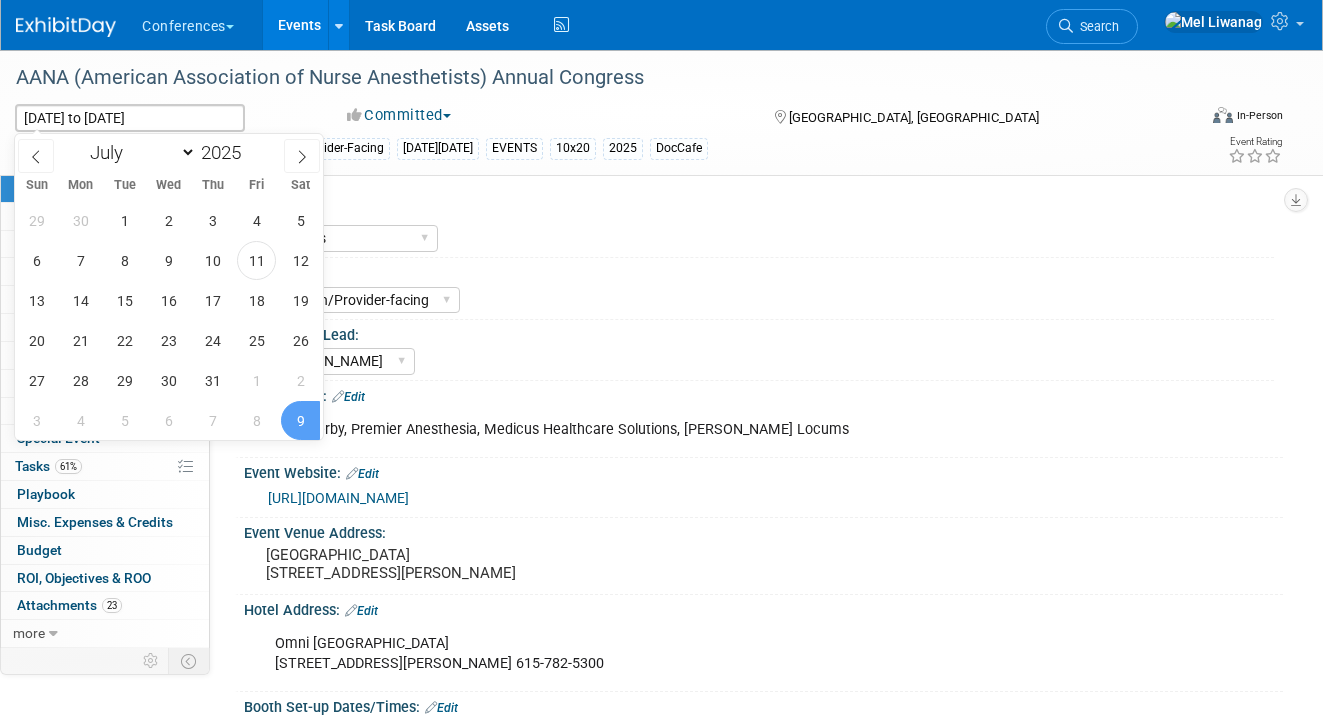 click on "Brand:" at bounding box center [759, 209] 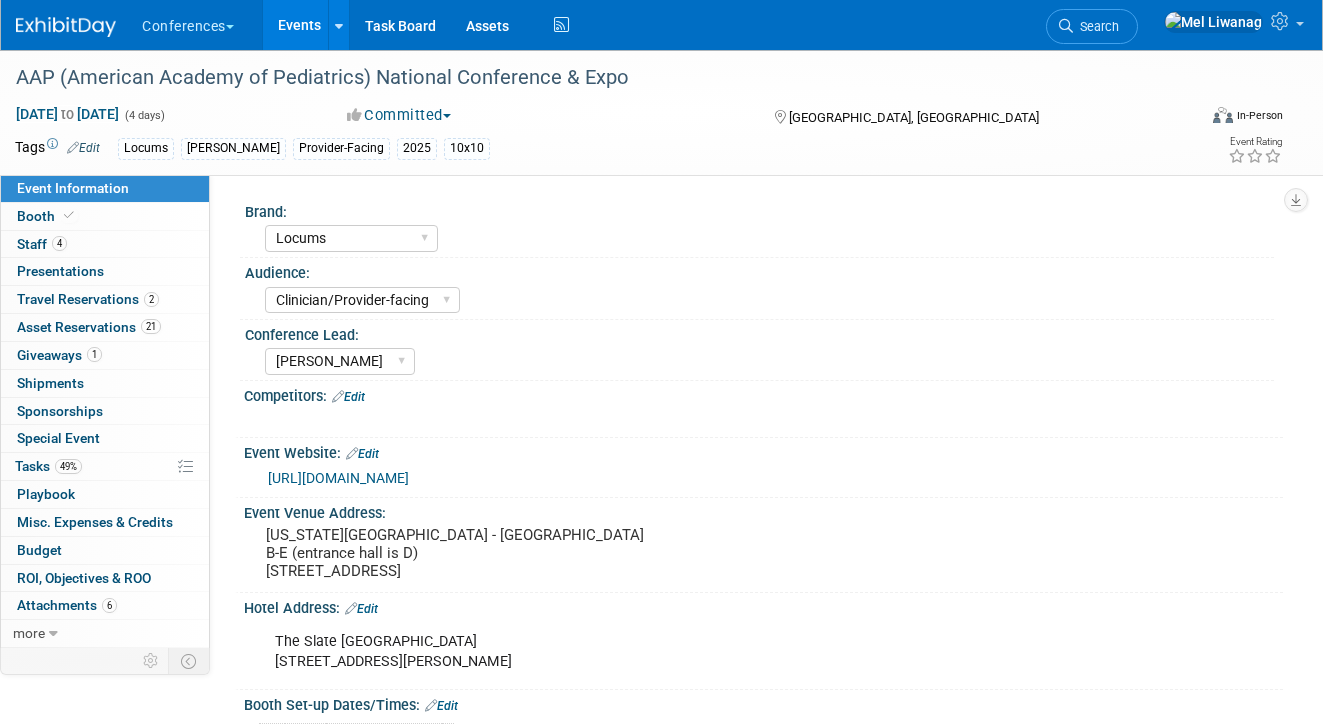select on "Locums" 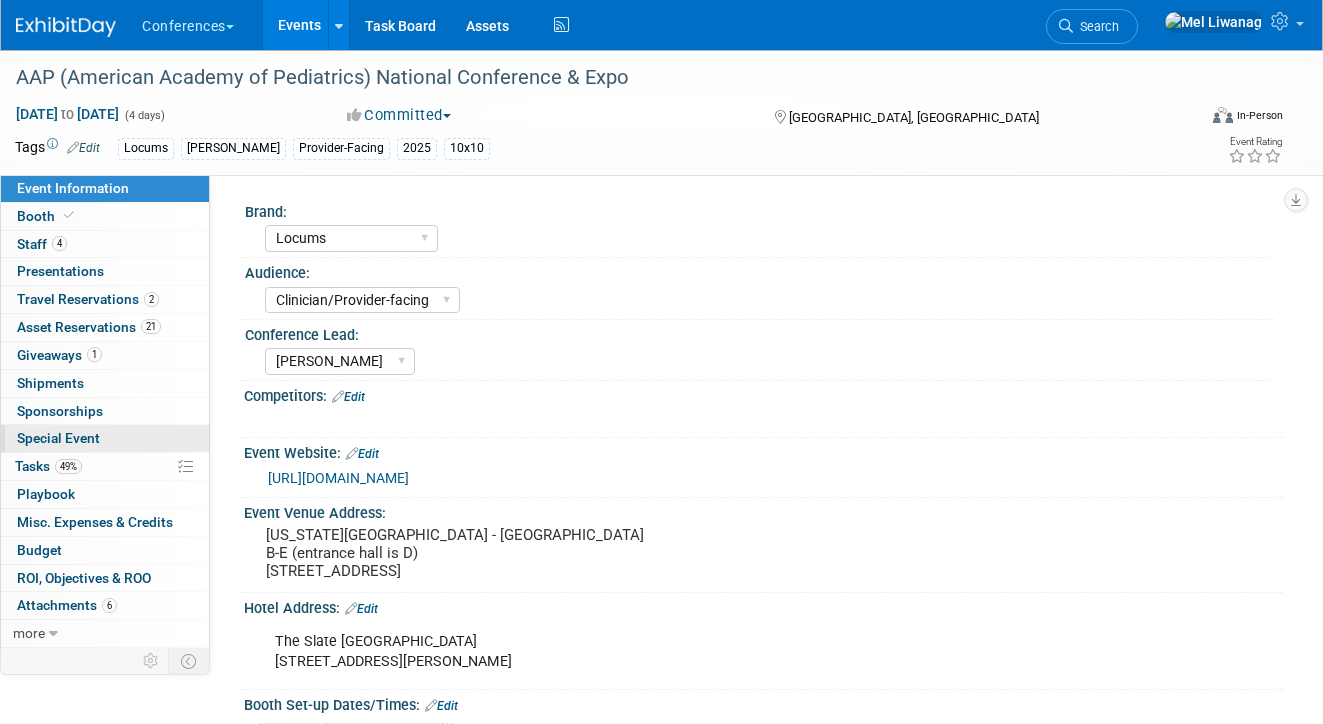 click on "Special Event" at bounding box center (105, 438) 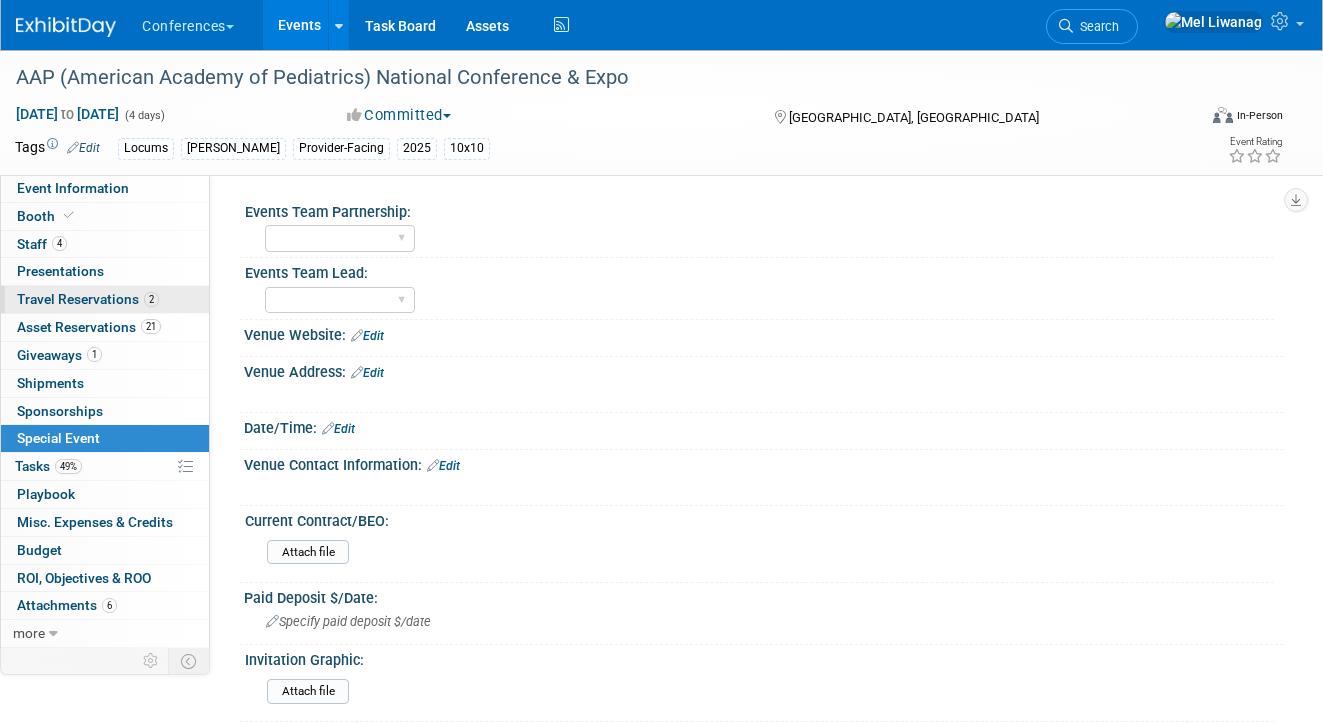 click on "Travel Reservations 2" at bounding box center [88, 299] 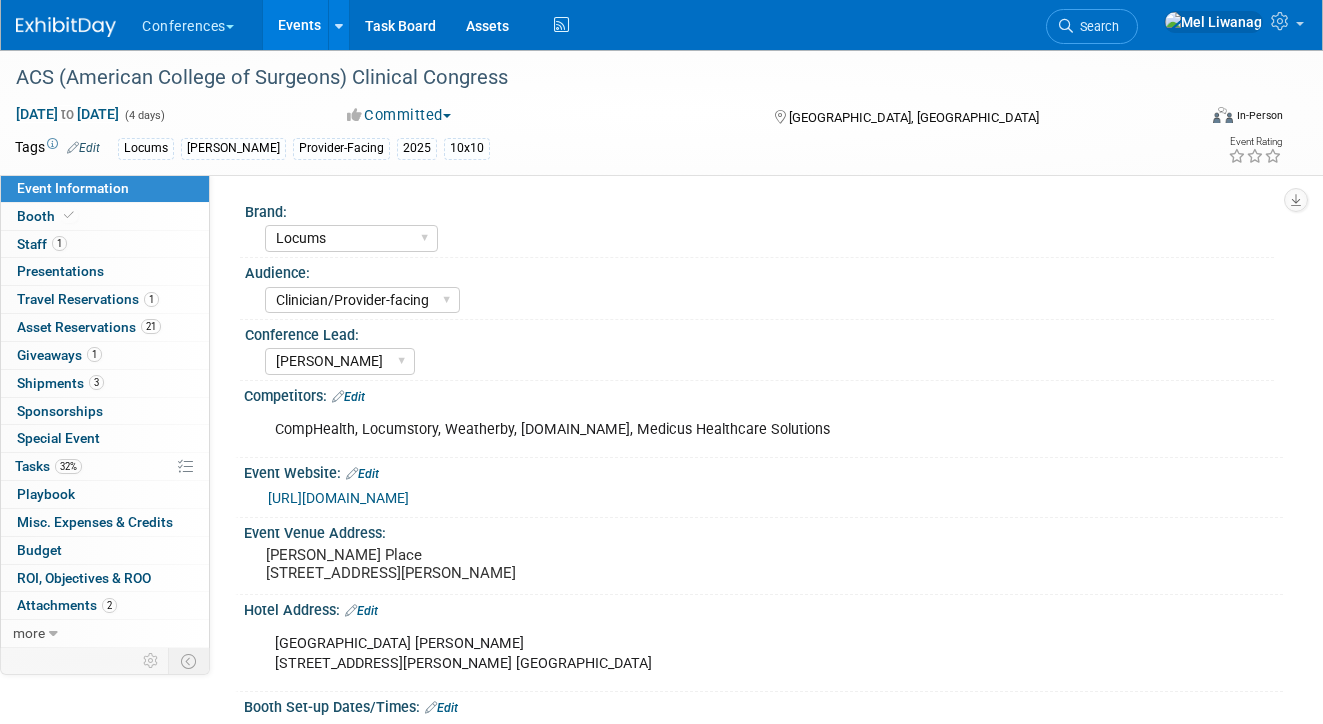 select on "Locums" 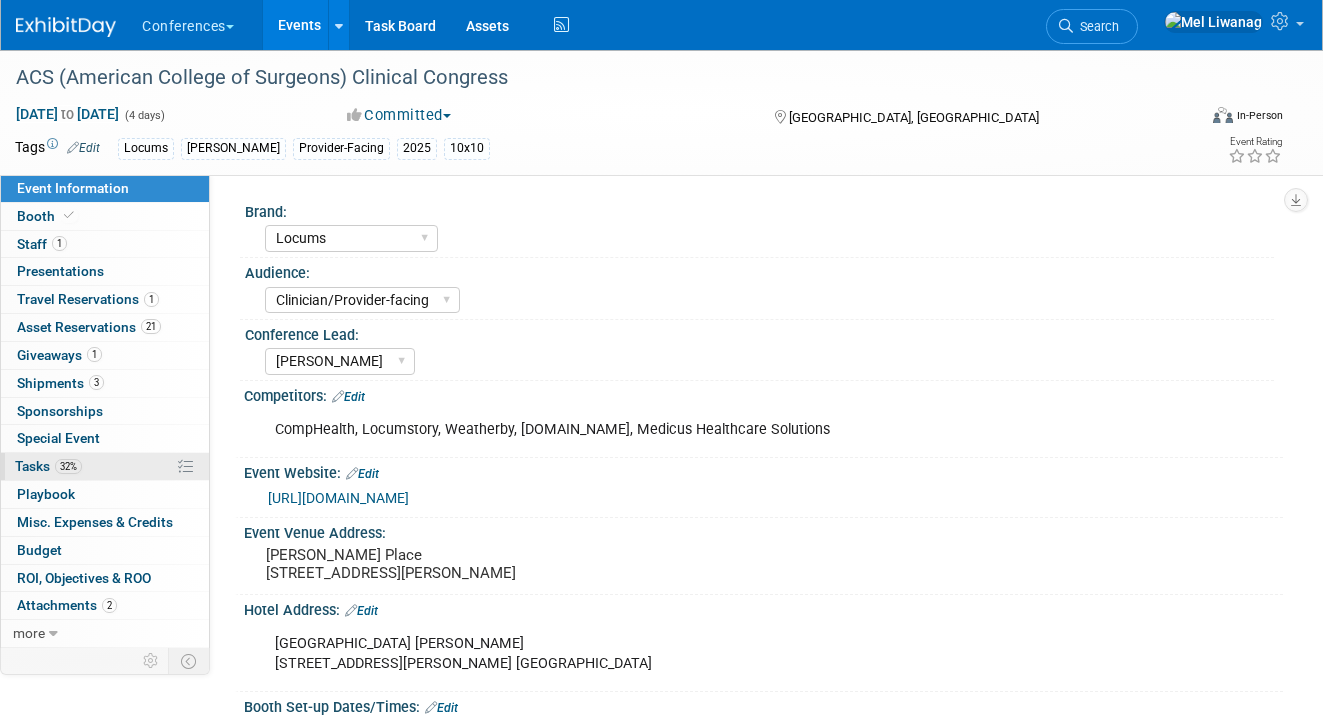 scroll, scrollTop: 0, scrollLeft: 0, axis: both 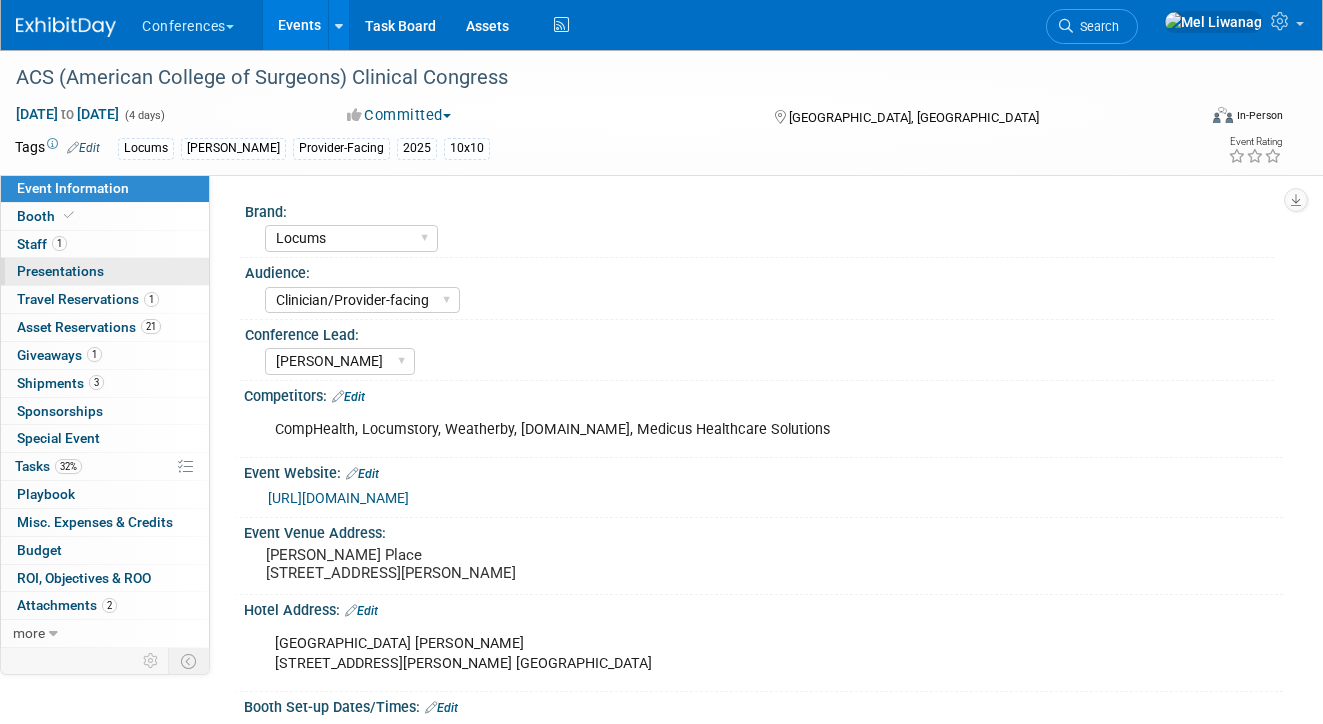 click on "0
Presentations 0" at bounding box center [105, 271] 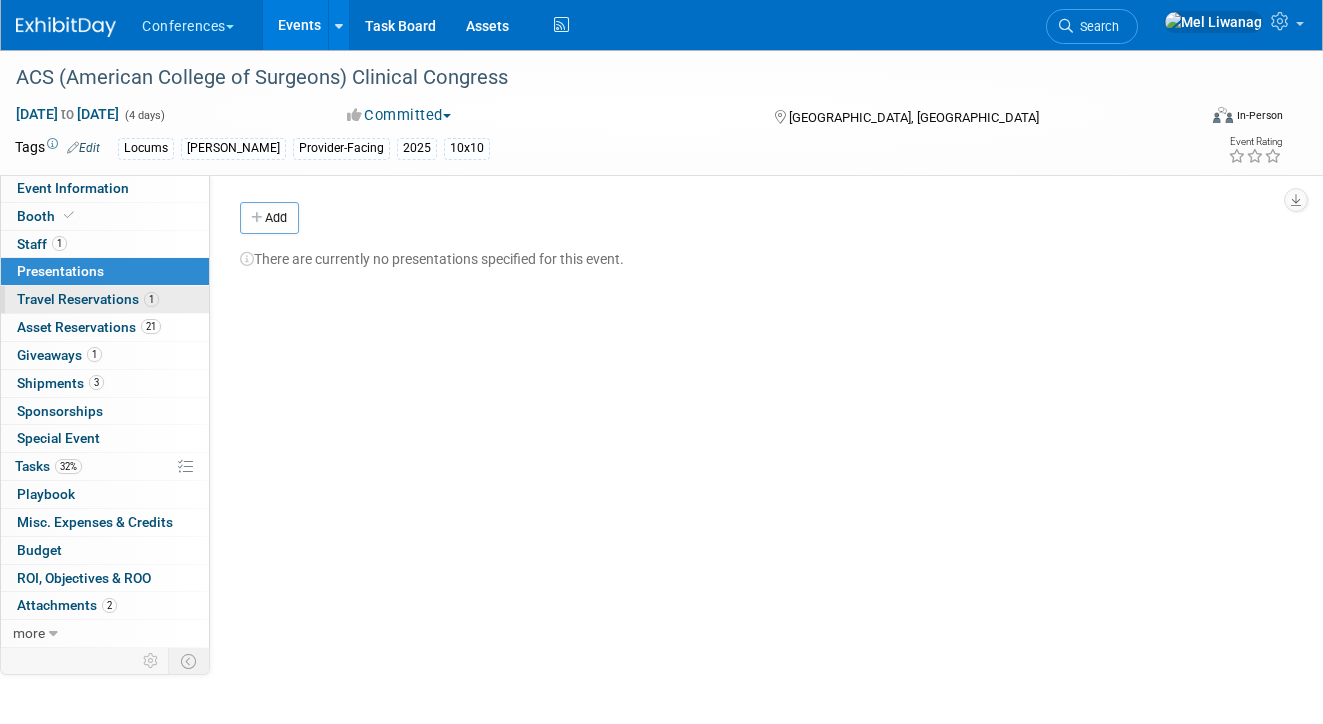 click on "Travel Reservations 1" at bounding box center [88, 299] 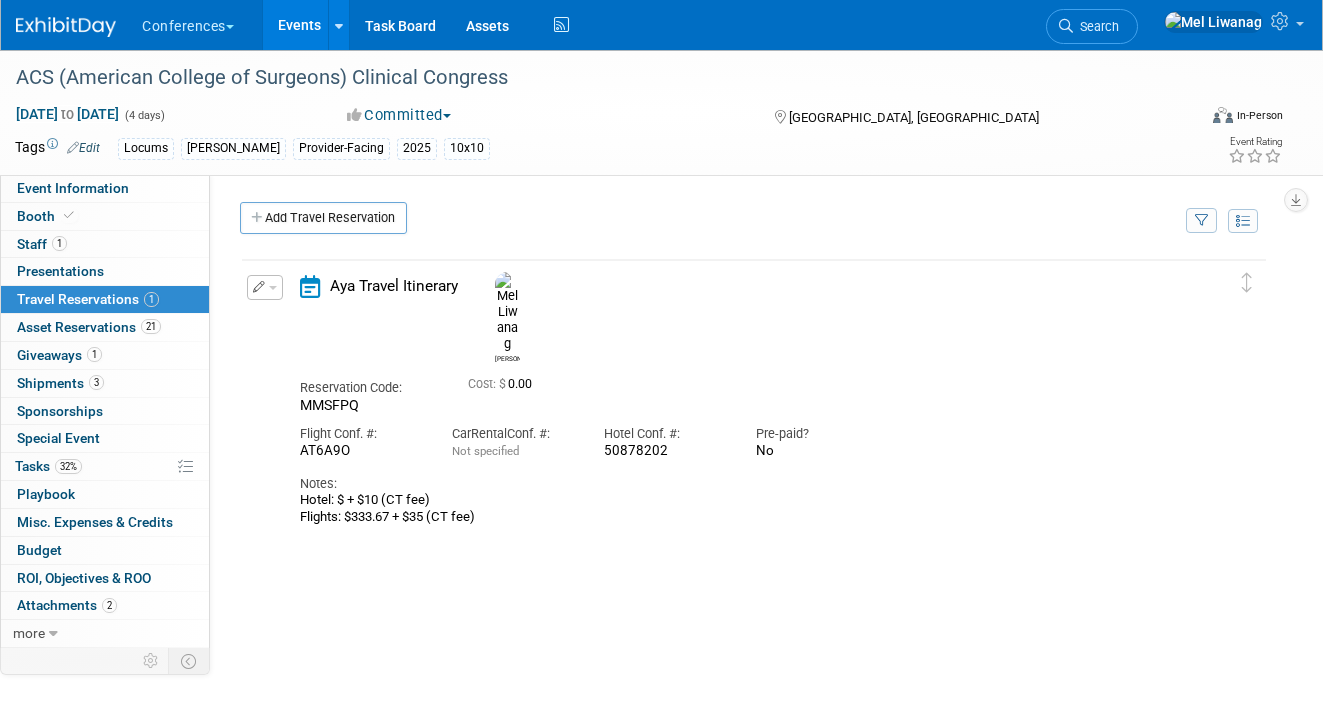click at bounding box center (273, 288) 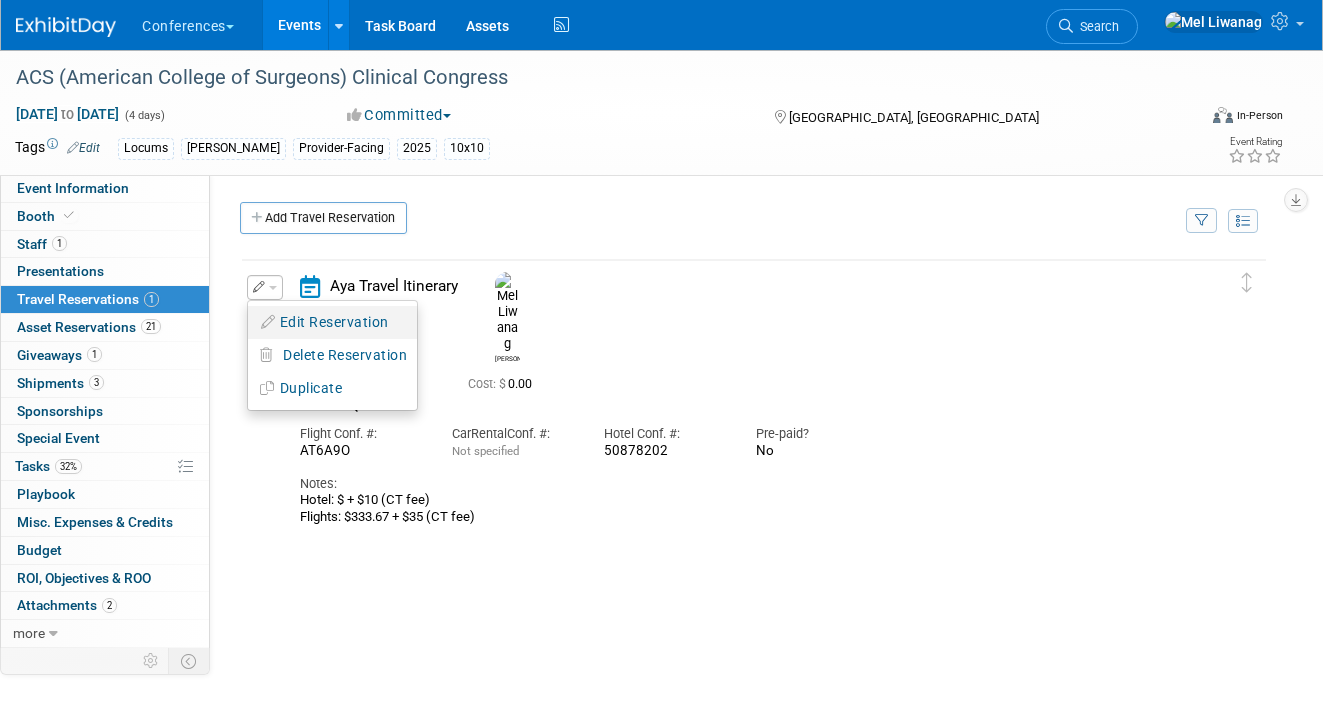 click on "Edit Reservation" at bounding box center [332, 322] 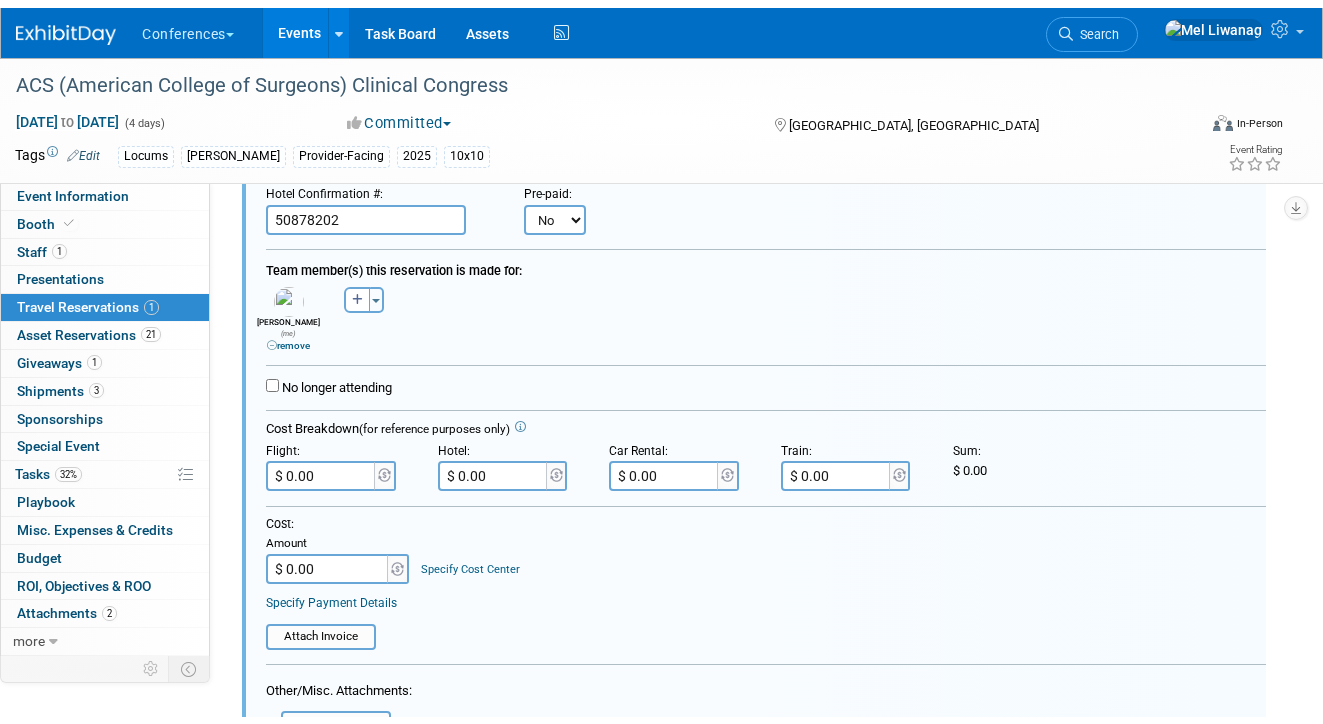 scroll, scrollTop: 688, scrollLeft: 0, axis: vertical 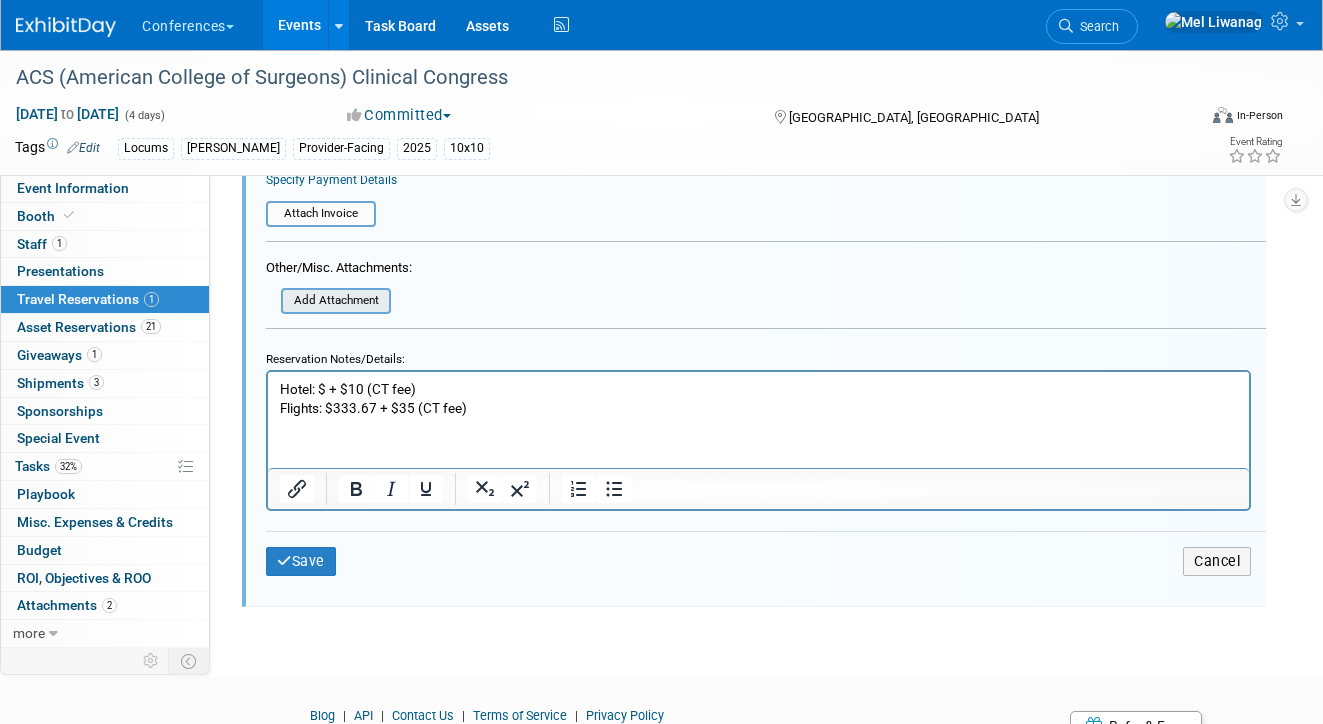 click at bounding box center [270, 301] 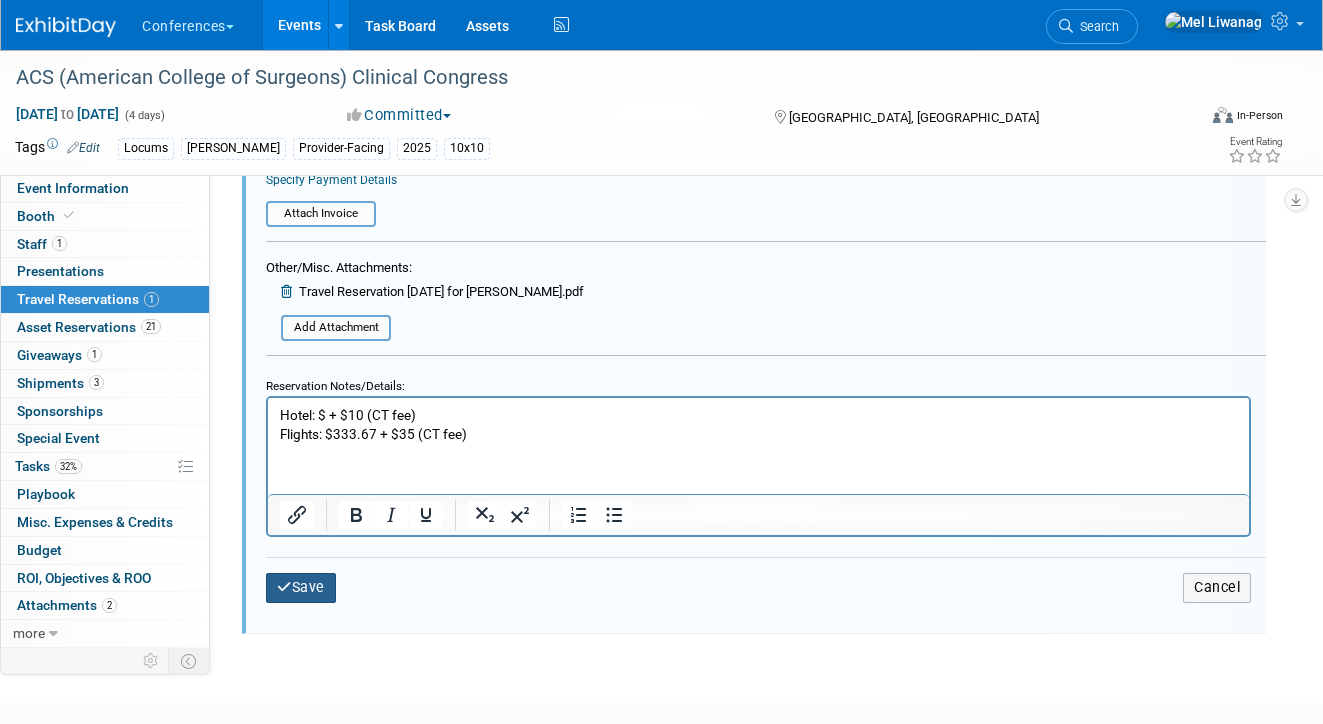 click on "Save" at bounding box center [301, 587] 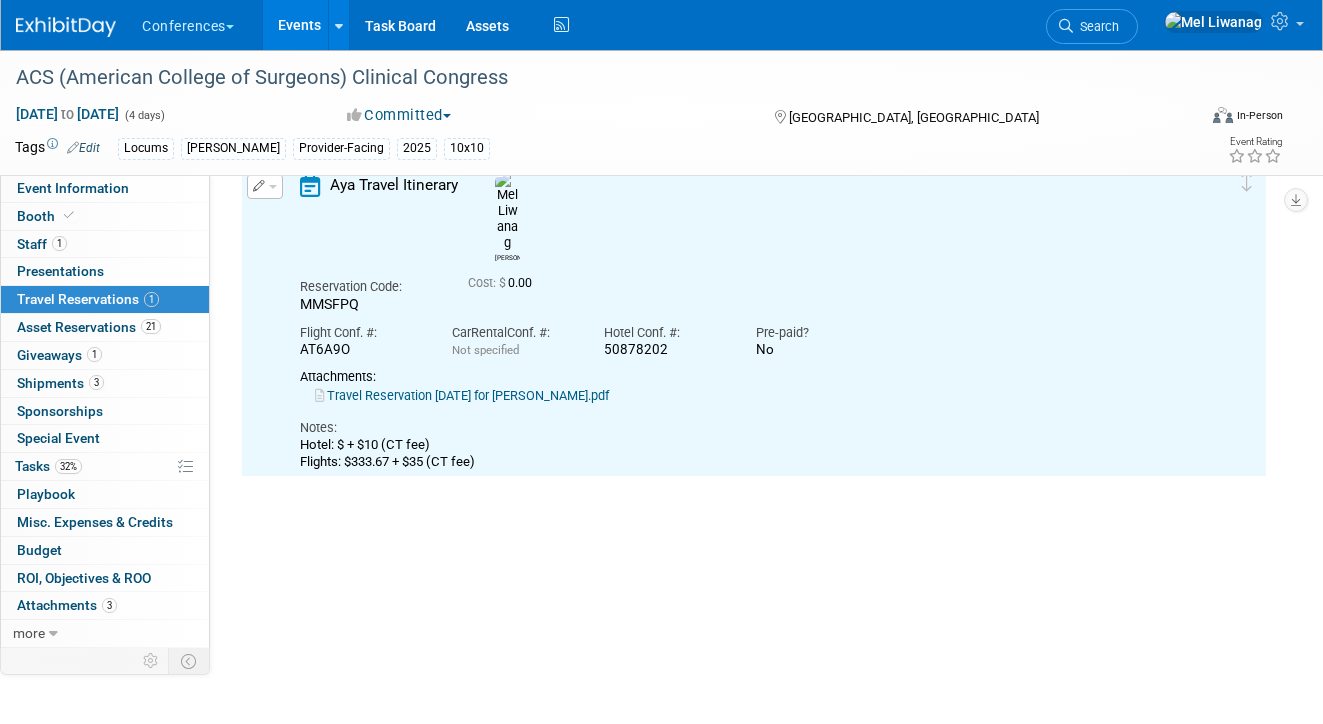 scroll, scrollTop: 34, scrollLeft: 0, axis: vertical 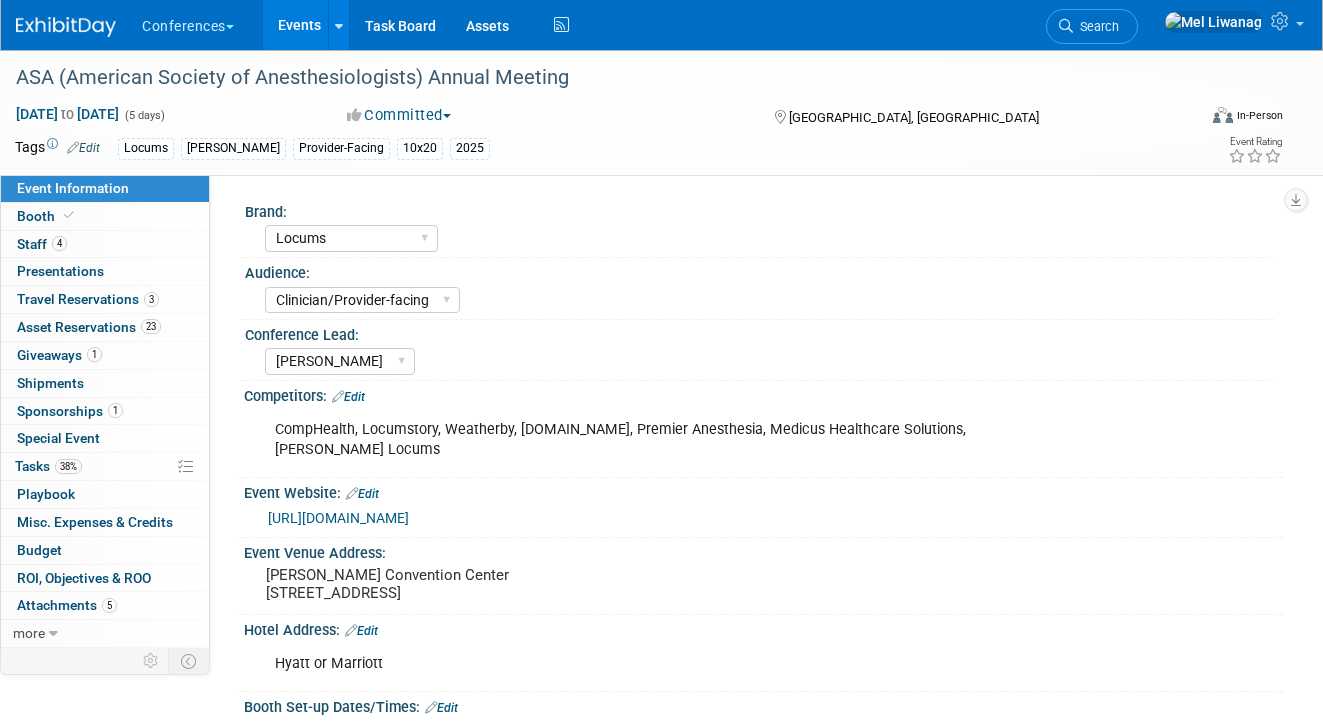 select on "Locums" 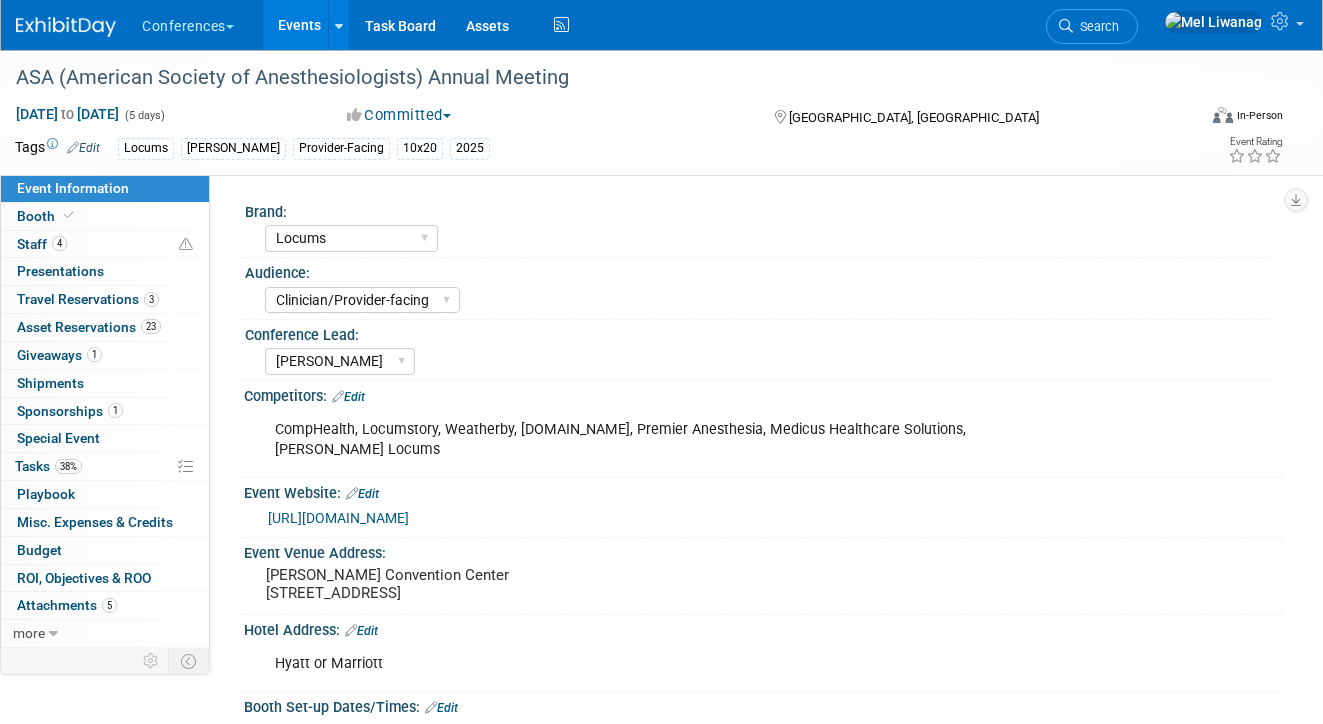 scroll, scrollTop: 0, scrollLeft: 0, axis: both 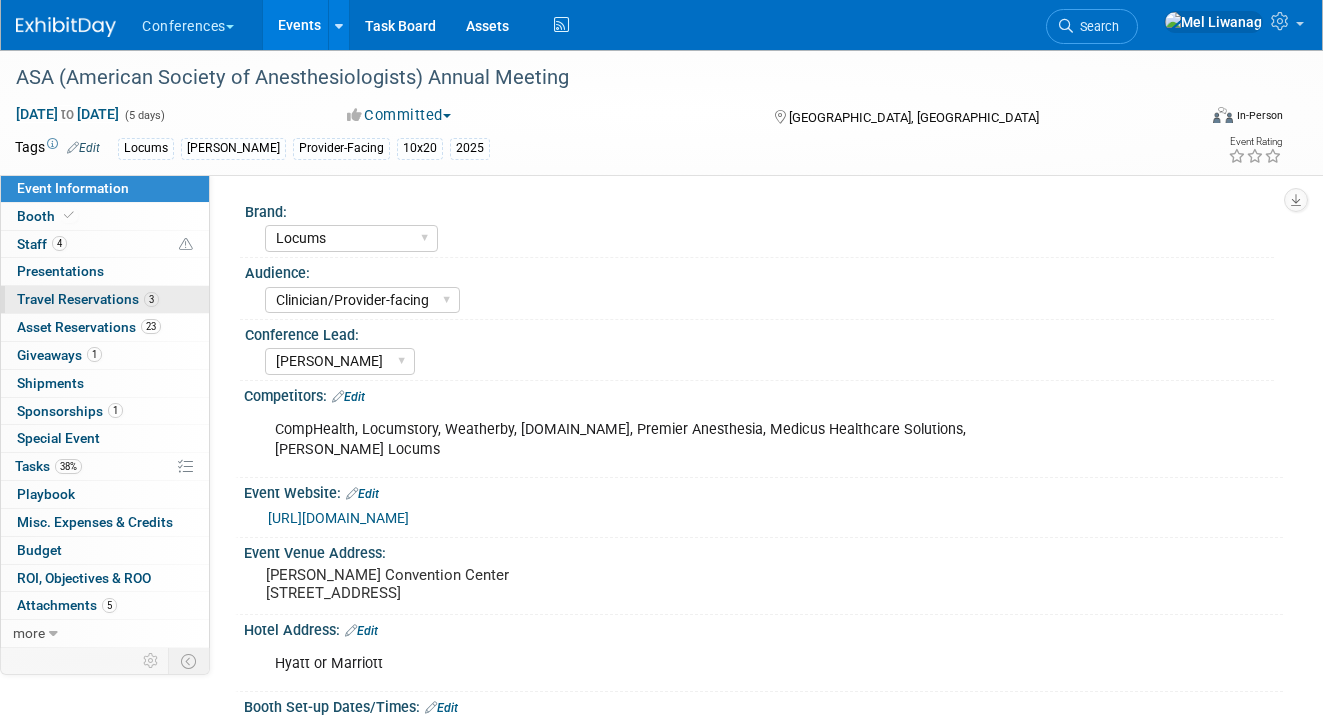 click on "Travel Reservations 3" at bounding box center [88, 299] 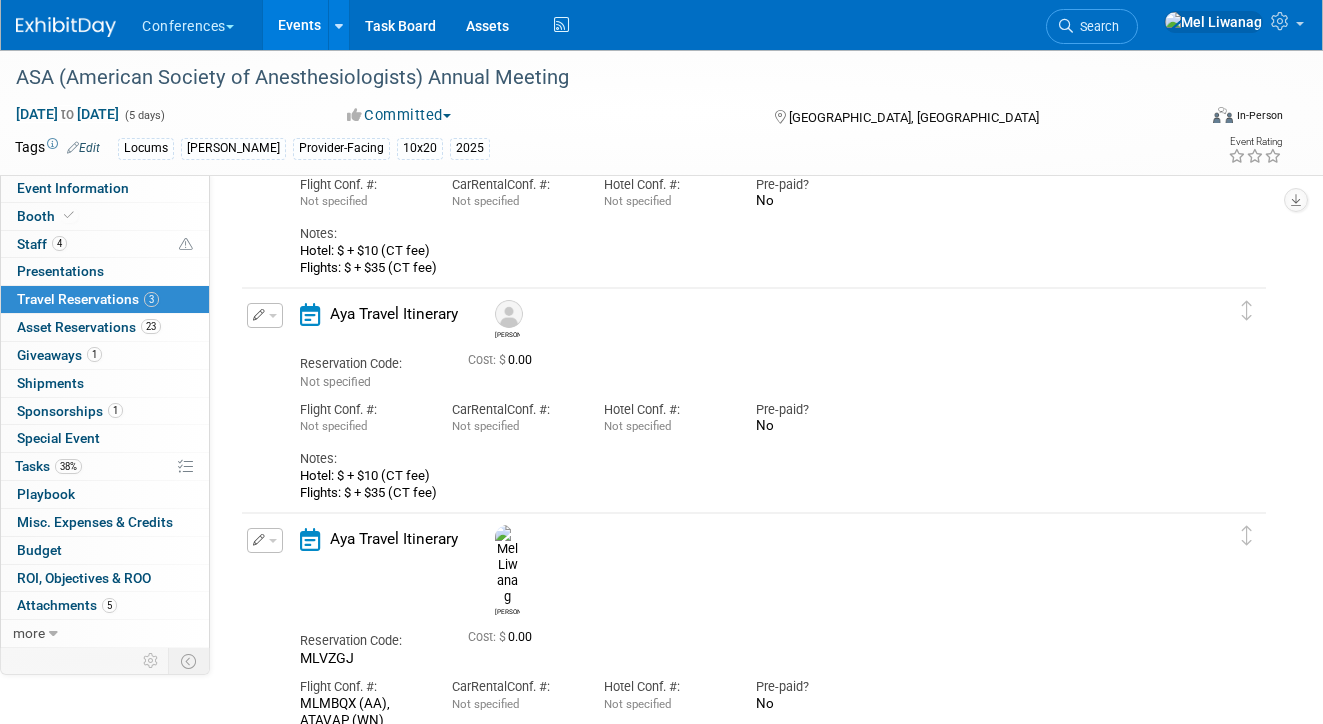 scroll, scrollTop: 287, scrollLeft: 0, axis: vertical 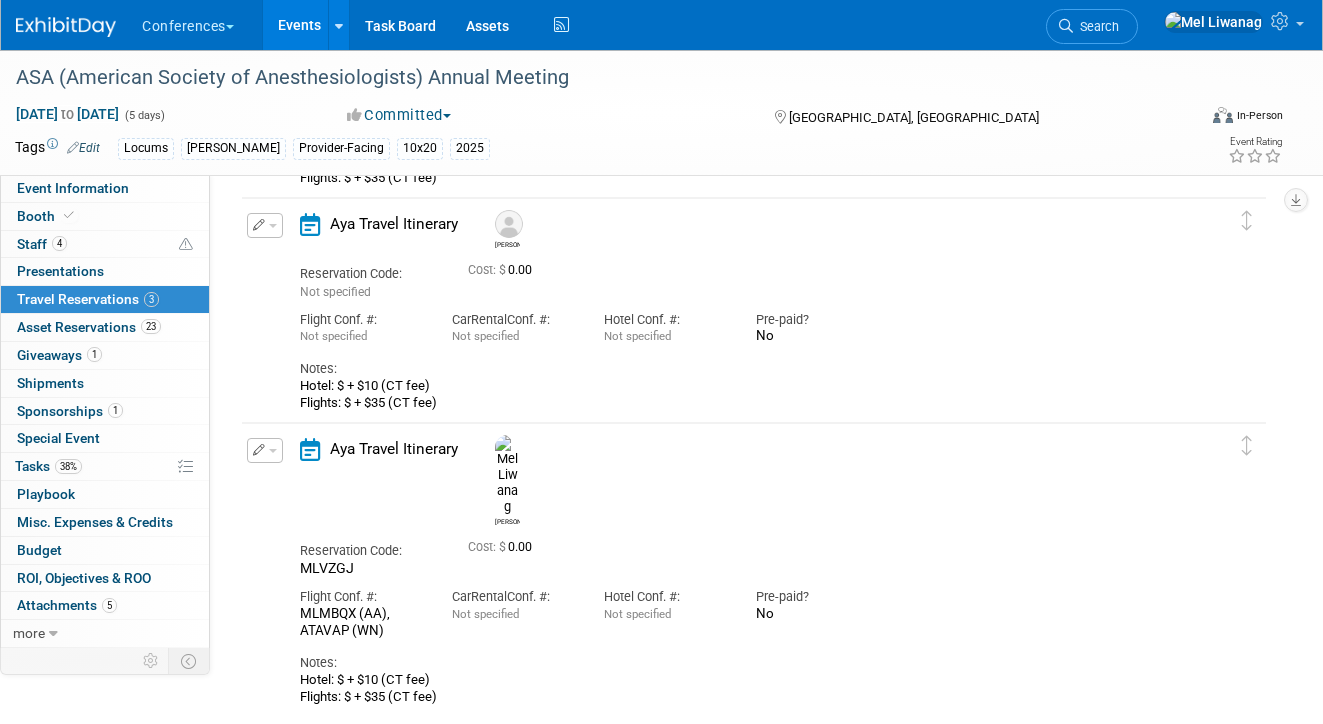 click at bounding box center (265, 450) 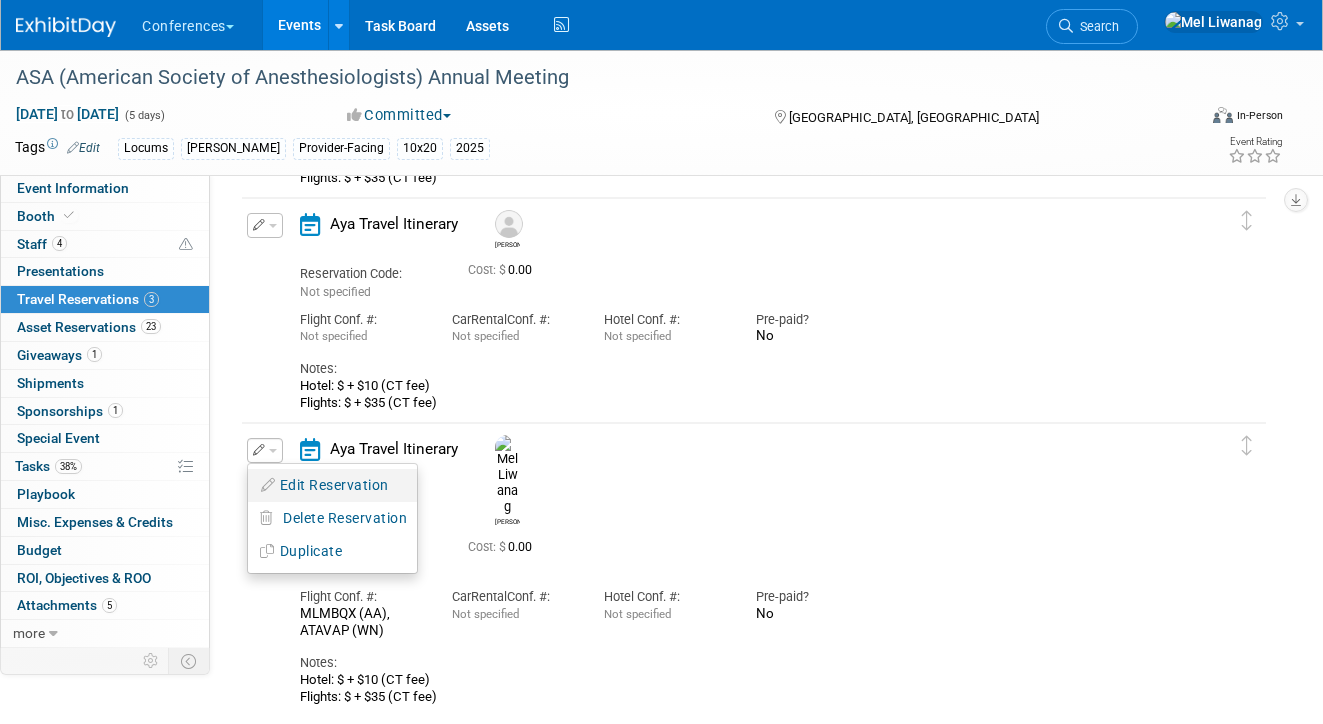 click on "Edit Reservation" at bounding box center [332, 485] 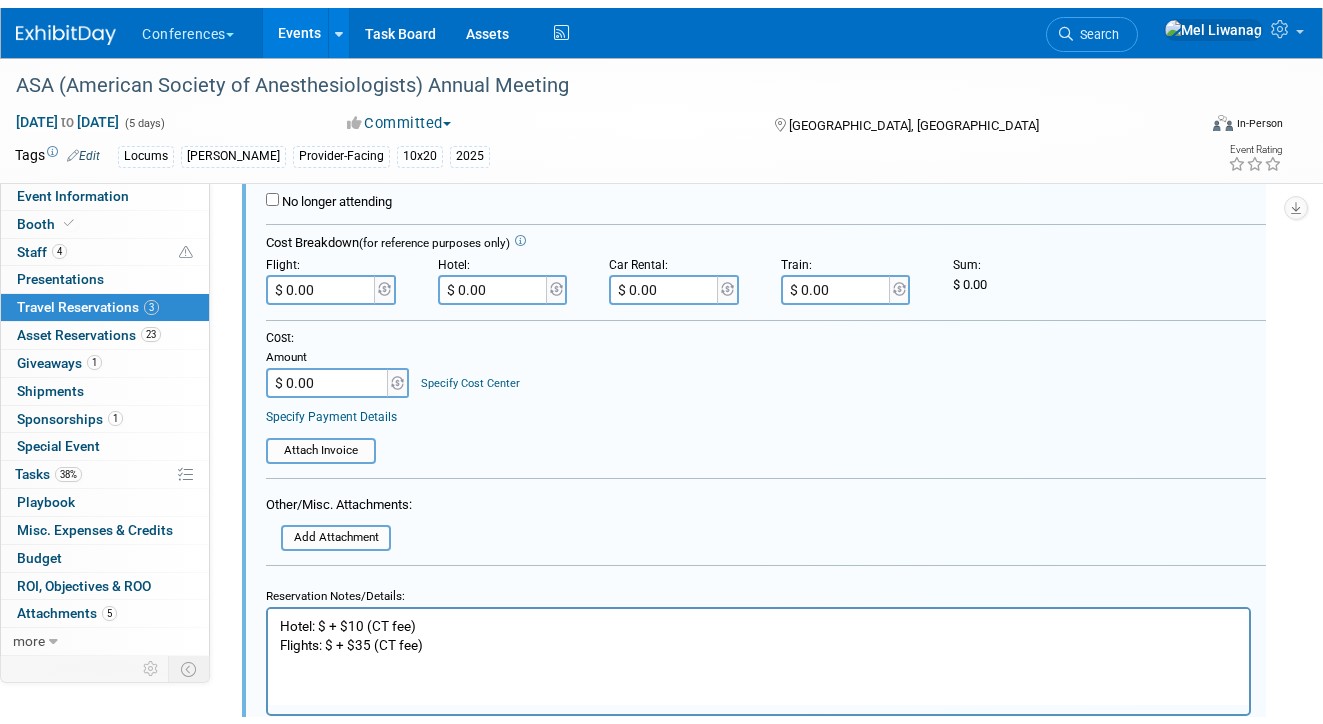 scroll, scrollTop: 1034, scrollLeft: 0, axis: vertical 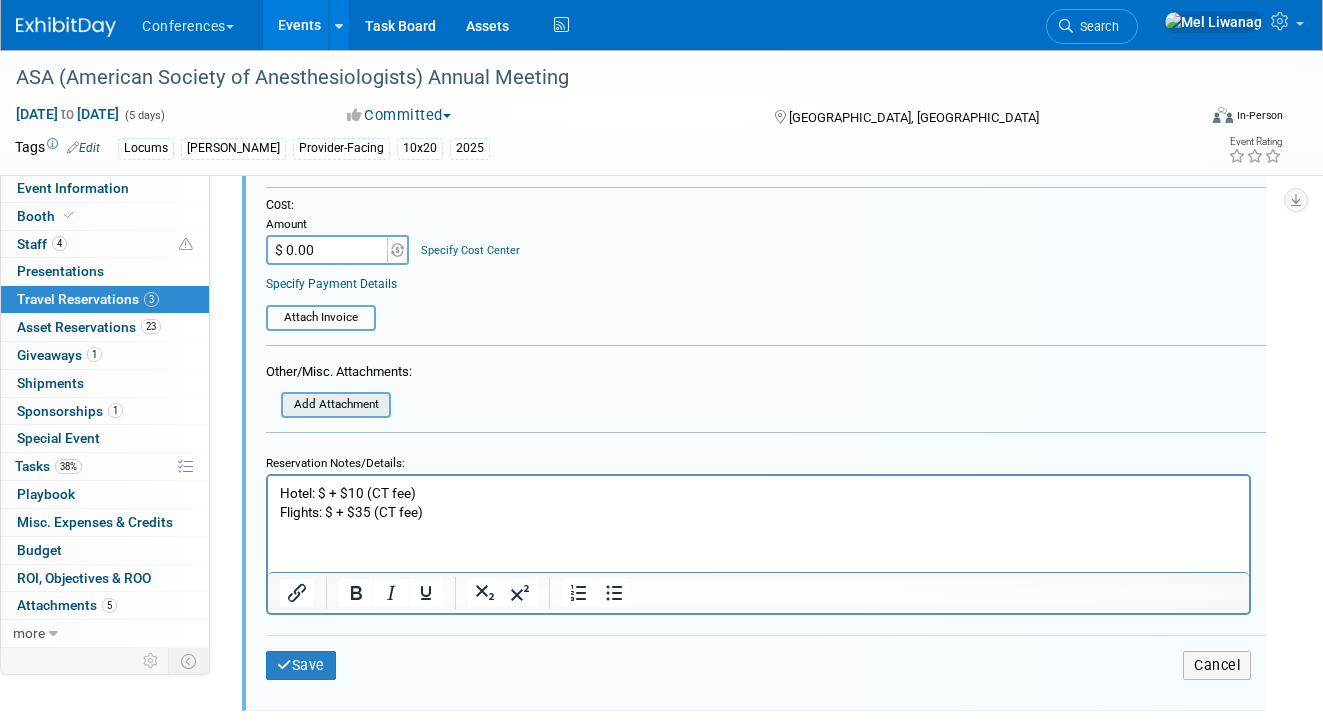 click at bounding box center [270, 405] 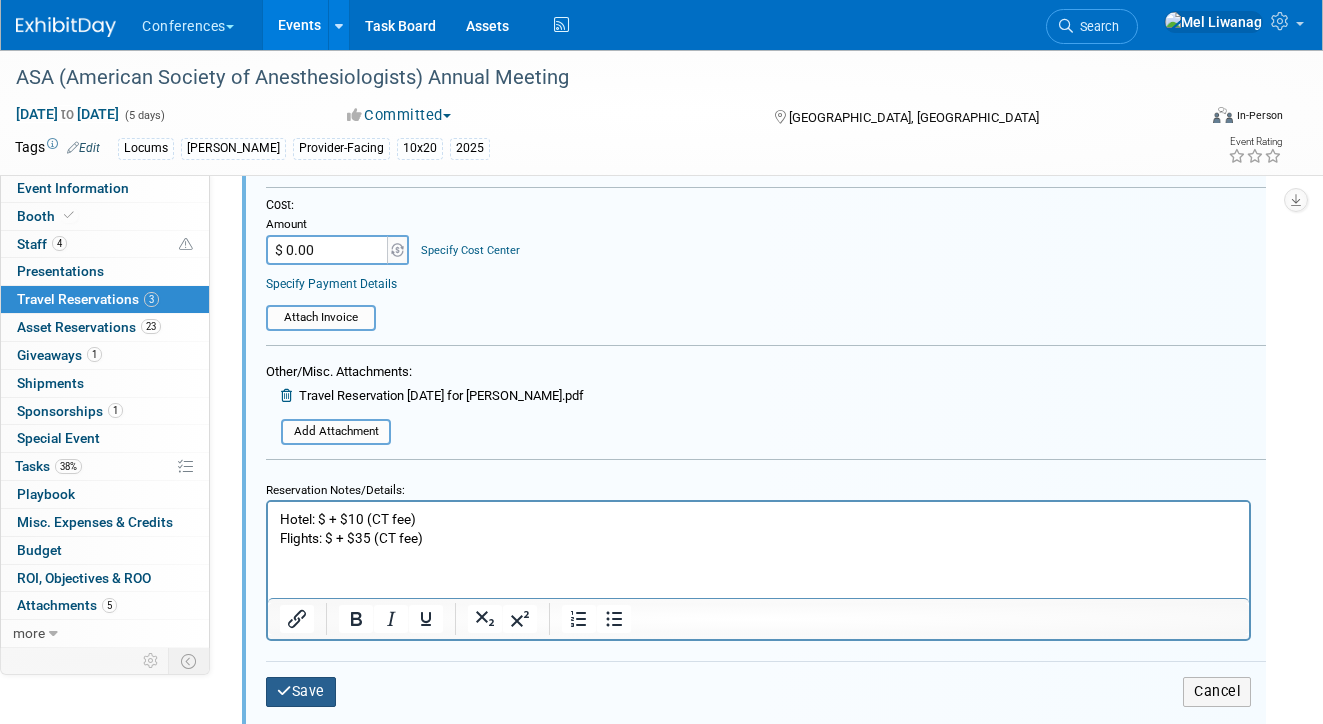 click on "Save" at bounding box center [301, 691] 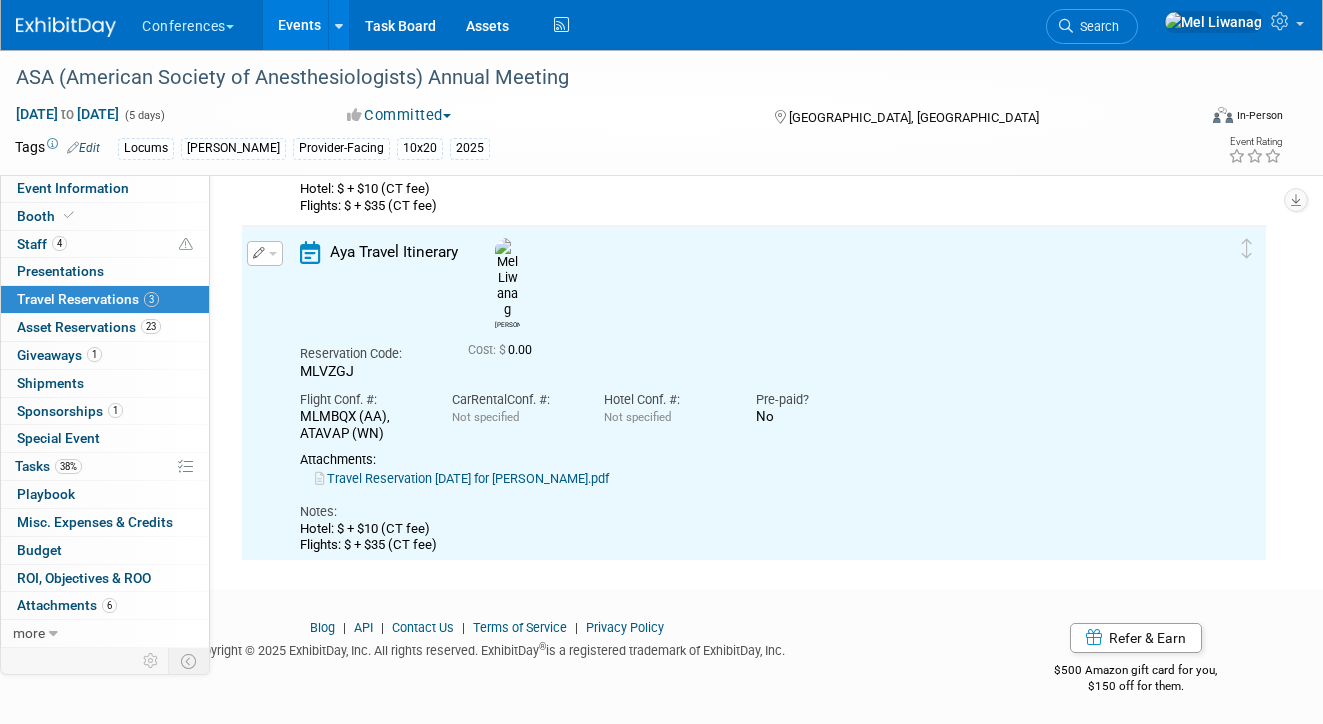 scroll, scrollTop: 484, scrollLeft: 0, axis: vertical 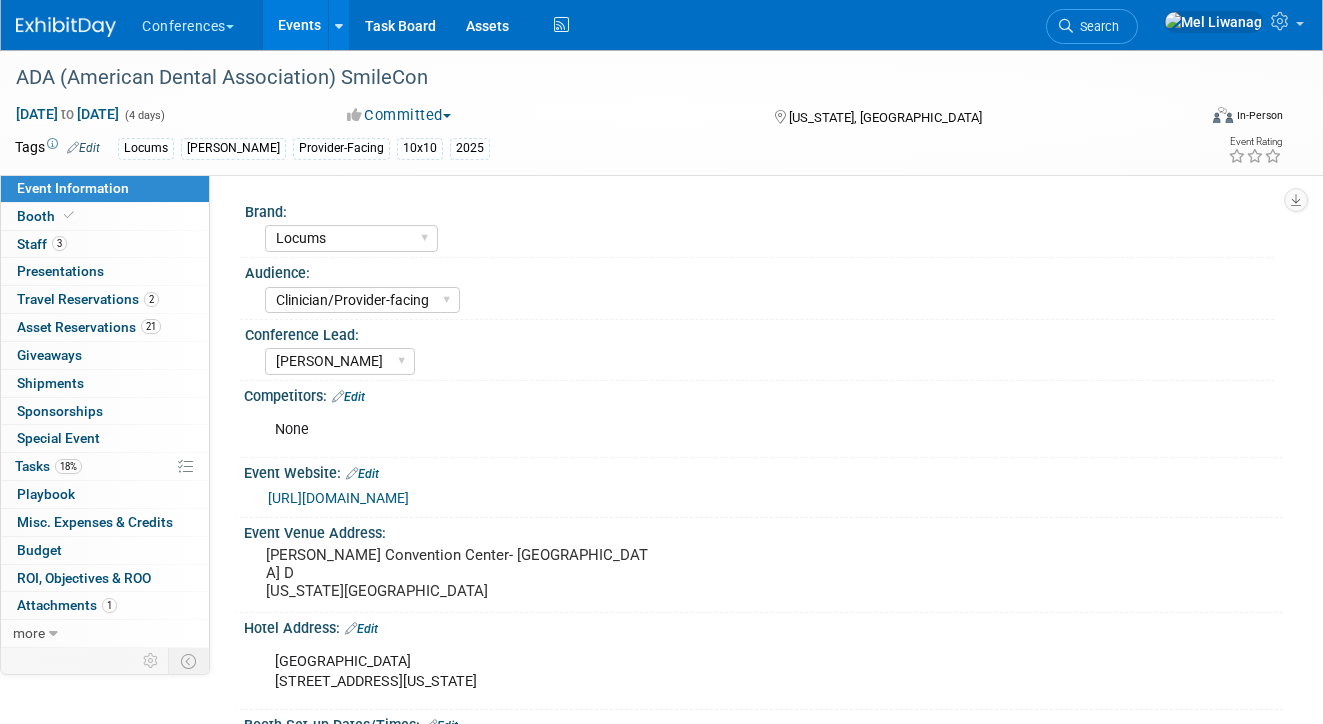 select on "Locums" 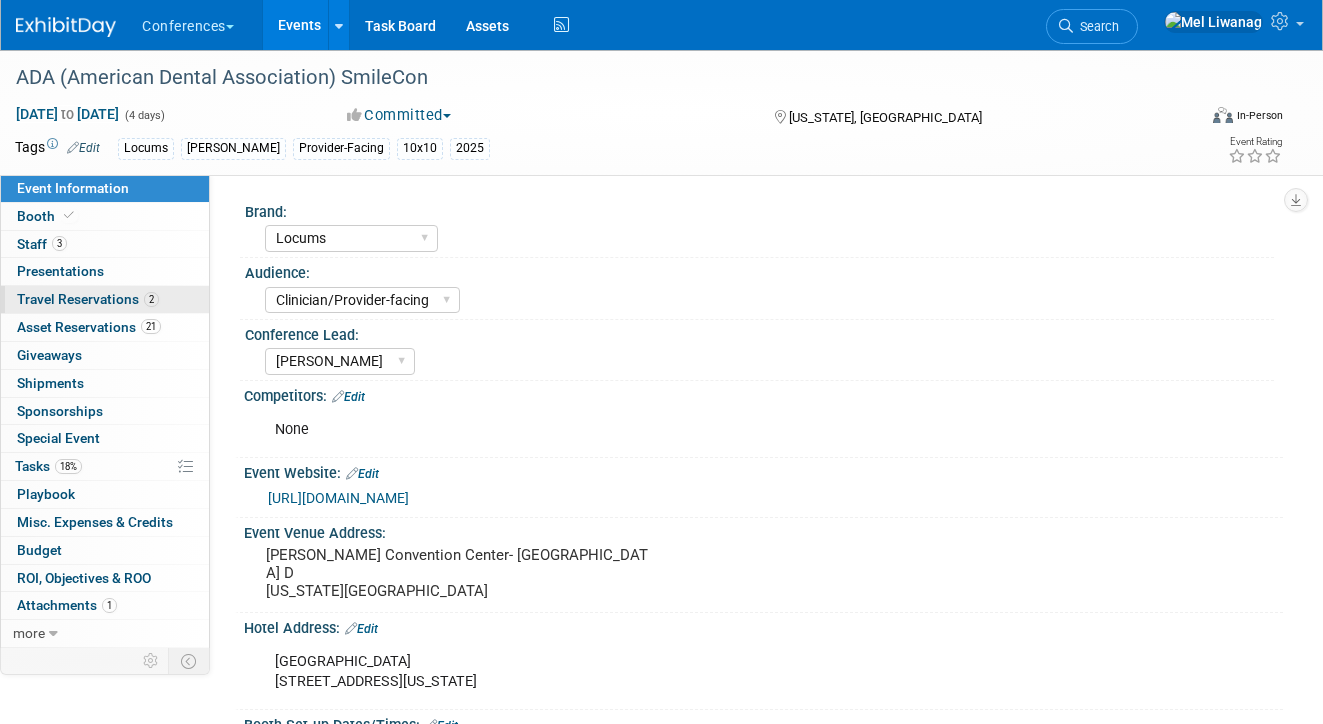click on "Travel Reservations 2" at bounding box center [88, 299] 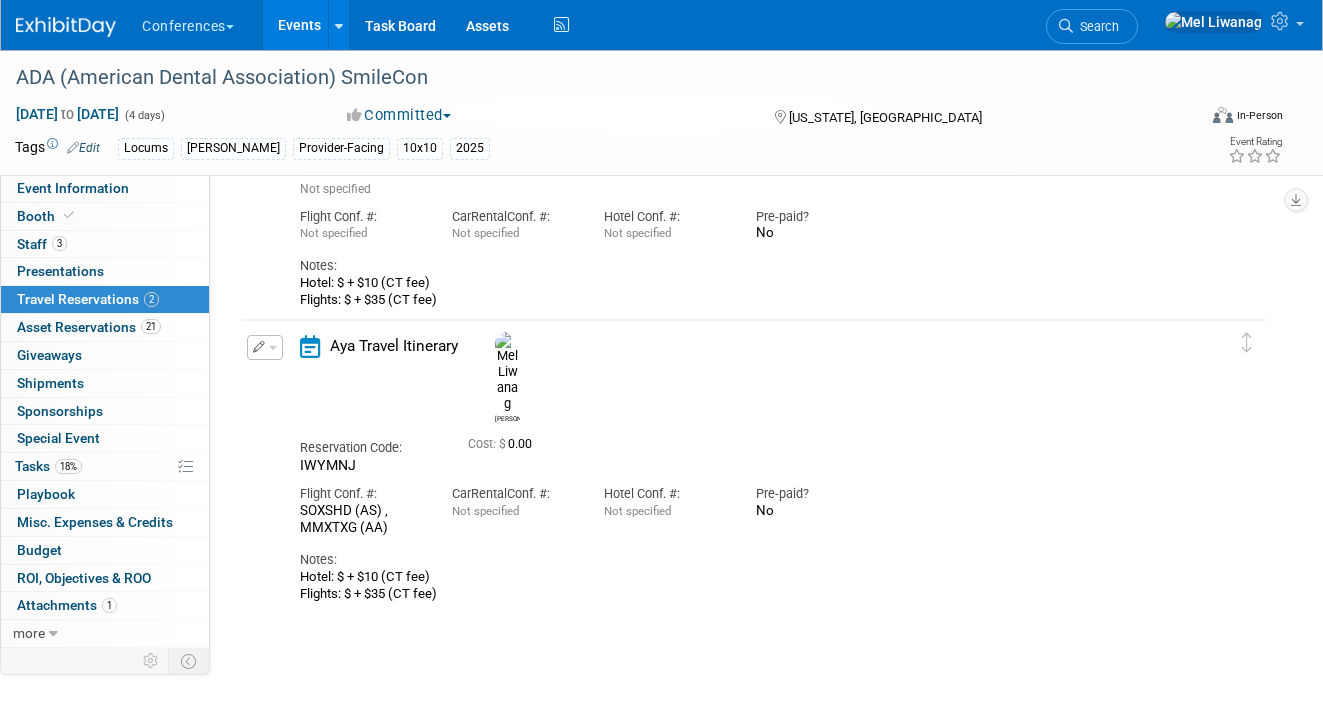 scroll, scrollTop: 156, scrollLeft: 0, axis: vertical 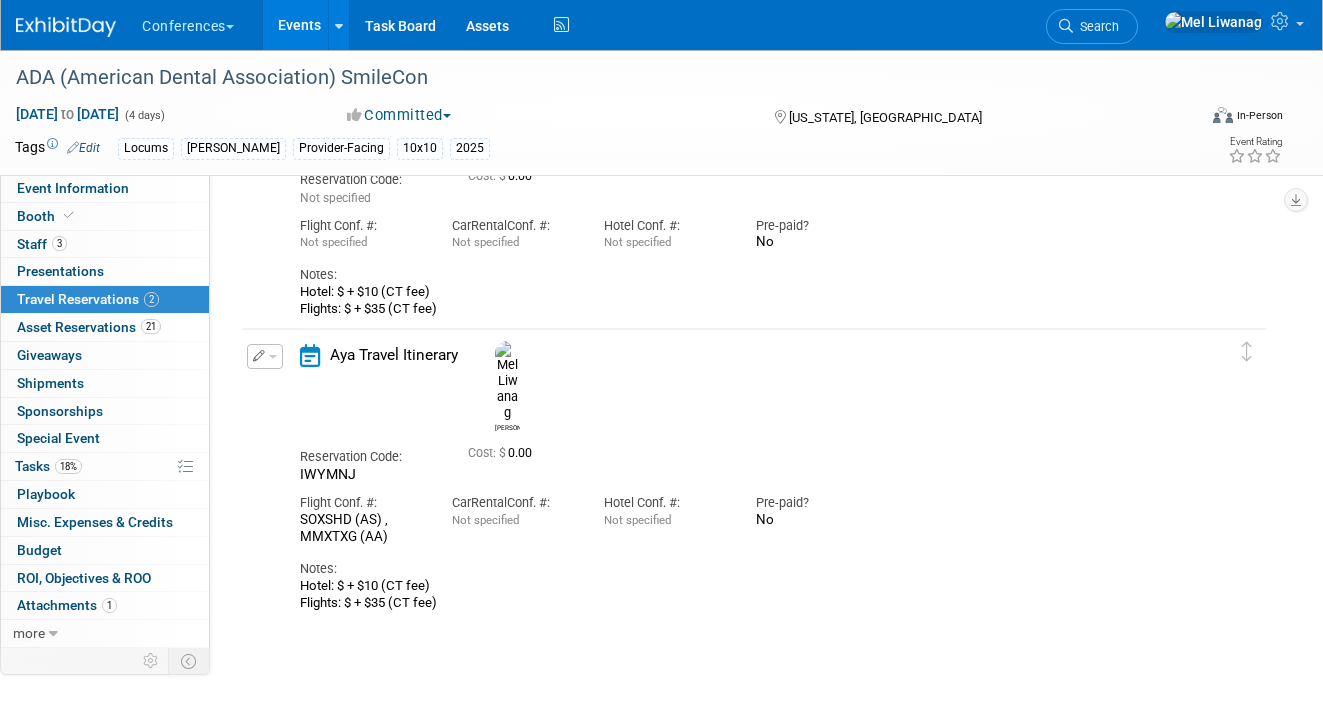 click at bounding box center (265, 356) 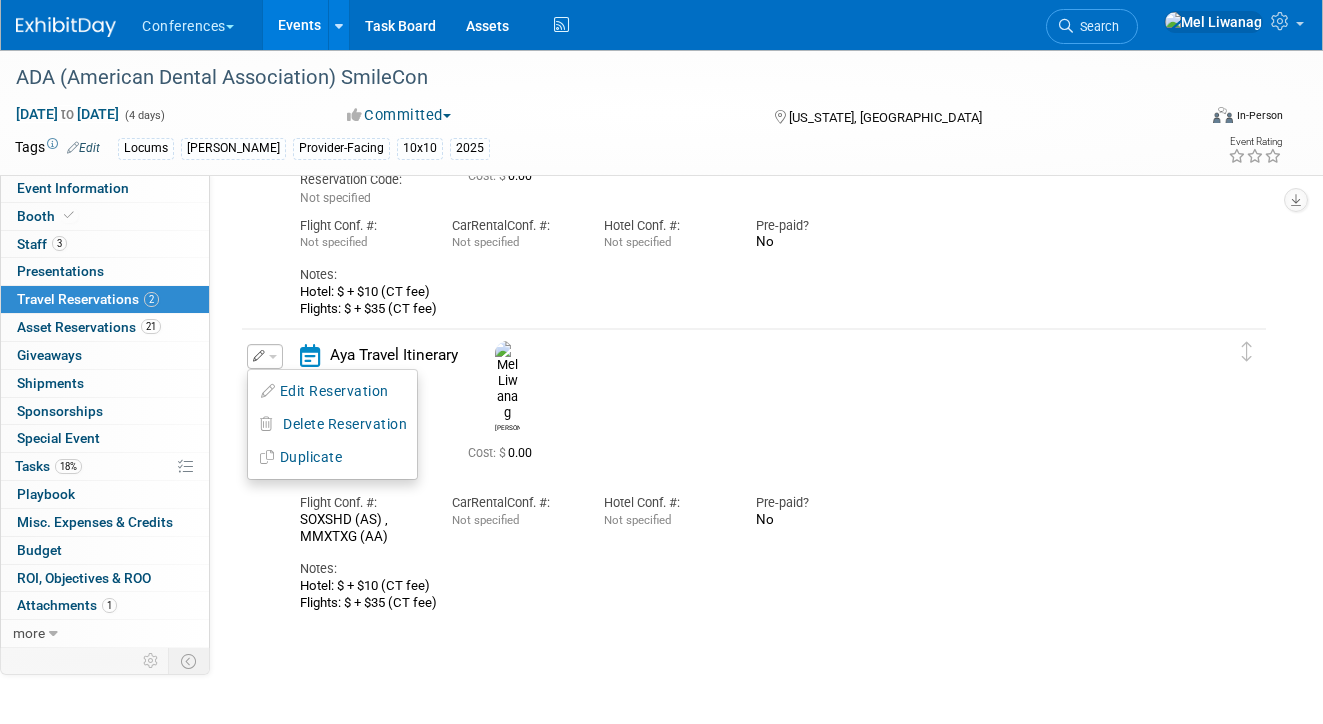 click on "Edit Reservation" at bounding box center [332, 391] 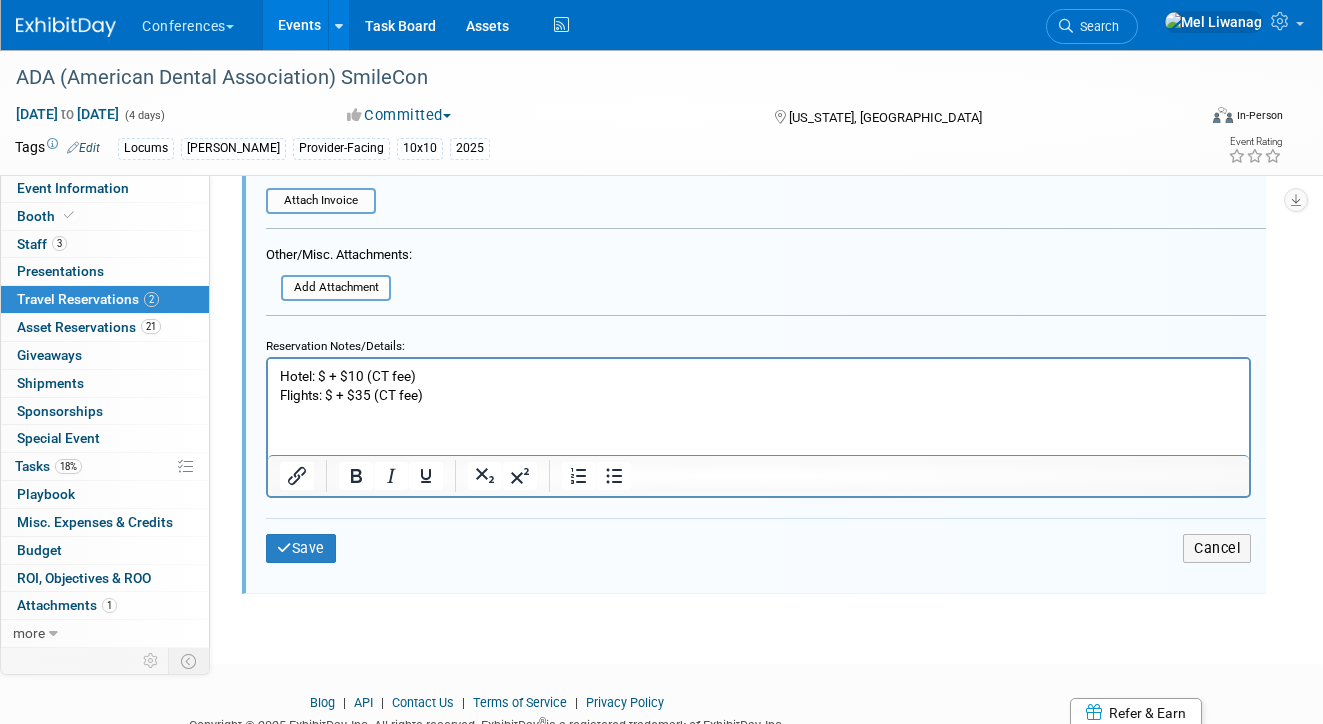 scroll, scrollTop: 966, scrollLeft: 0, axis: vertical 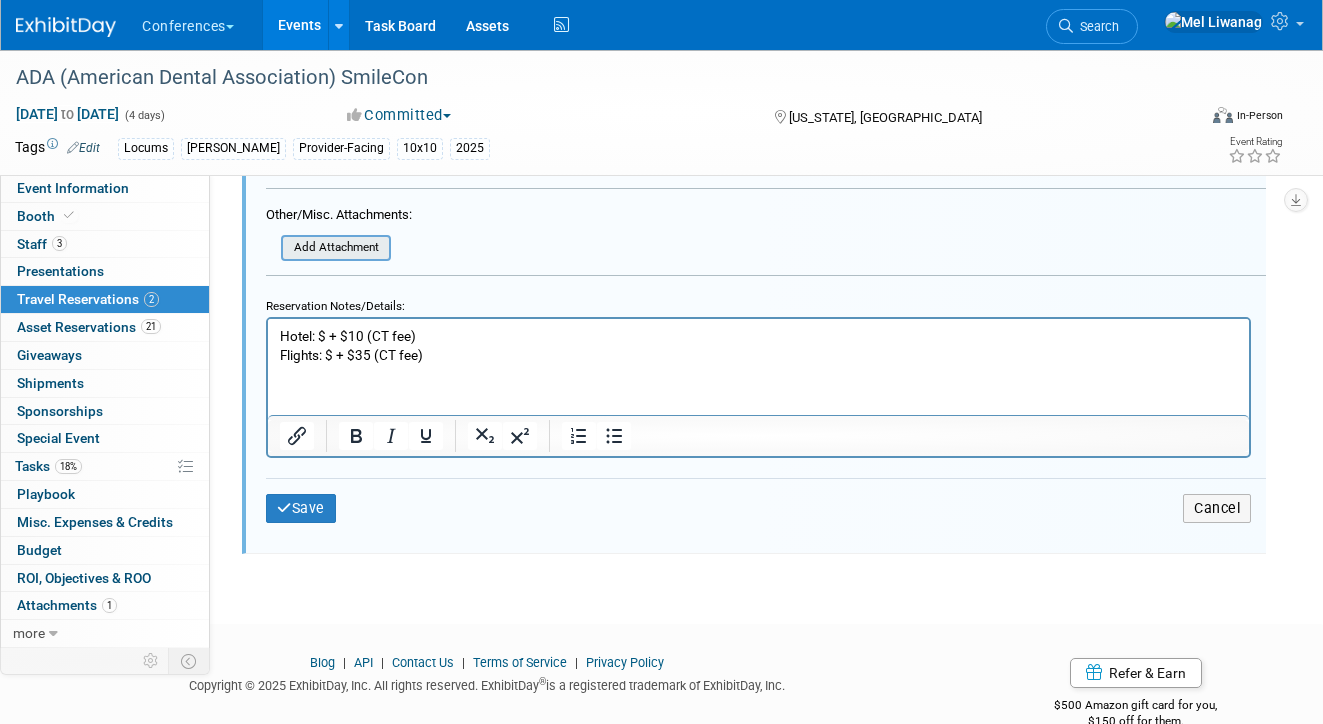 click at bounding box center (270, 248) 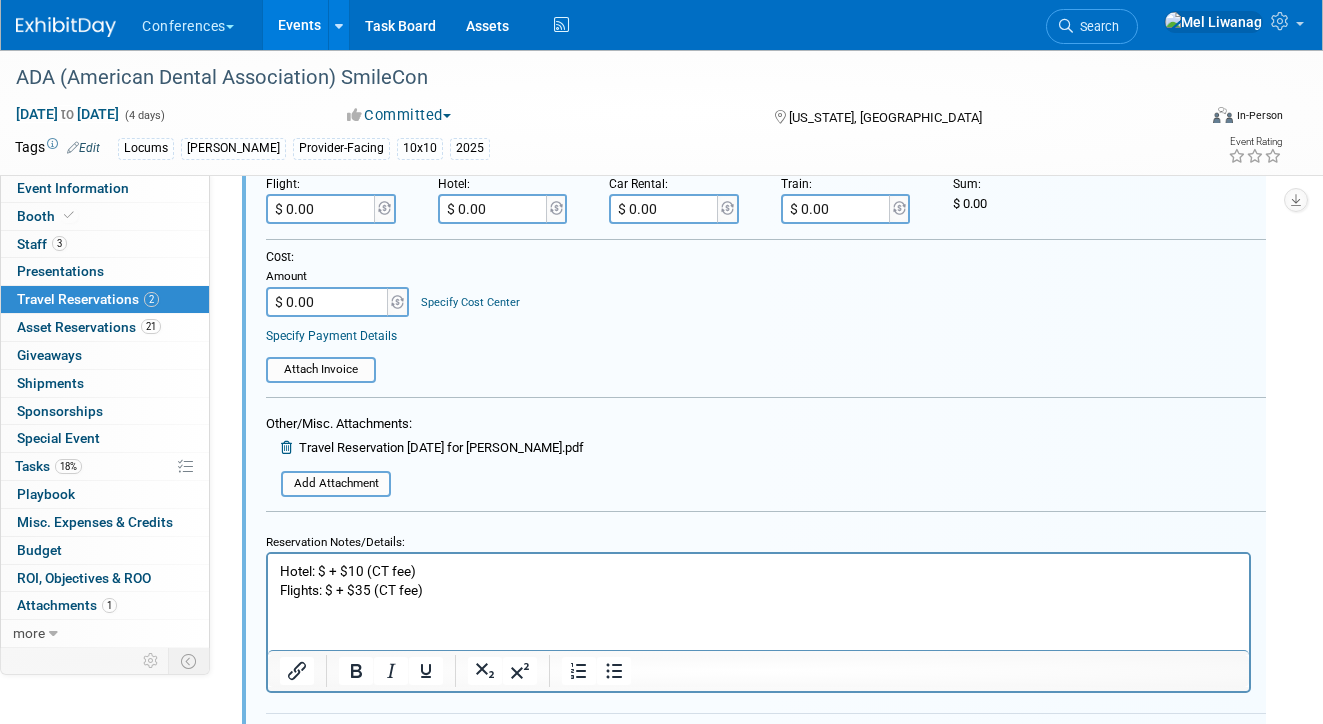scroll, scrollTop: 1033, scrollLeft: 0, axis: vertical 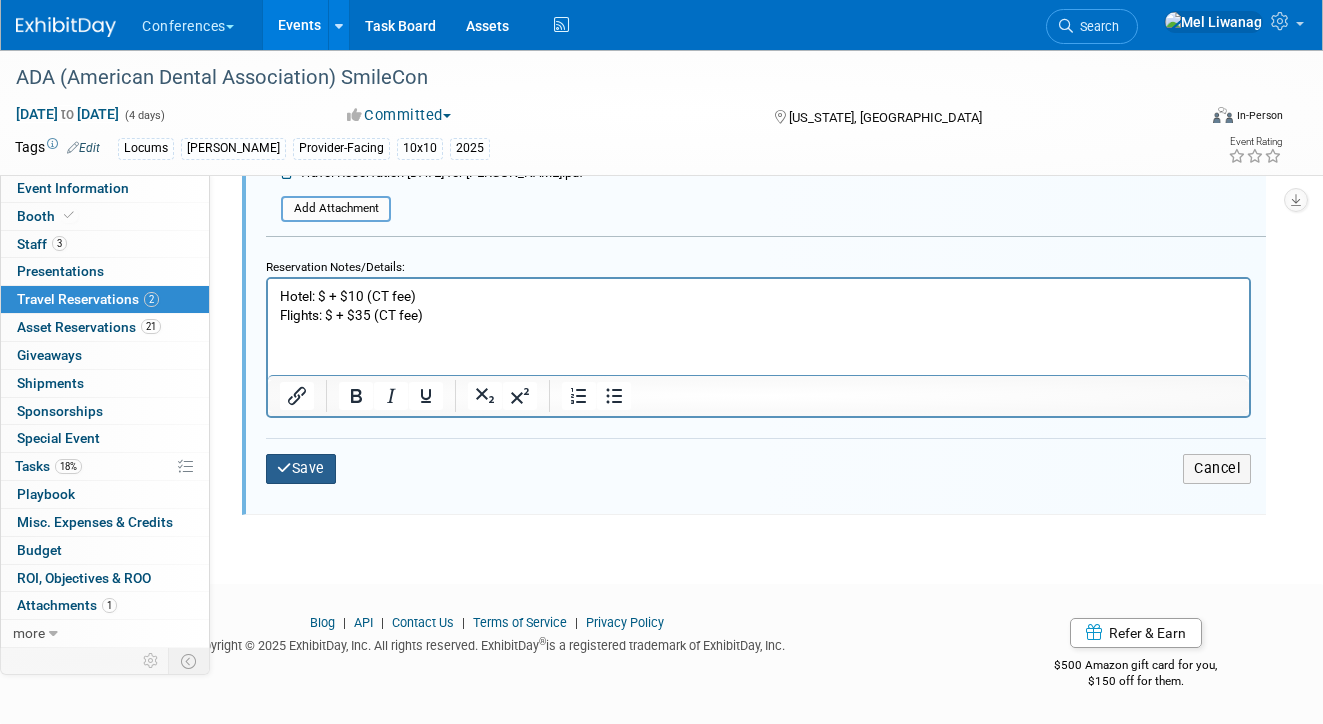 click on "Save" at bounding box center [301, 468] 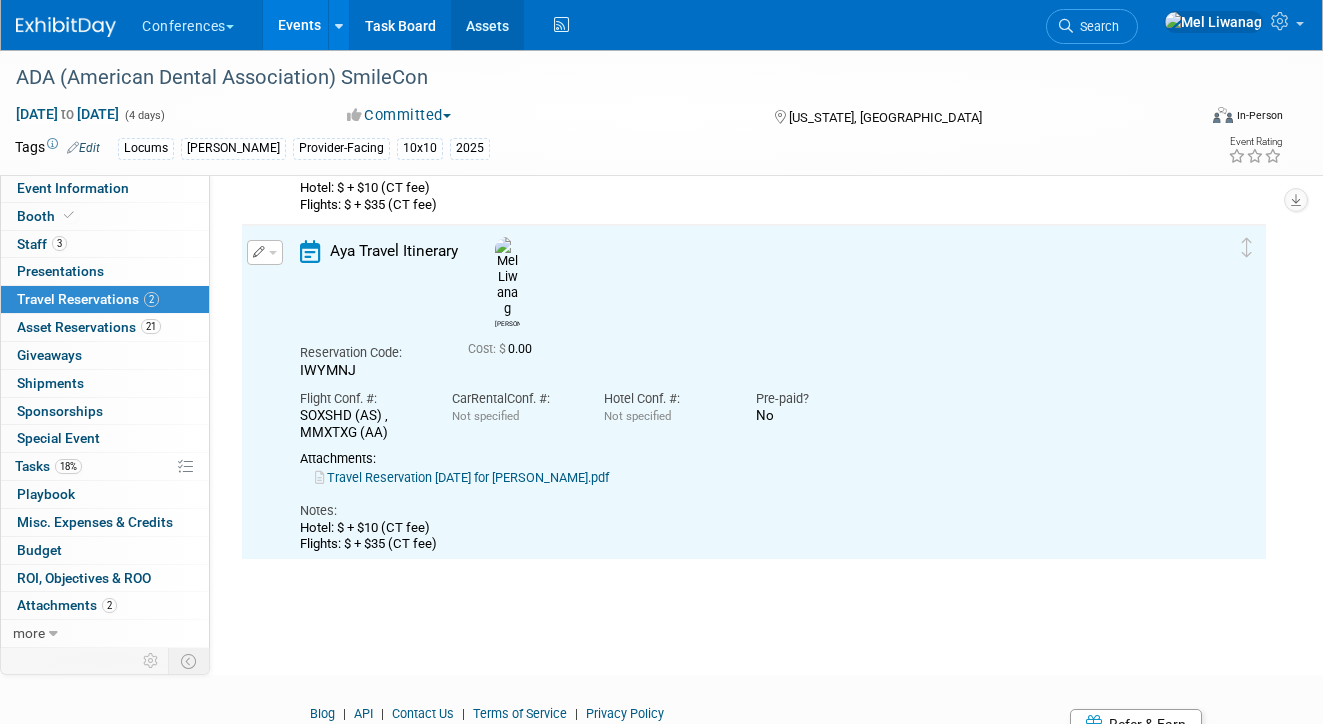 scroll, scrollTop: 259, scrollLeft: 0, axis: vertical 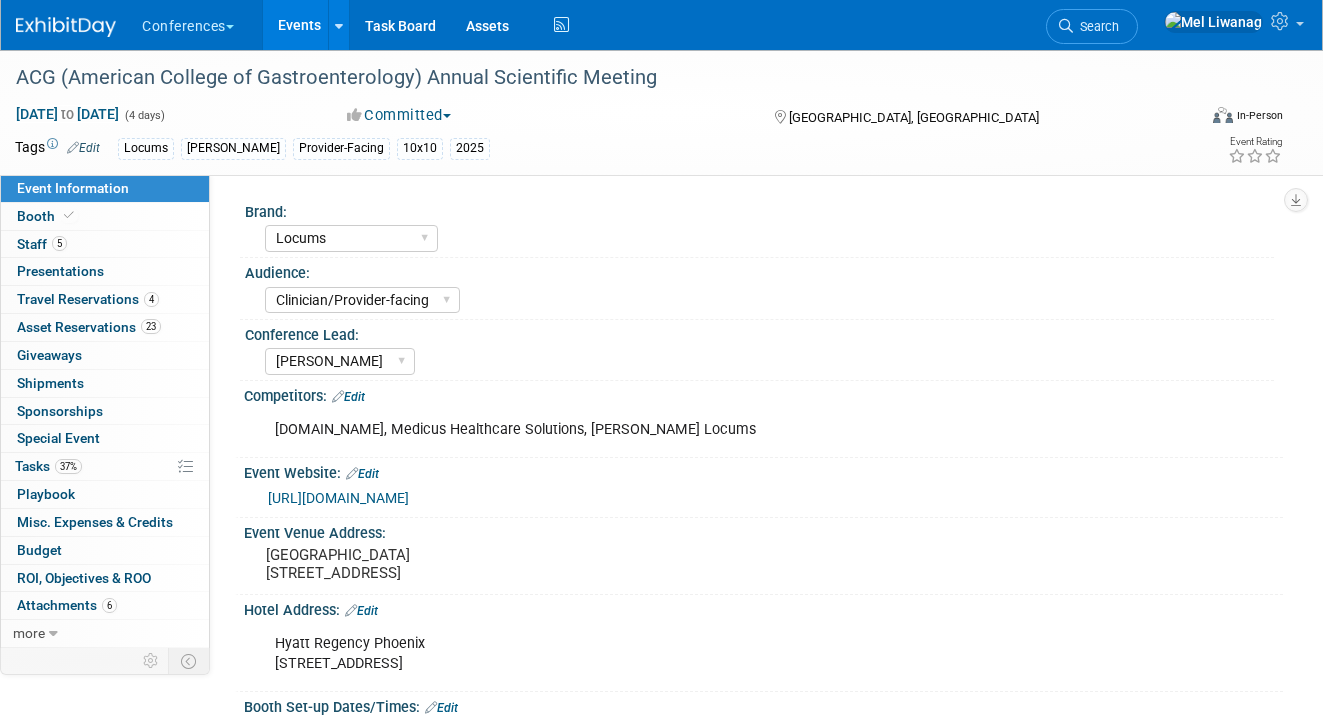 select on "Locums" 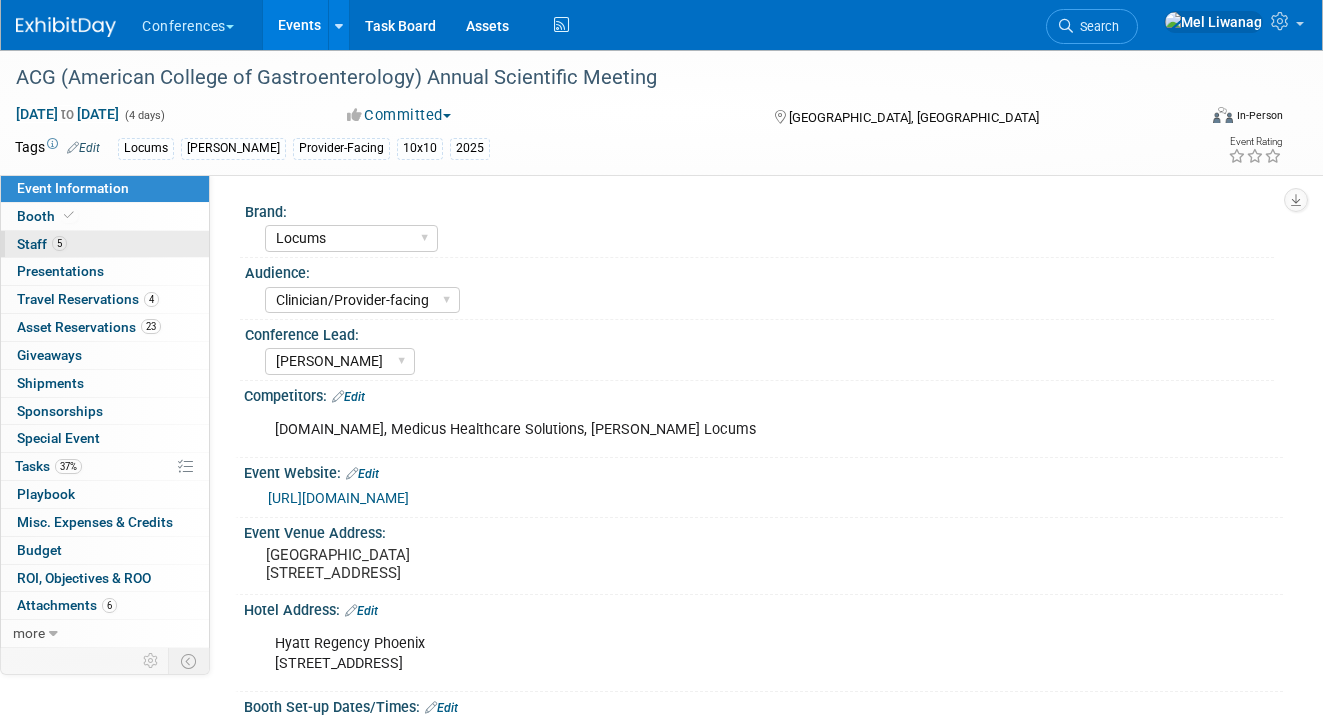 click on "5
Staff 5" at bounding box center [105, 244] 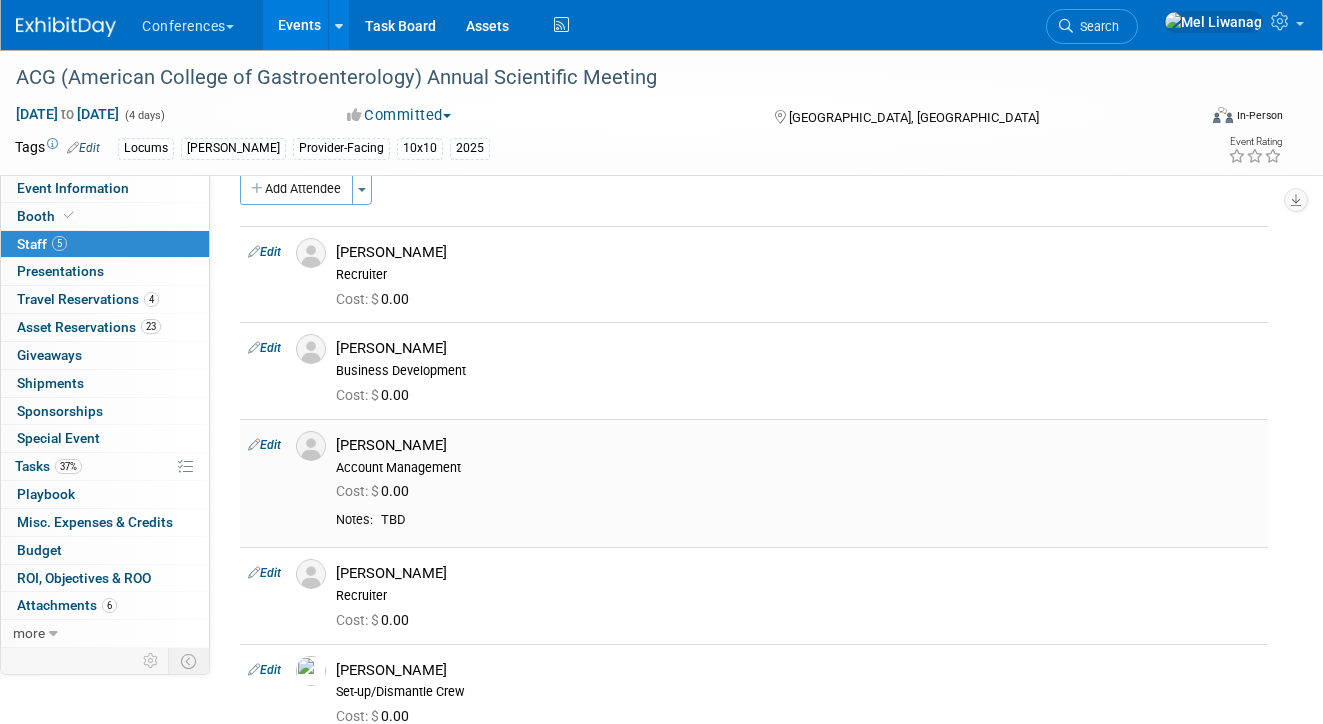 scroll, scrollTop: 25, scrollLeft: 0, axis: vertical 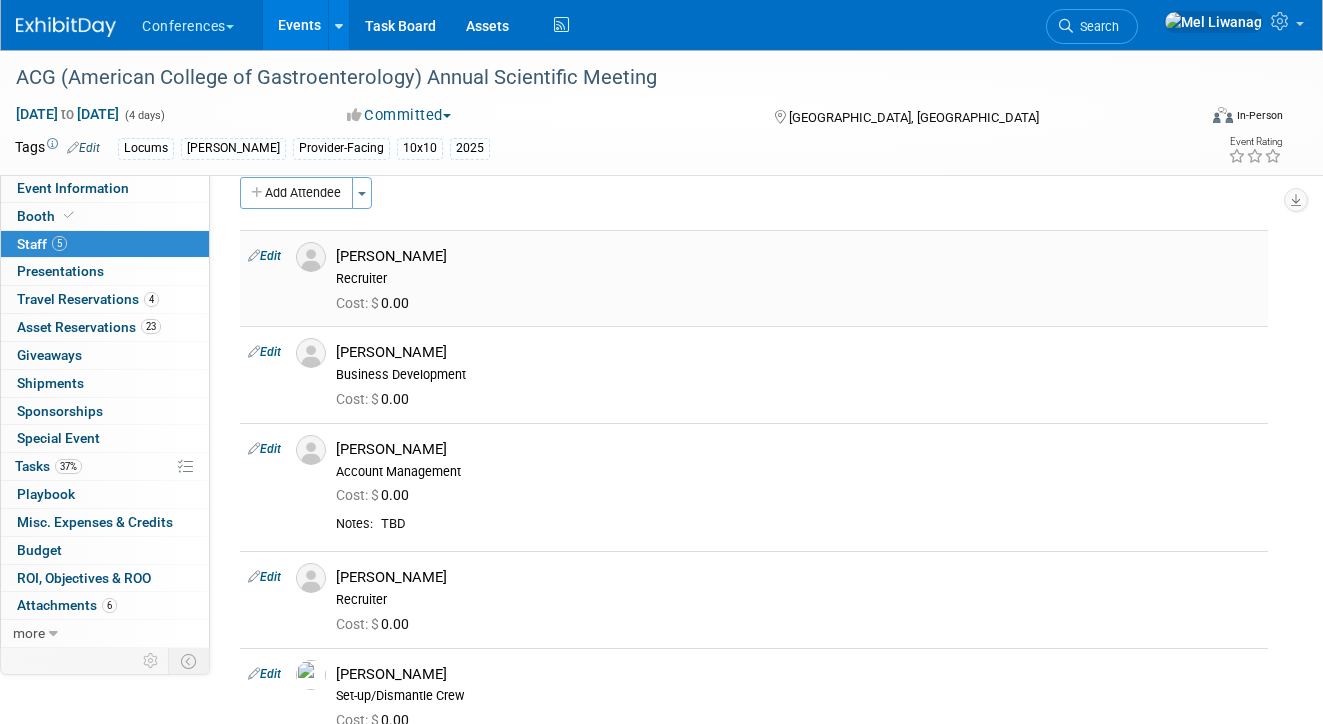 click on "Edit" at bounding box center [264, 256] 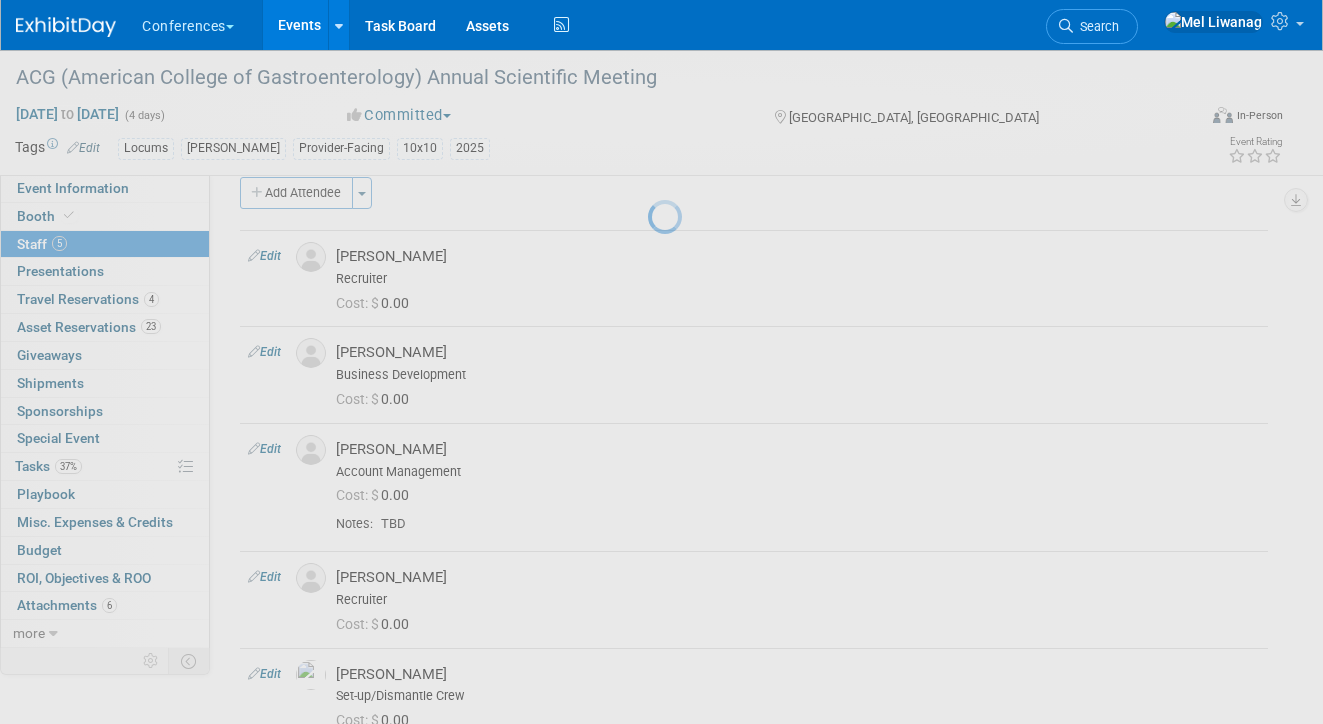 select on "211ec61e-a14c-41ed-8f0b-d901a313c0d3" 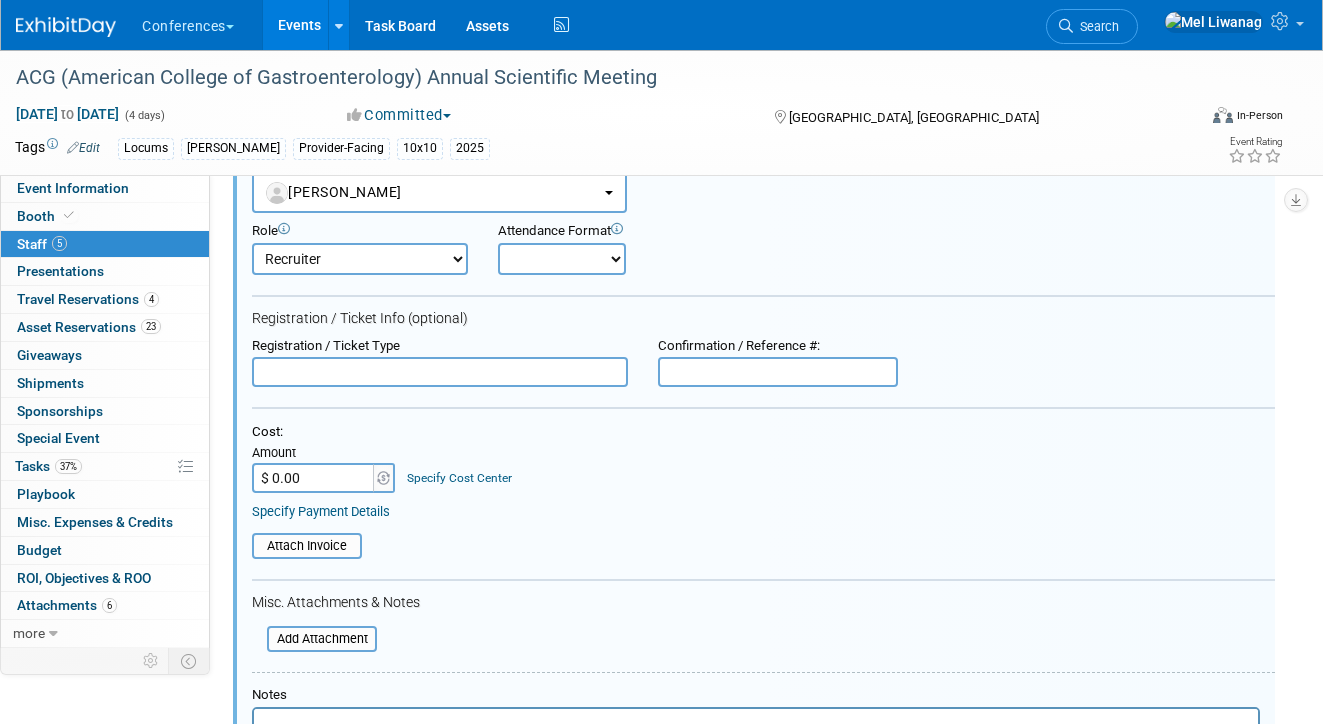 scroll, scrollTop: 446, scrollLeft: 0, axis: vertical 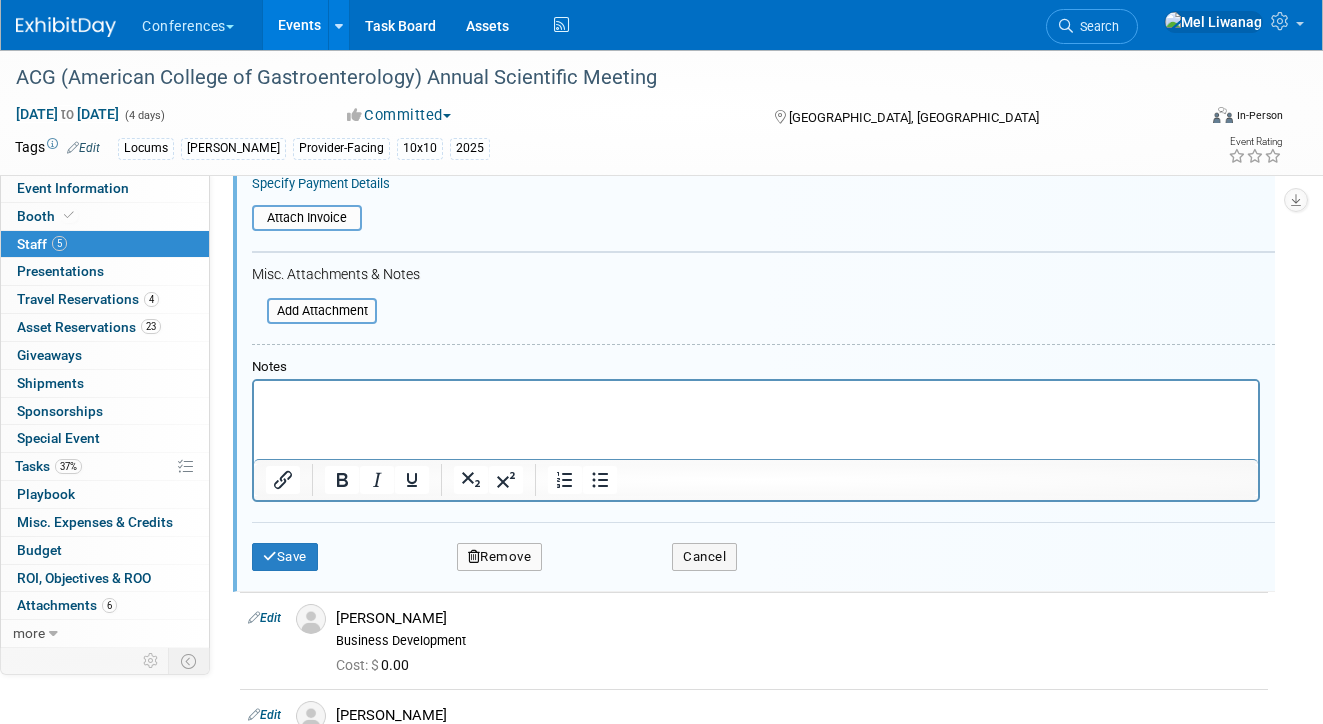 click on "Remove" at bounding box center (500, 557) 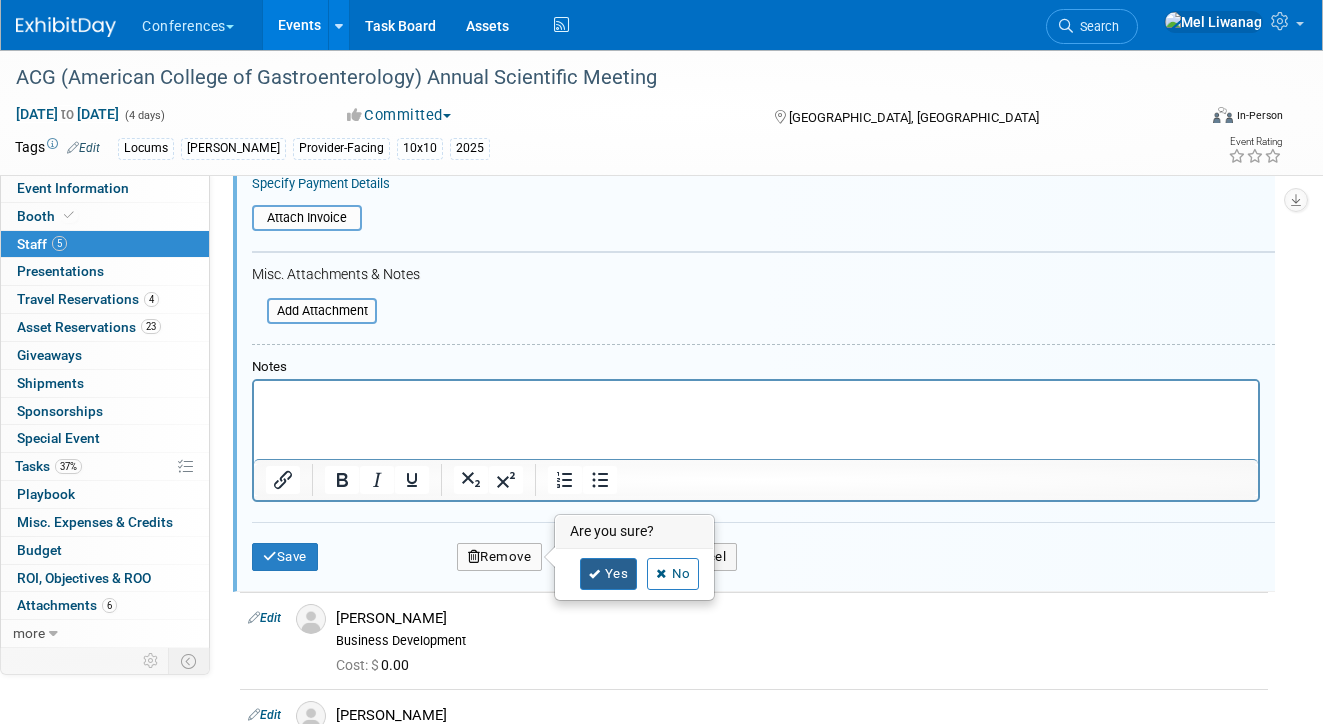 click on "Yes" at bounding box center (609, 574) 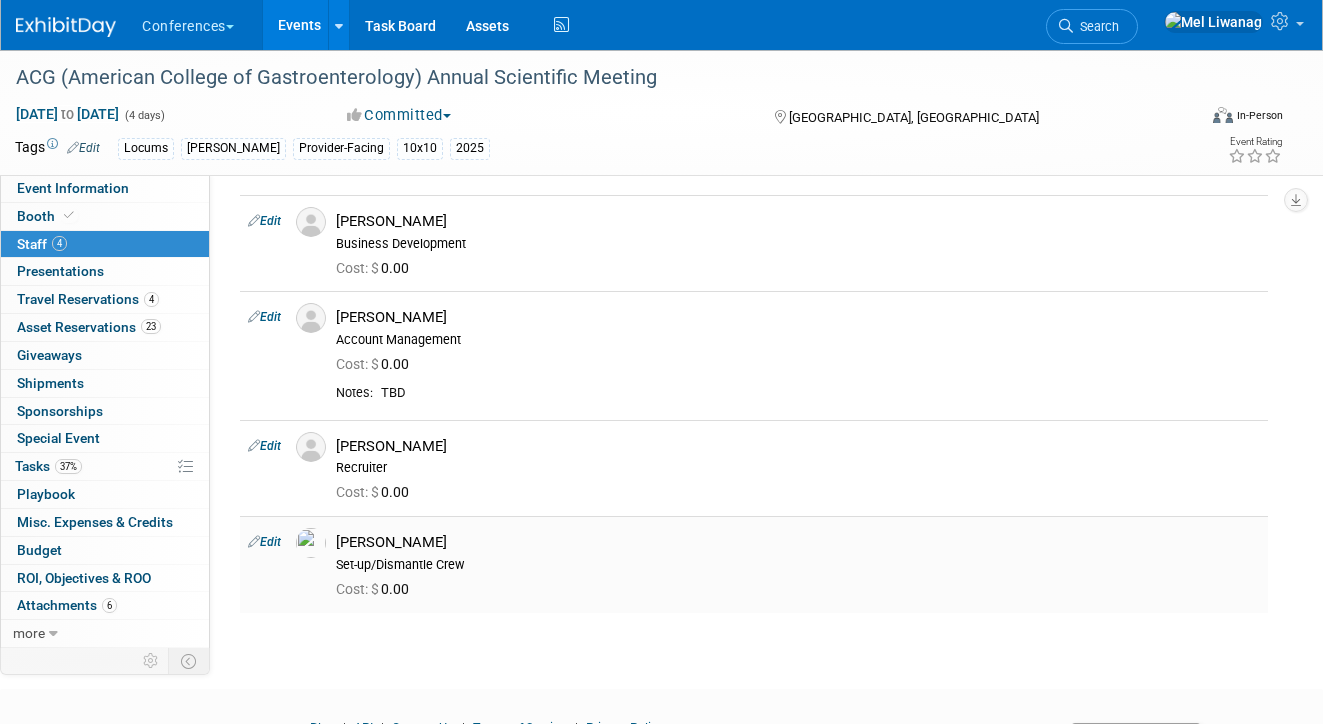 scroll, scrollTop: 0, scrollLeft: 0, axis: both 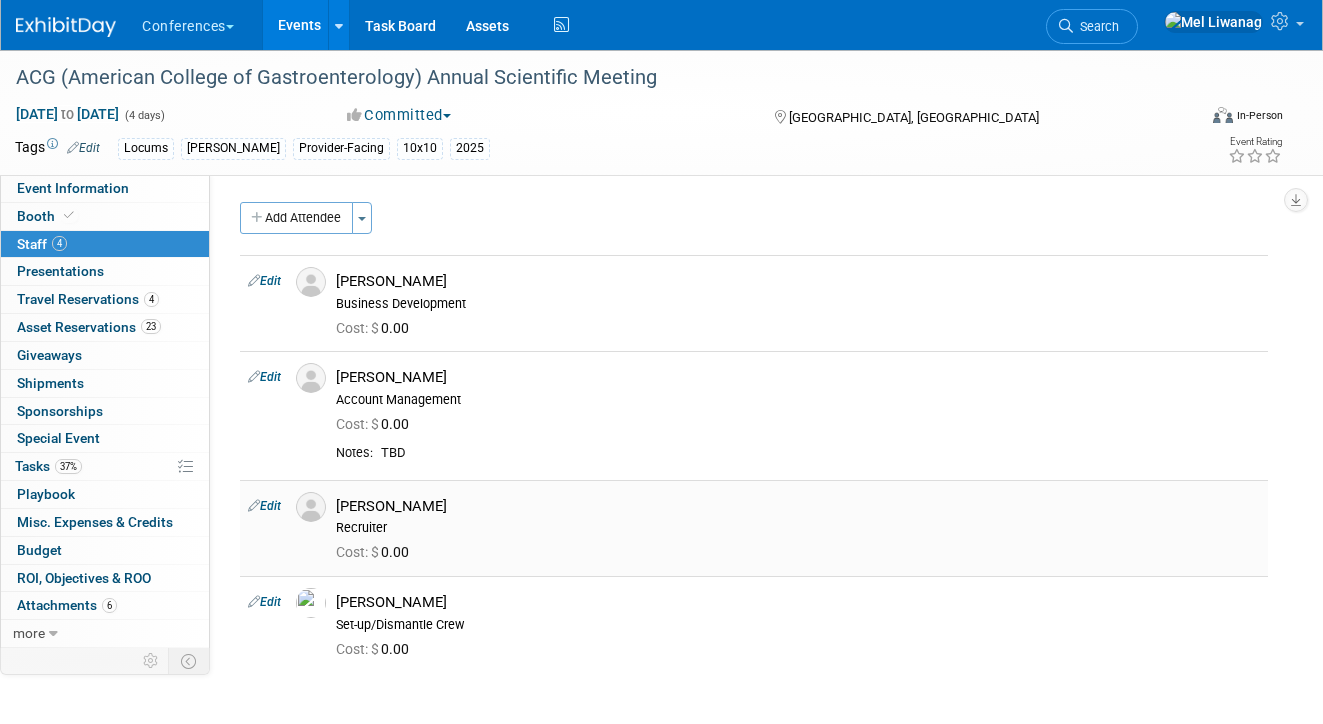 click on "Edit" at bounding box center (264, 506) 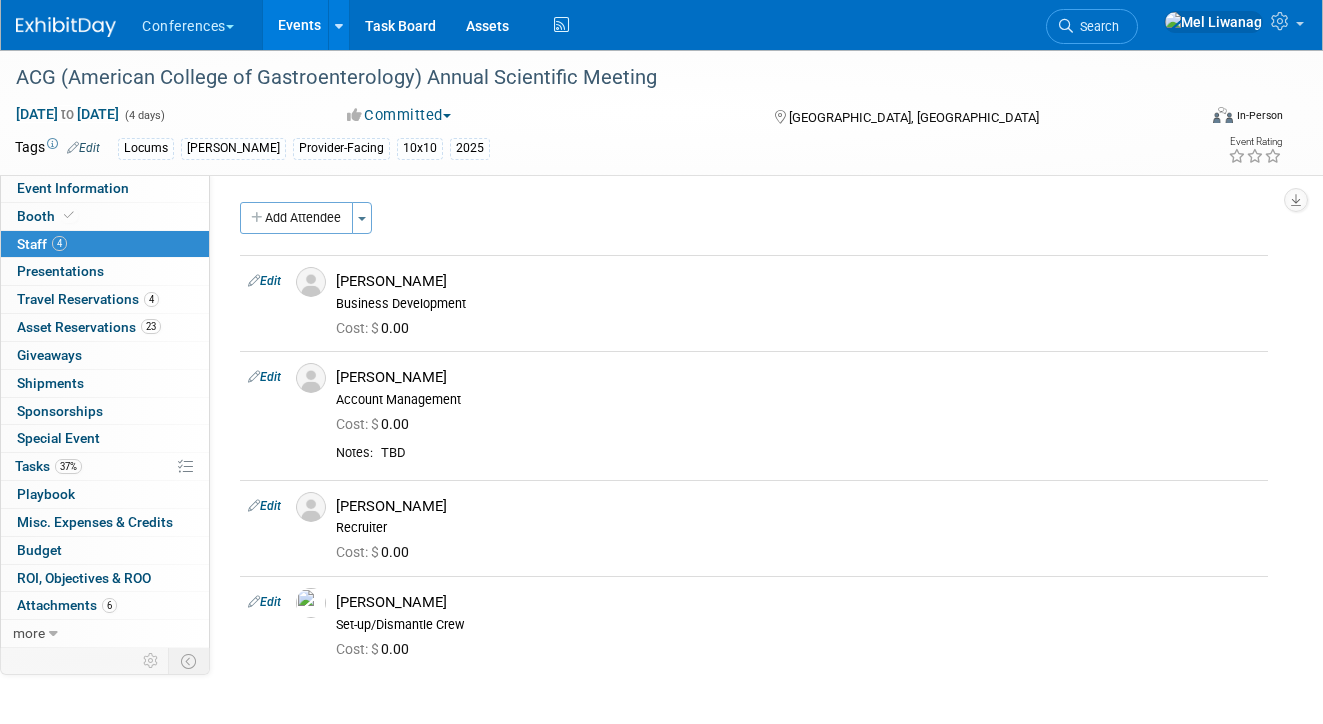 select on "0ee28198-5bed-45df-ba97-cf4554f9e966" 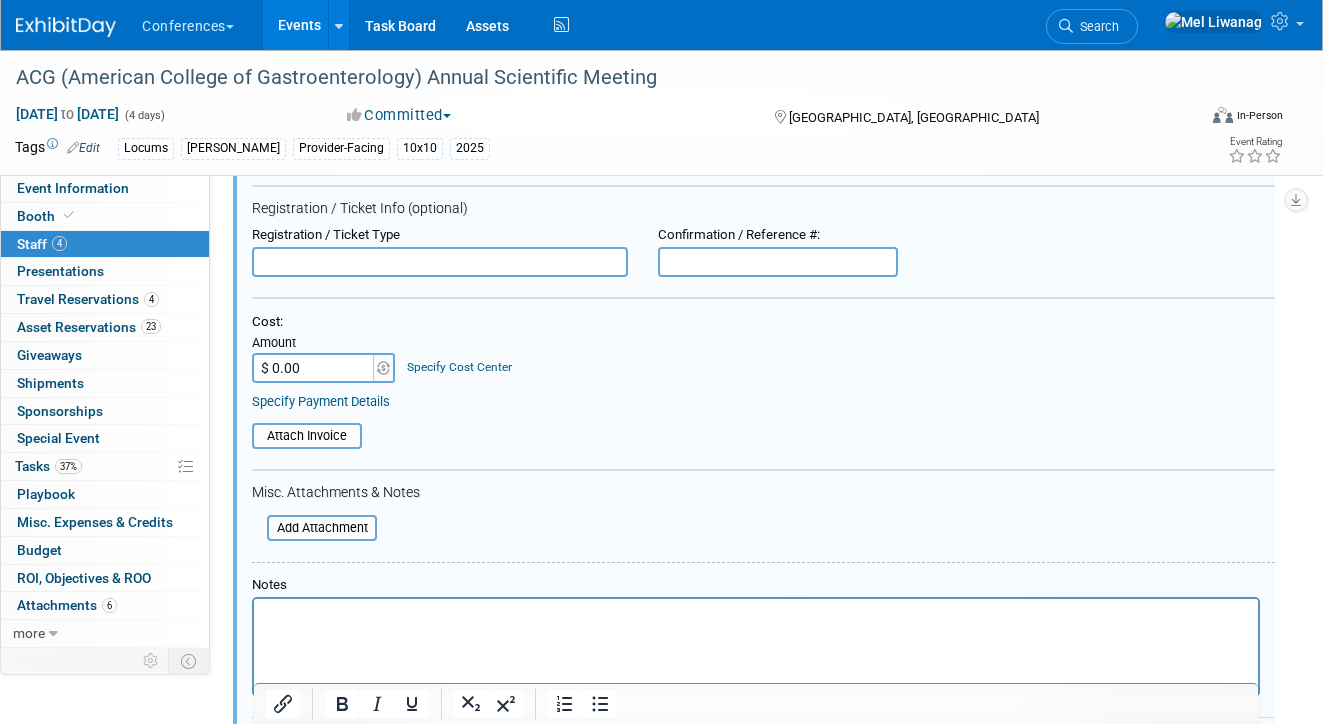 scroll, scrollTop: 848, scrollLeft: 0, axis: vertical 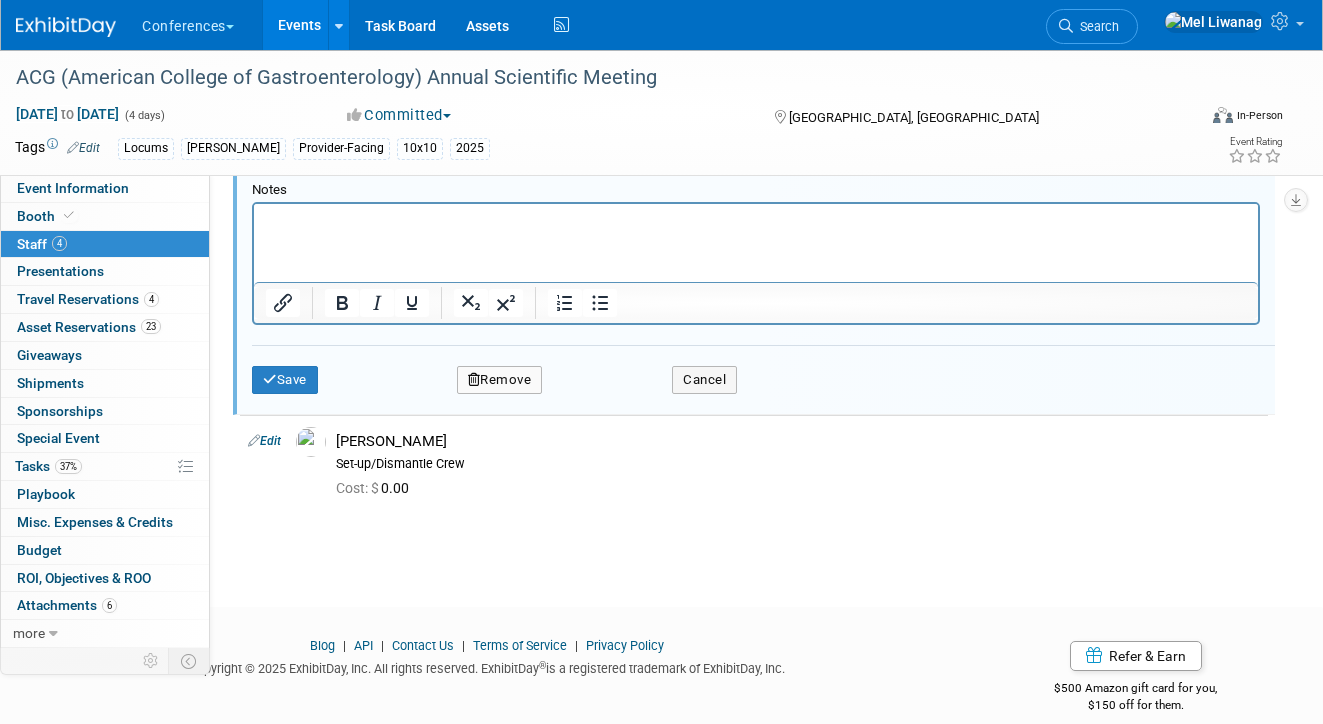 click on "Remove" at bounding box center [500, 380] 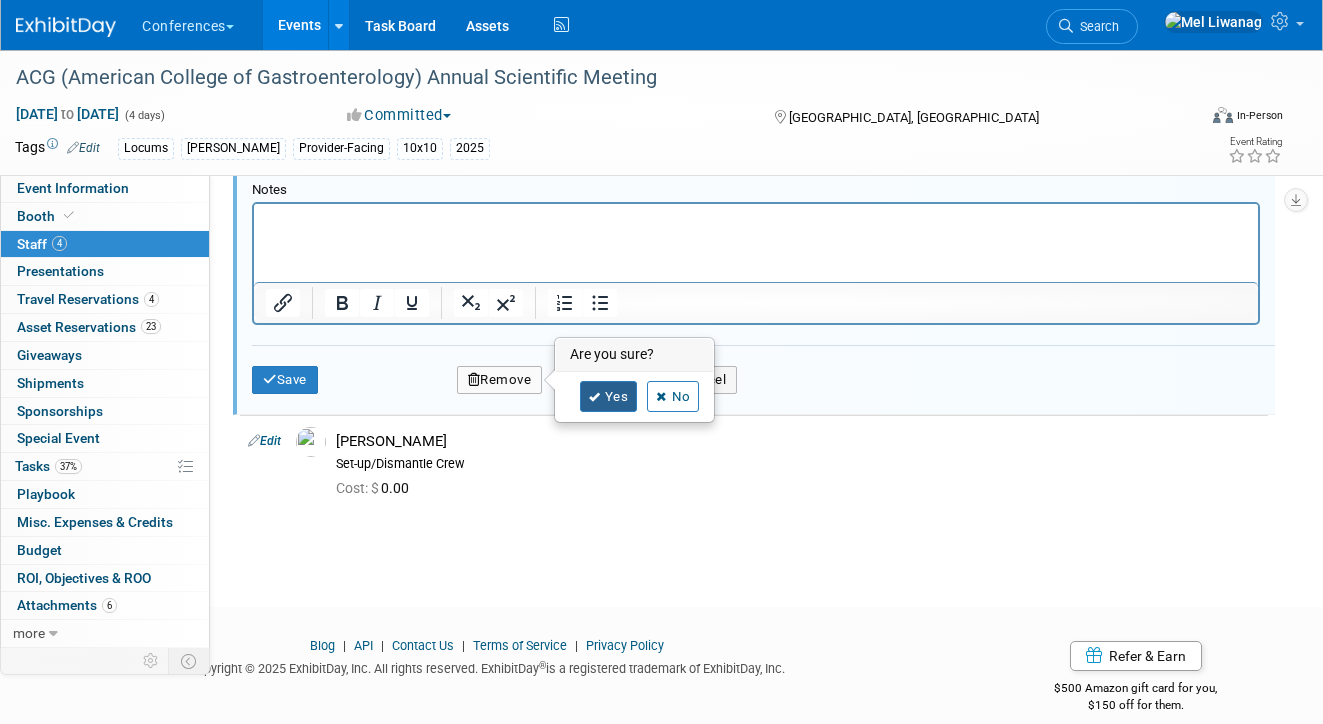 click on "Yes" at bounding box center [609, 397] 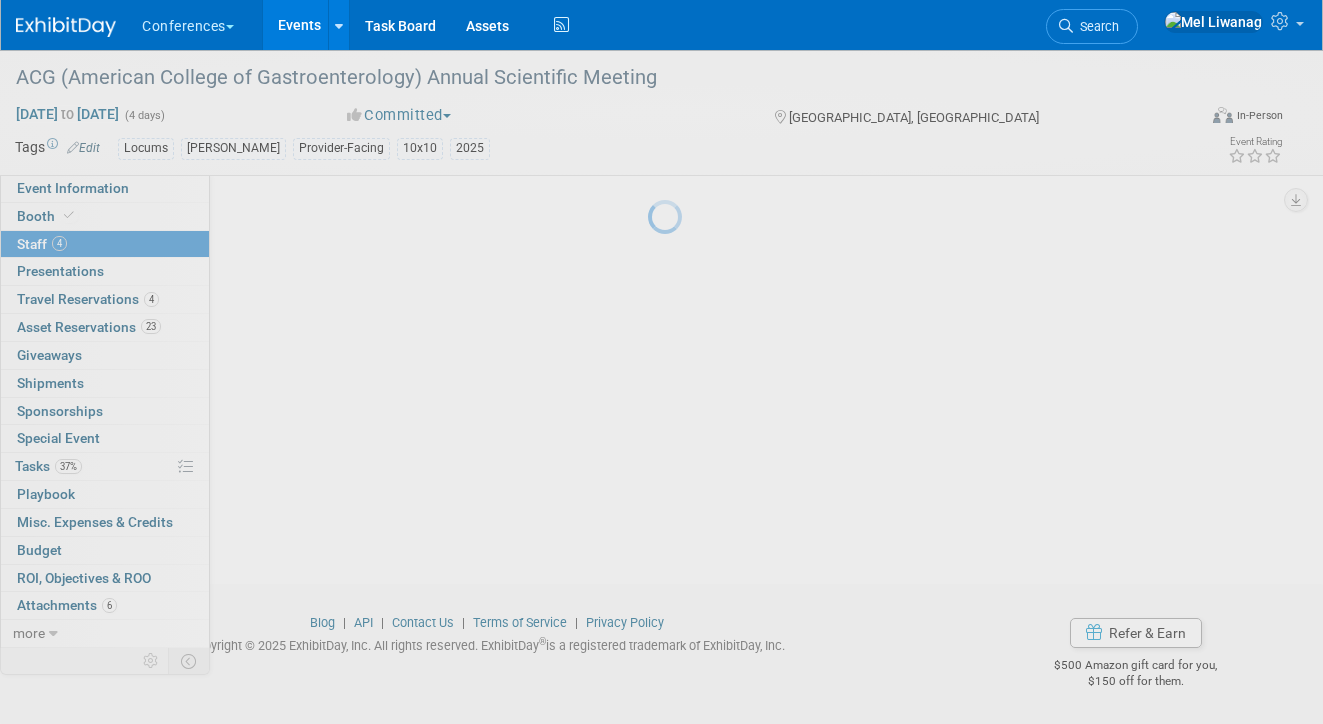 scroll, scrollTop: 0, scrollLeft: 0, axis: both 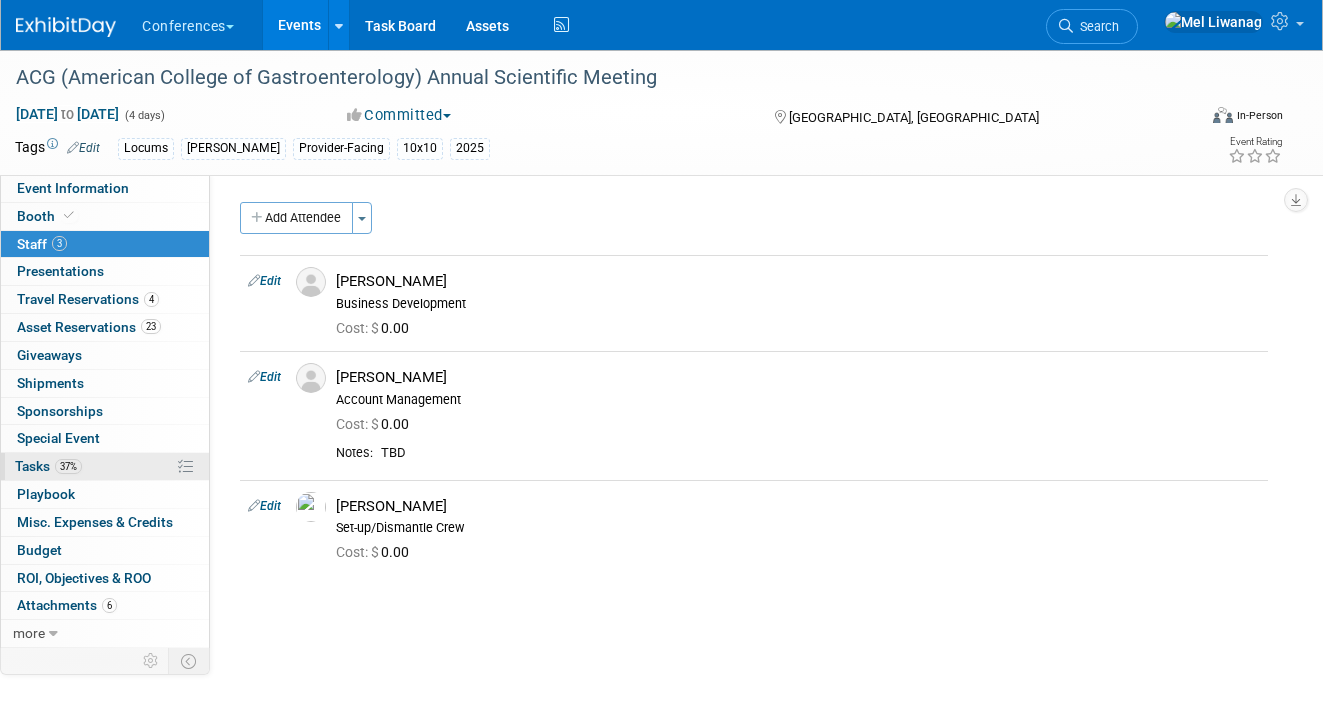 click on "37%
Tasks 37%" at bounding box center (105, 466) 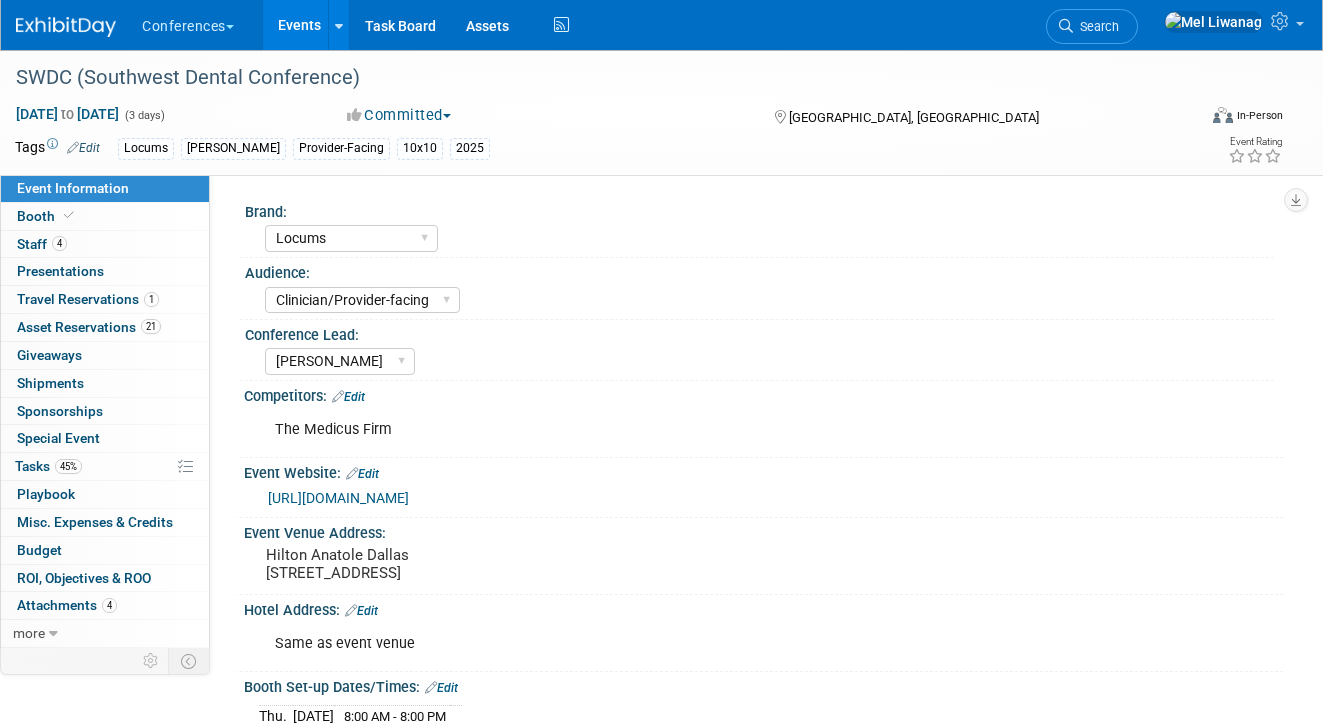 select on "Locums" 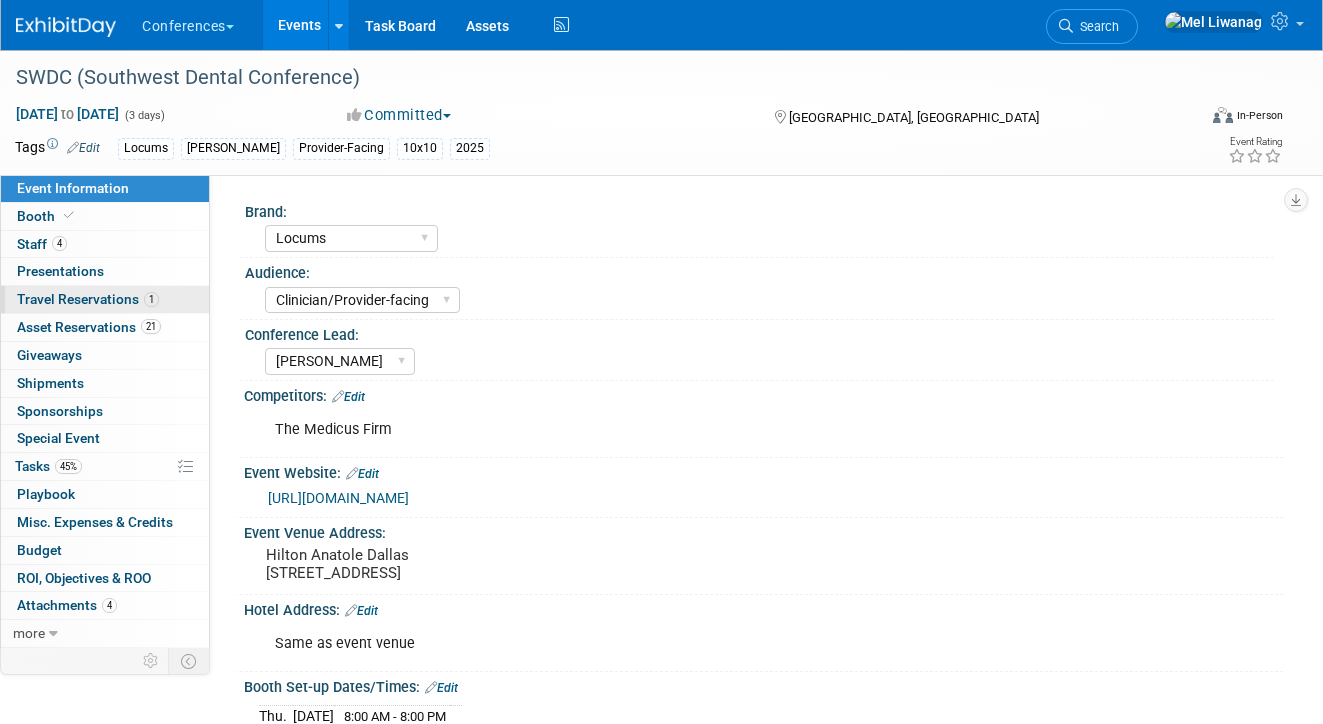 scroll, scrollTop: 0, scrollLeft: 0, axis: both 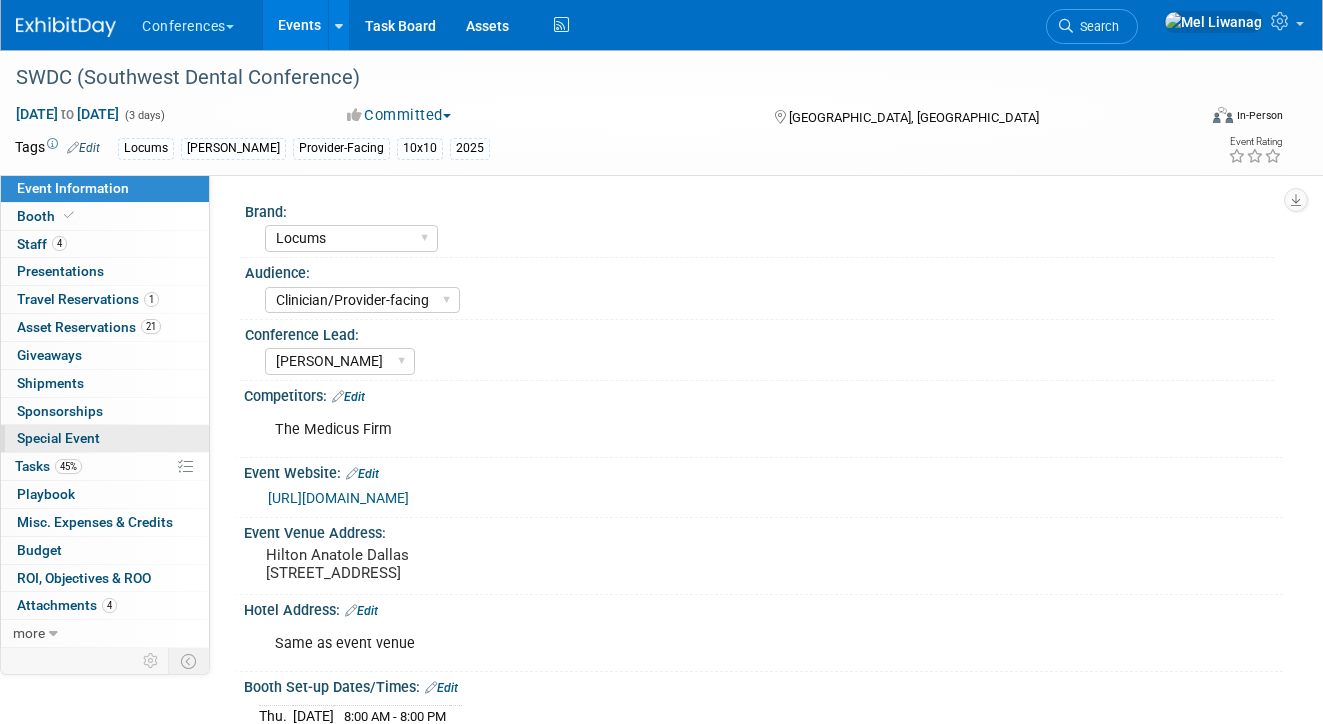 click on "Special Event" at bounding box center [105, 438] 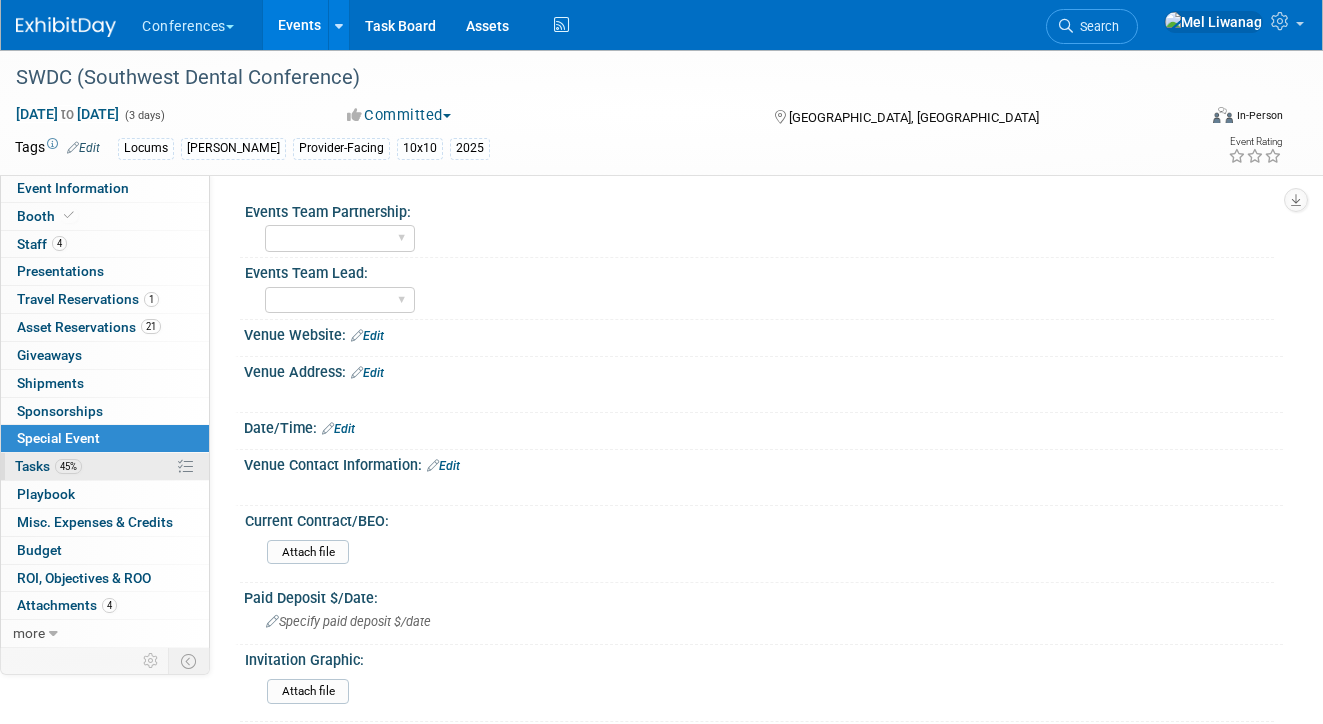 click on "45%
Tasks 45%" at bounding box center (105, 466) 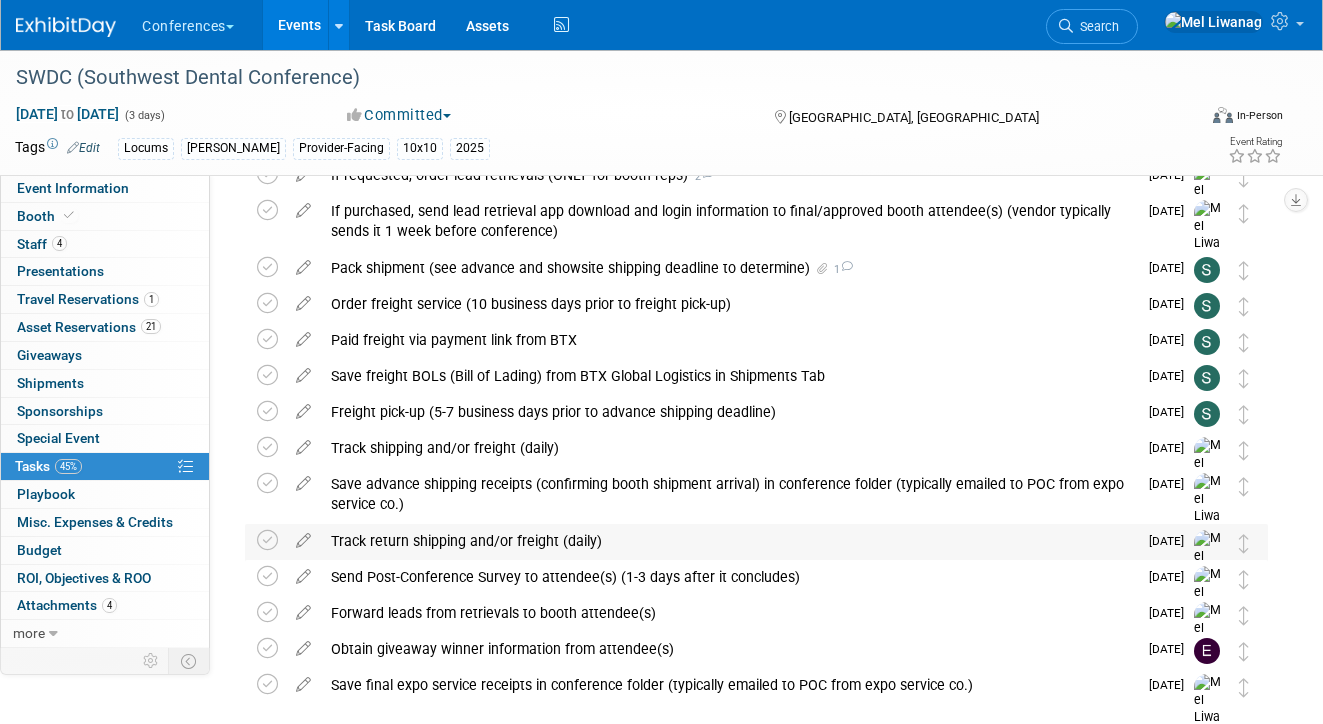 scroll, scrollTop: 281, scrollLeft: 0, axis: vertical 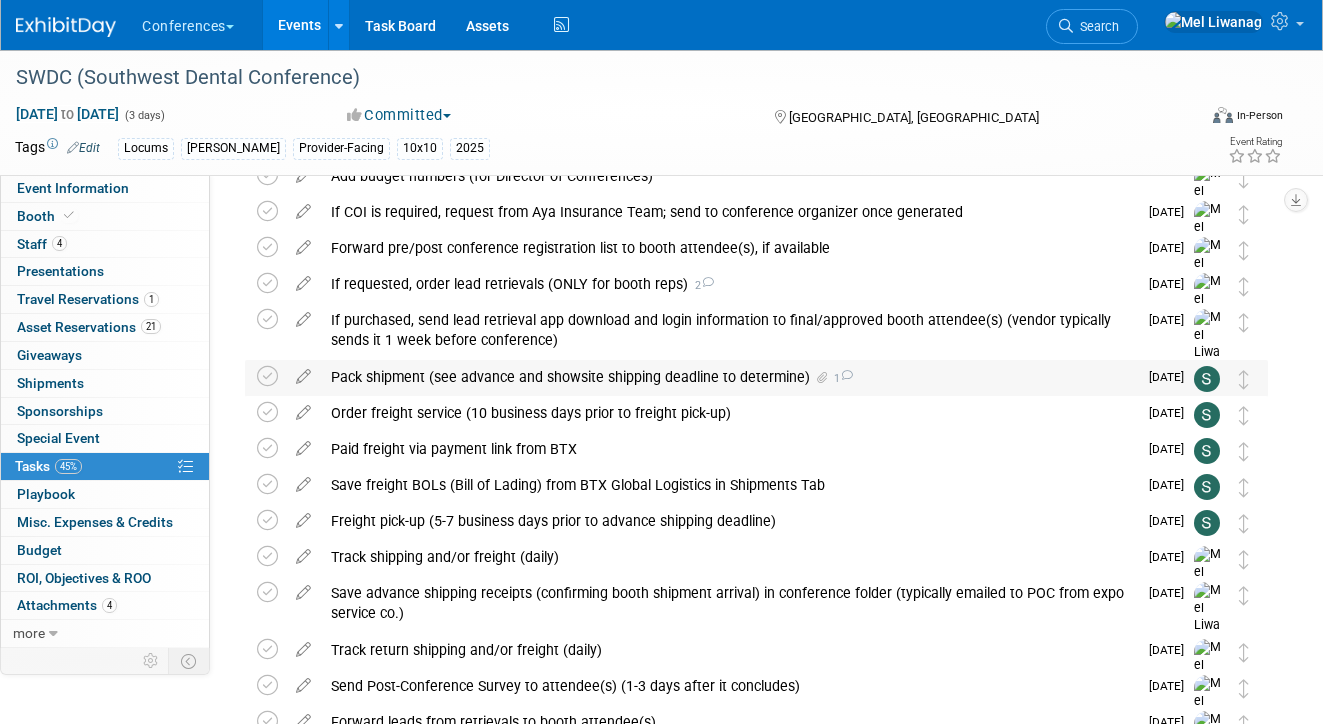 click on "Pack shipment (see advance and showsite shipping deadline to determine)
1" at bounding box center [729, 377] 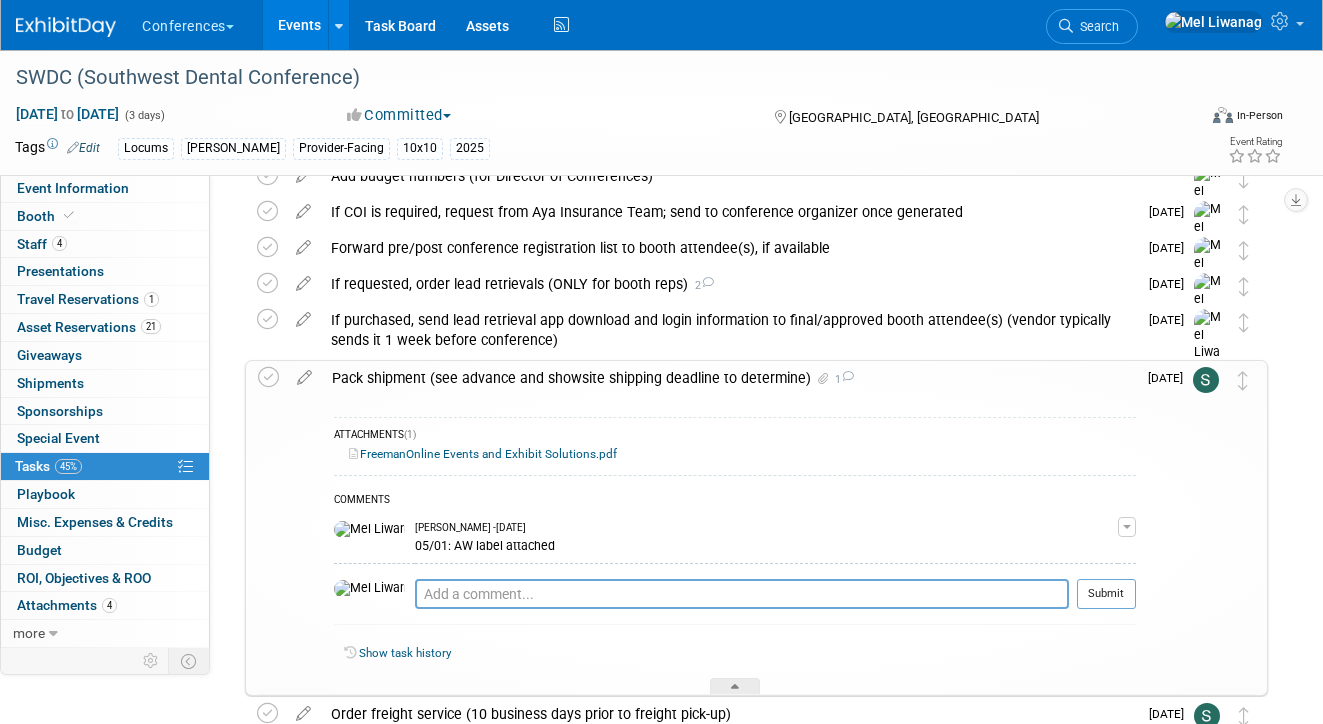 click on "FreemanOnline Events and Exhibit Solutions.pdf" at bounding box center (735, 454) 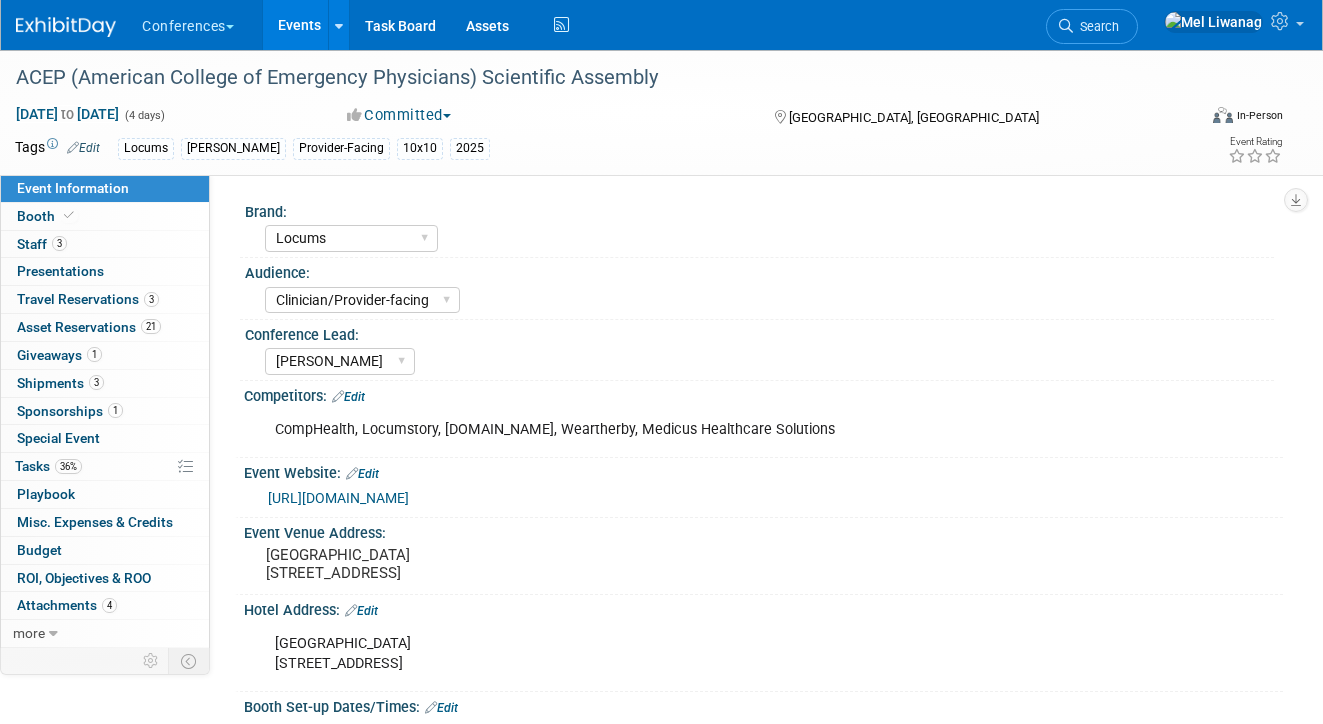 select on "Locums" 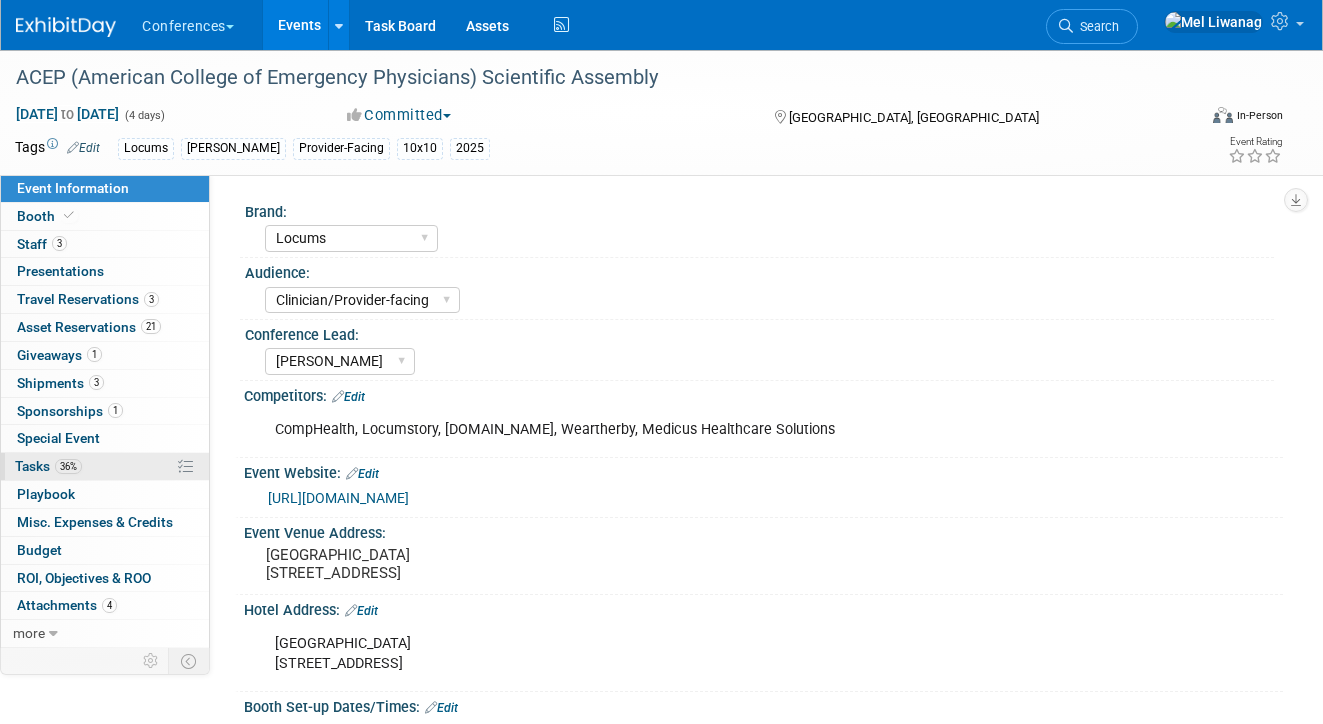 click on "36%
Tasks 36%" at bounding box center (105, 466) 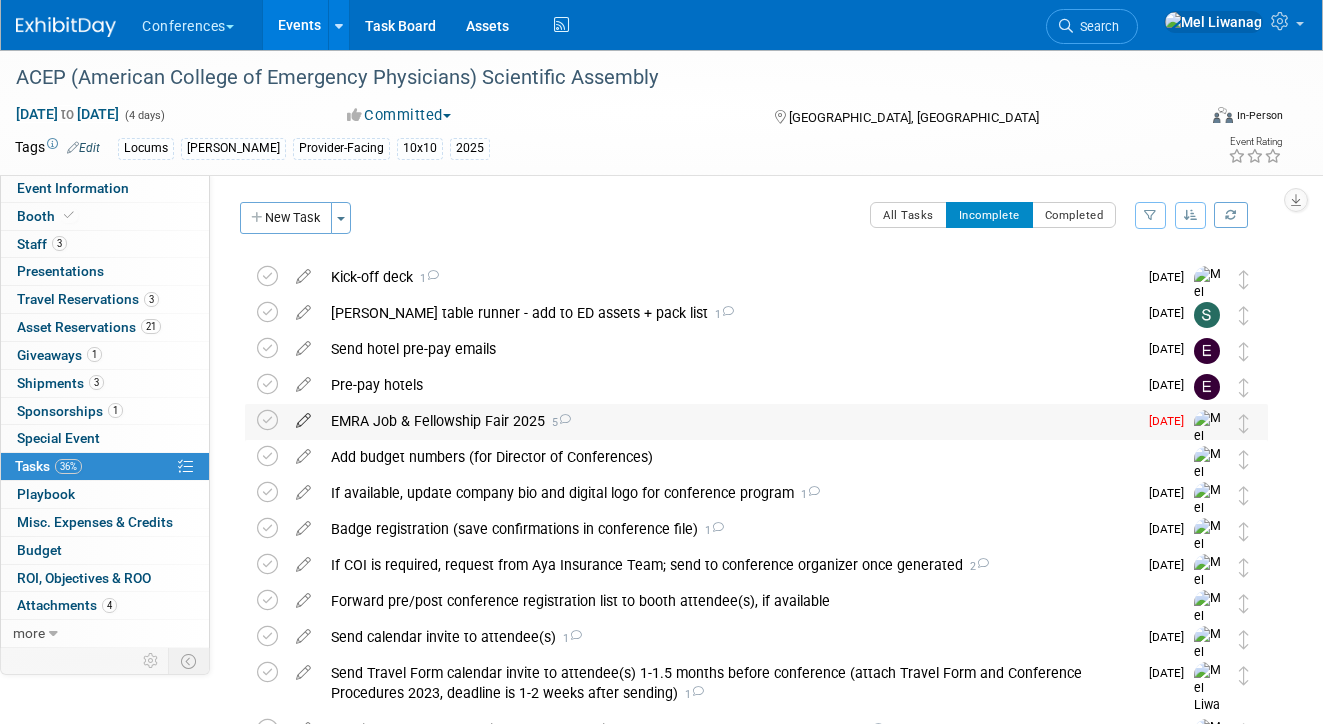 click at bounding box center (303, 416) 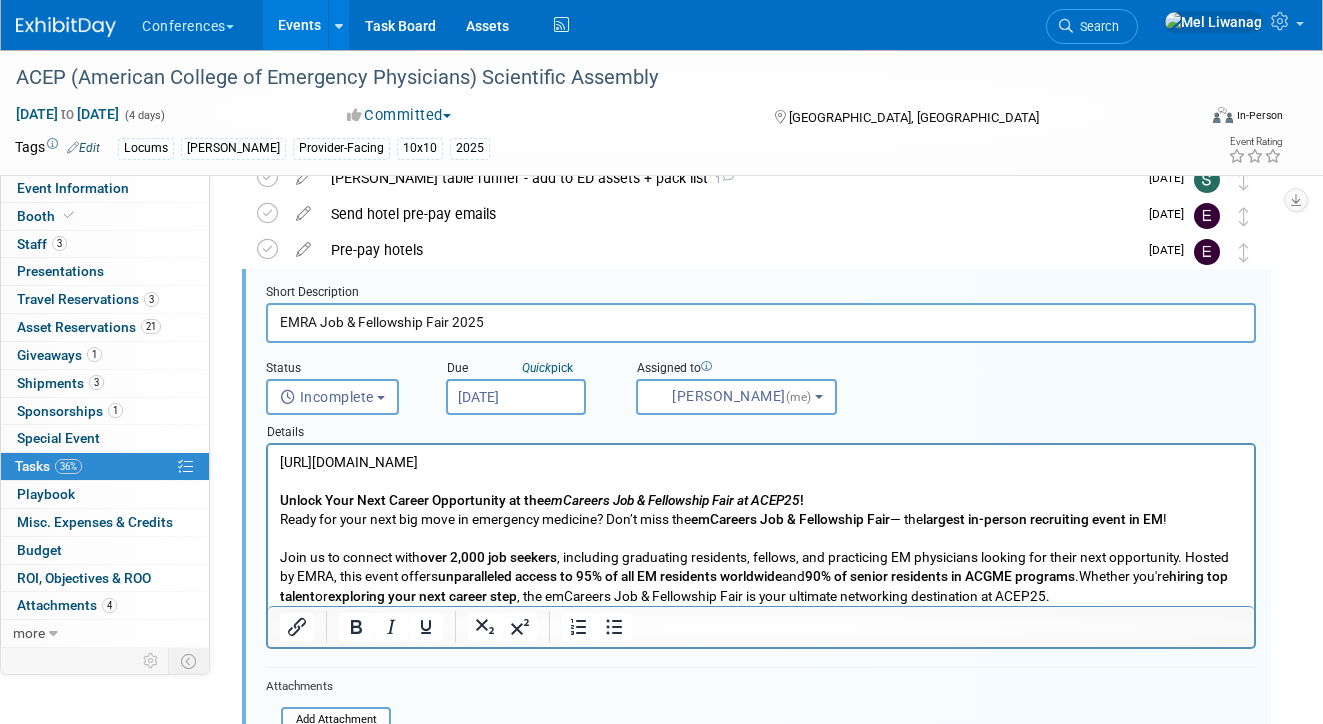 scroll, scrollTop: 144, scrollLeft: 0, axis: vertical 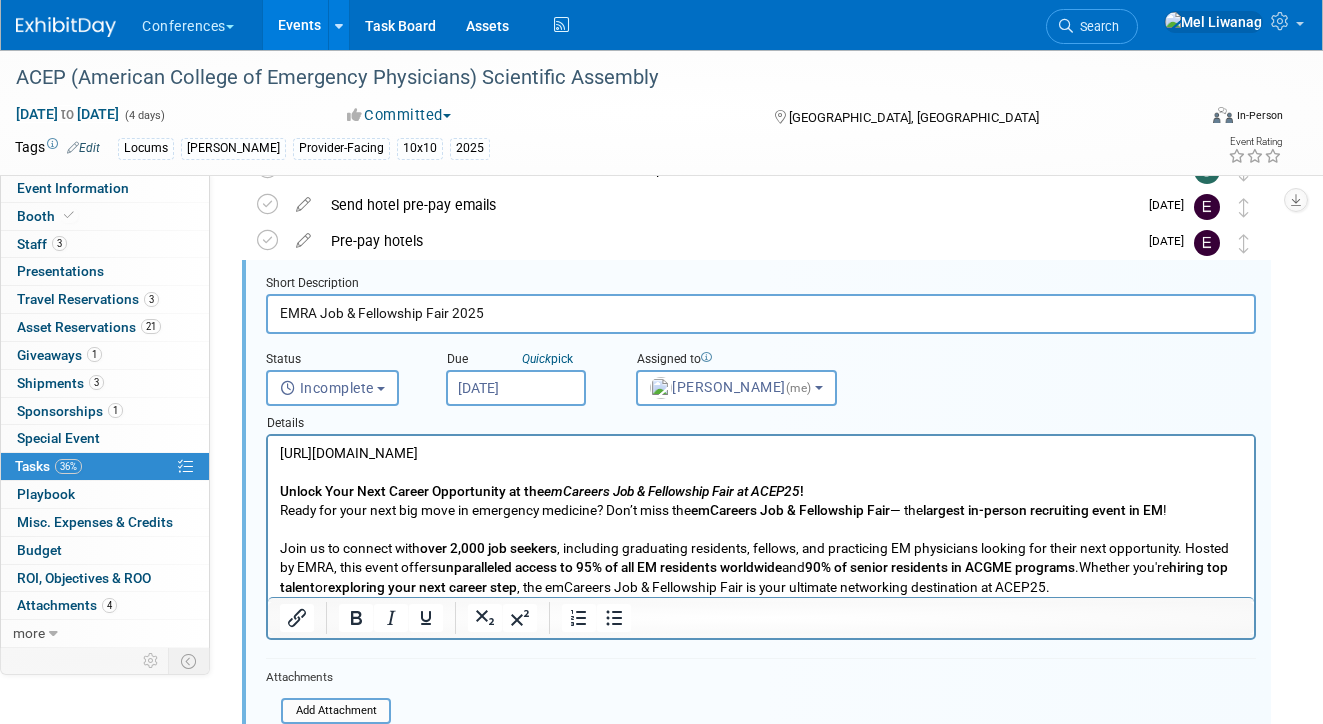 click on "[DATE]" at bounding box center [516, 388] 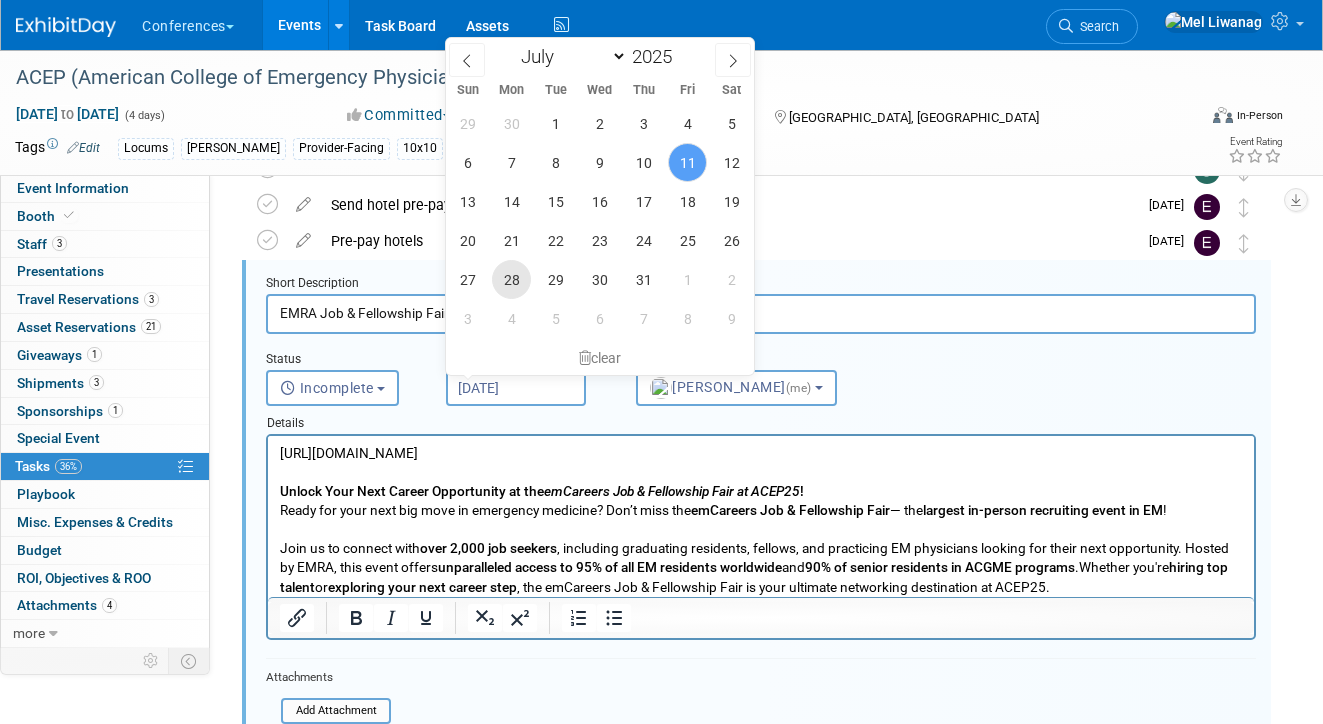 click on "28" at bounding box center [511, 279] 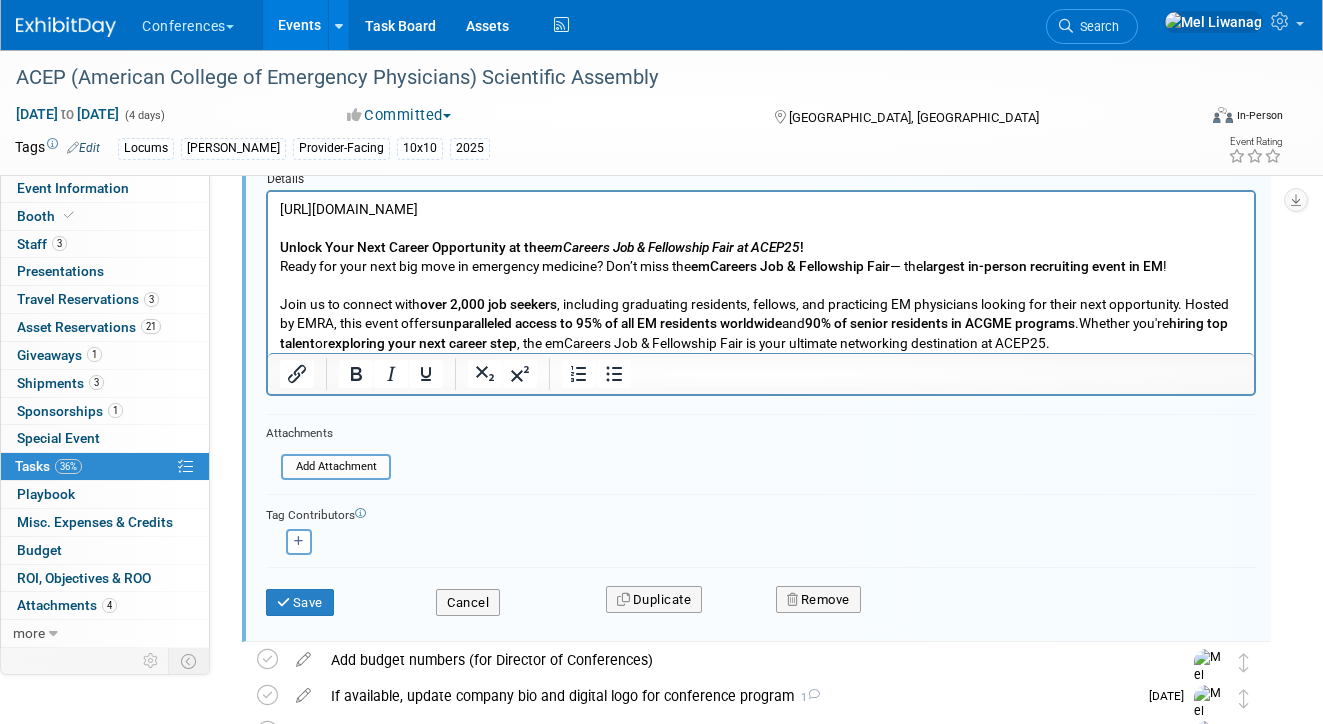 scroll, scrollTop: 467, scrollLeft: 0, axis: vertical 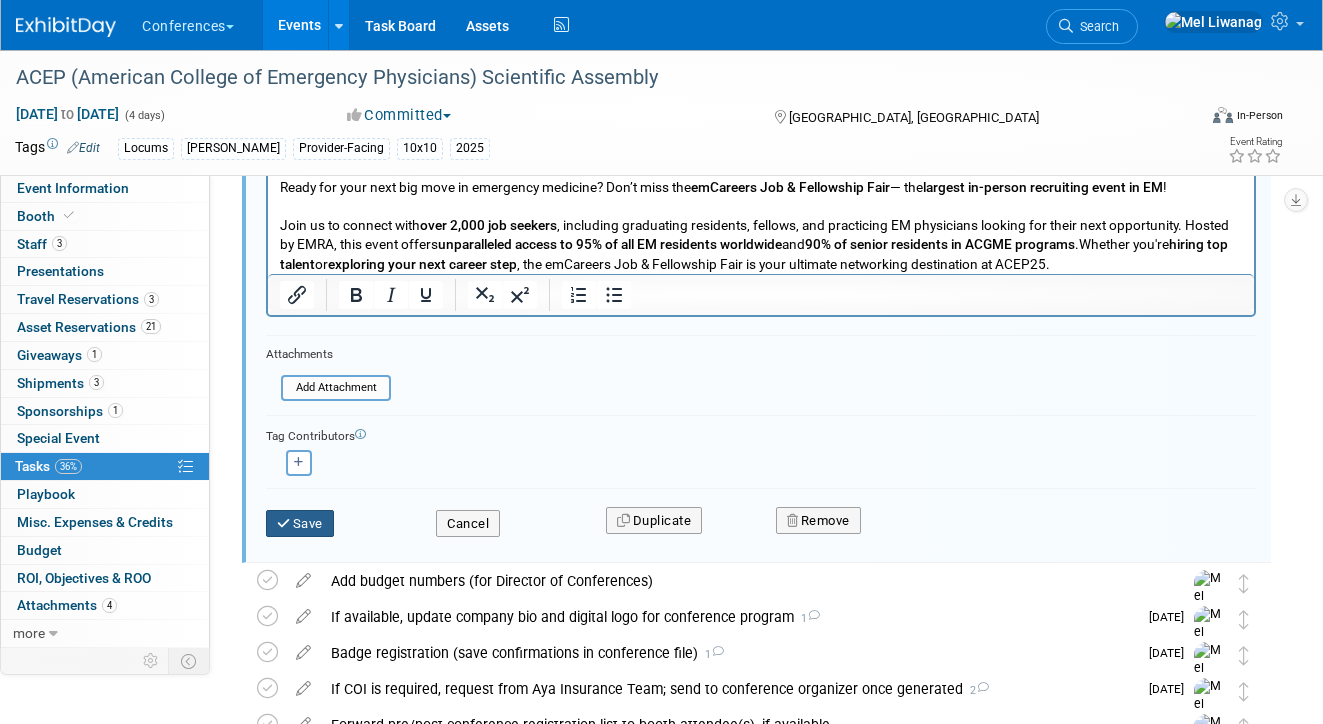 click on "Save" at bounding box center [300, 524] 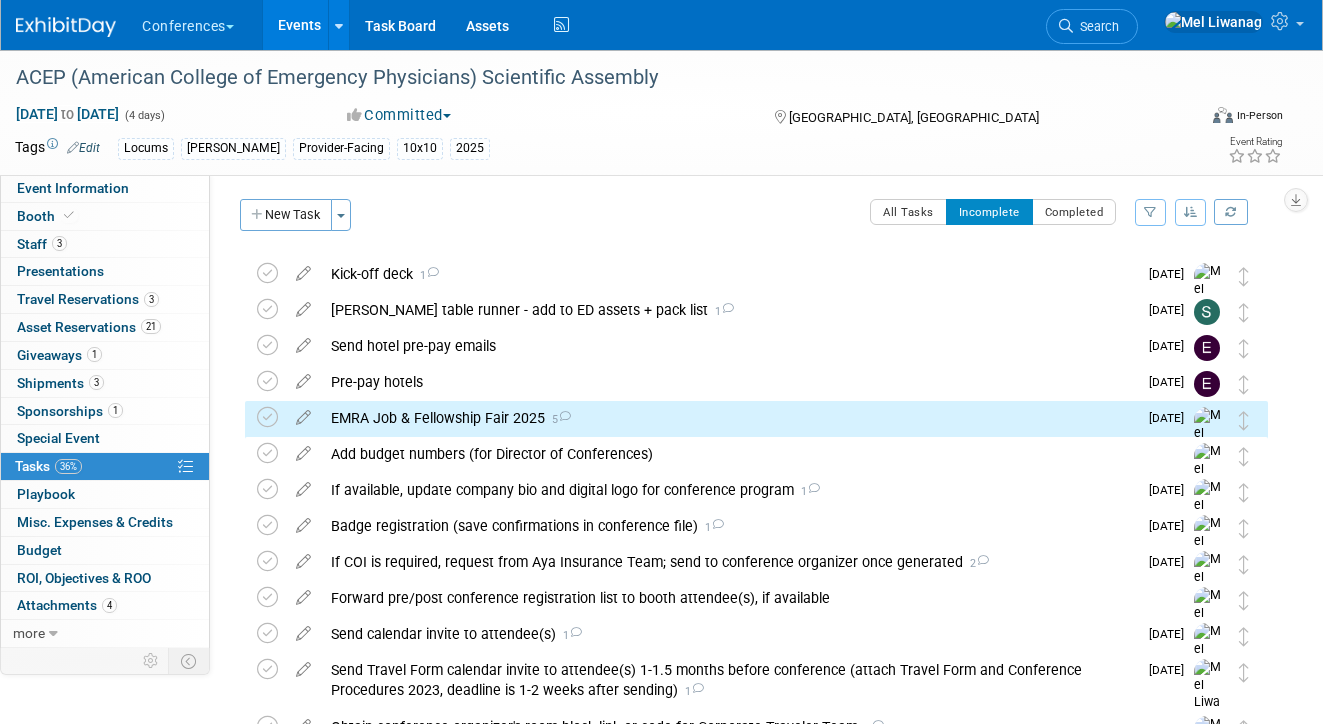 scroll, scrollTop: 0, scrollLeft: 0, axis: both 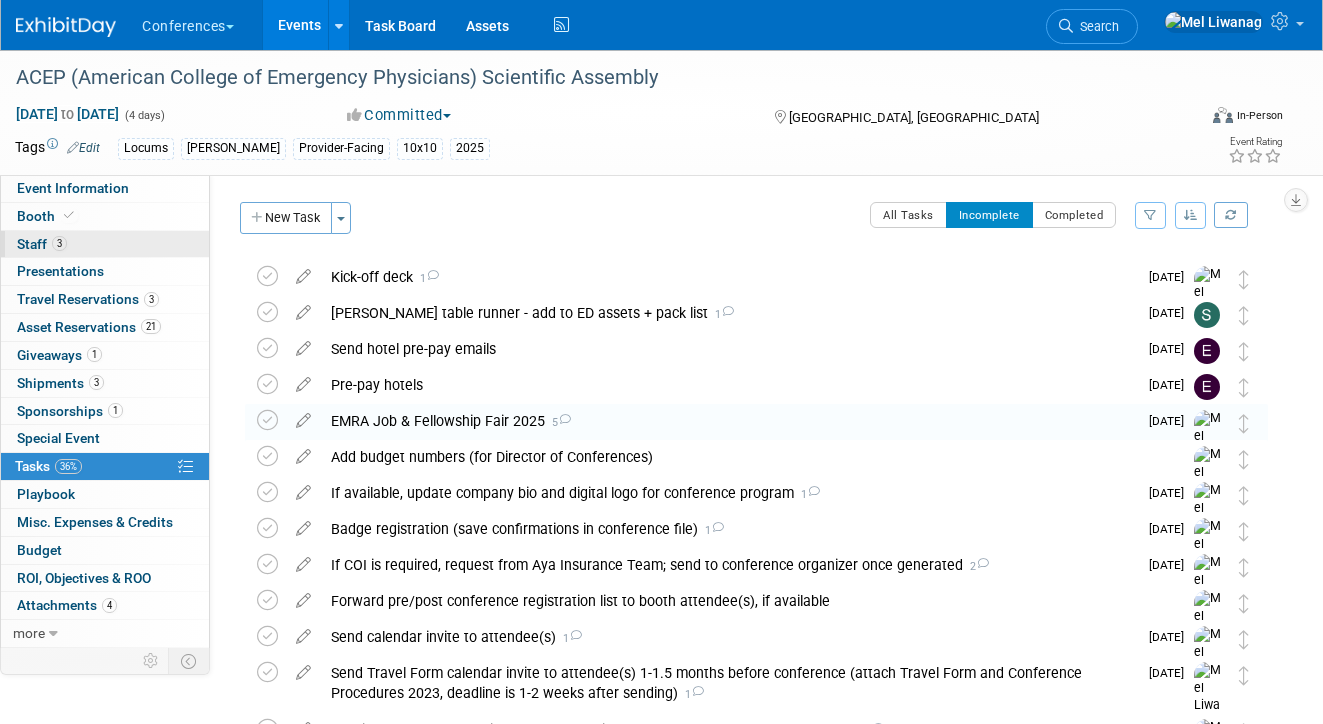 click on "3
Staff 3" at bounding box center [105, 244] 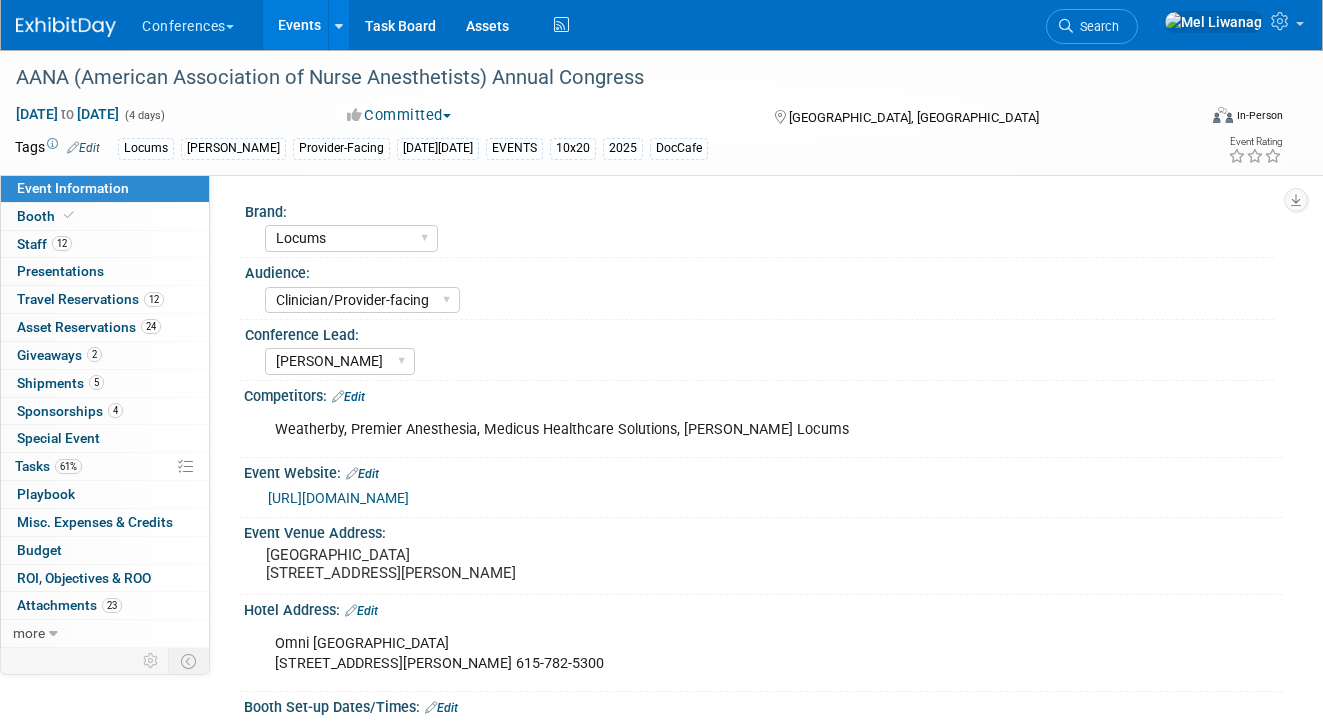 select on "Locums" 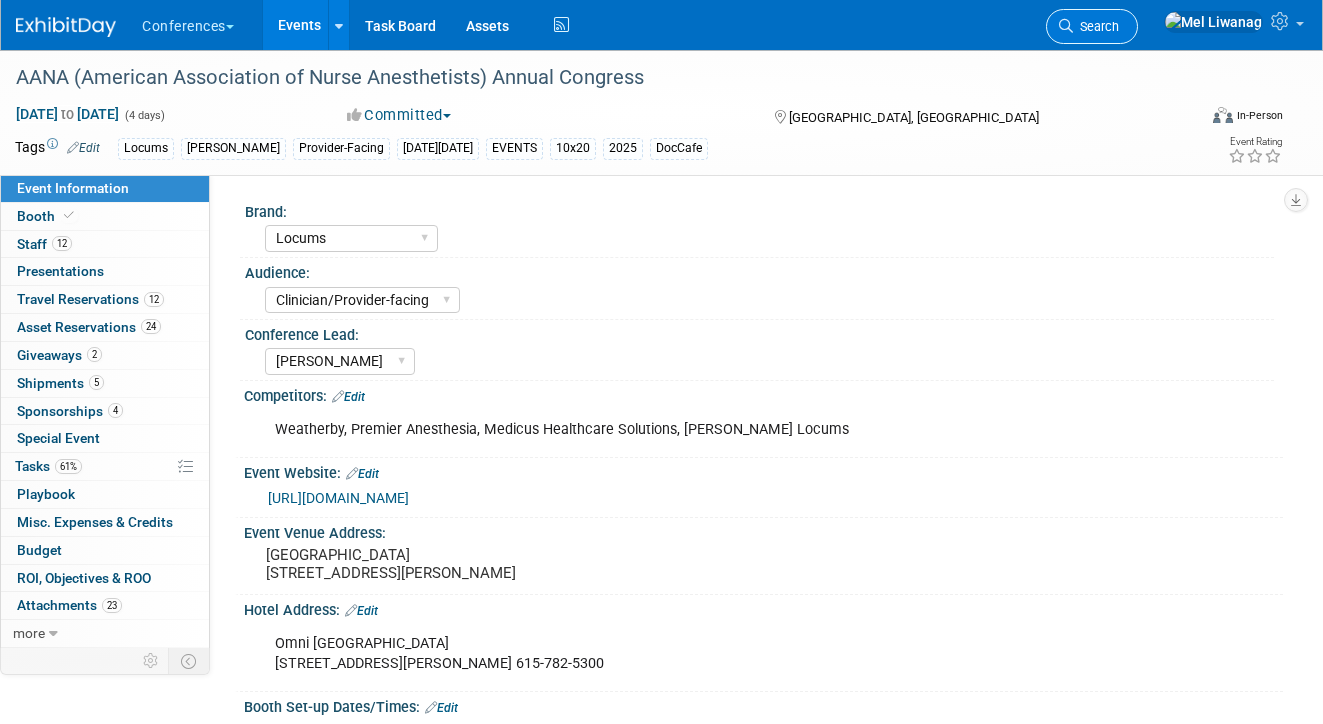click on "Search" at bounding box center (1096, 26) 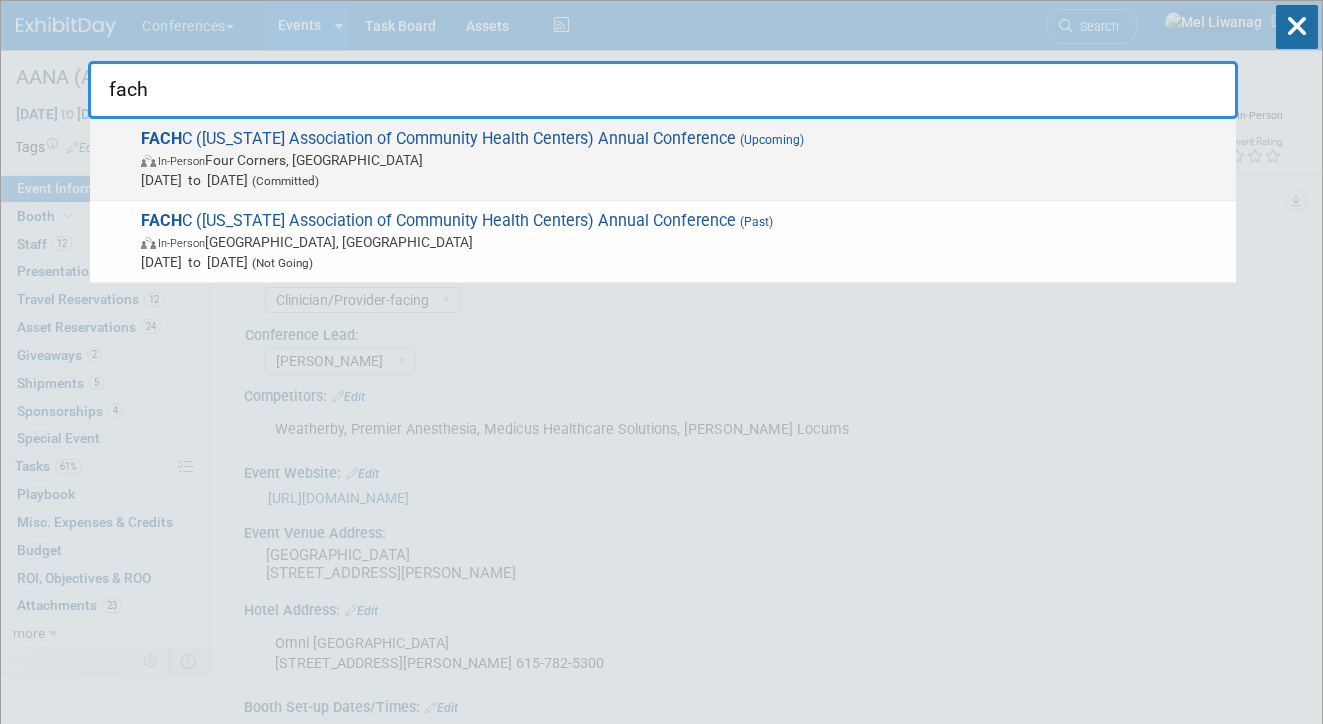 type on "fach" 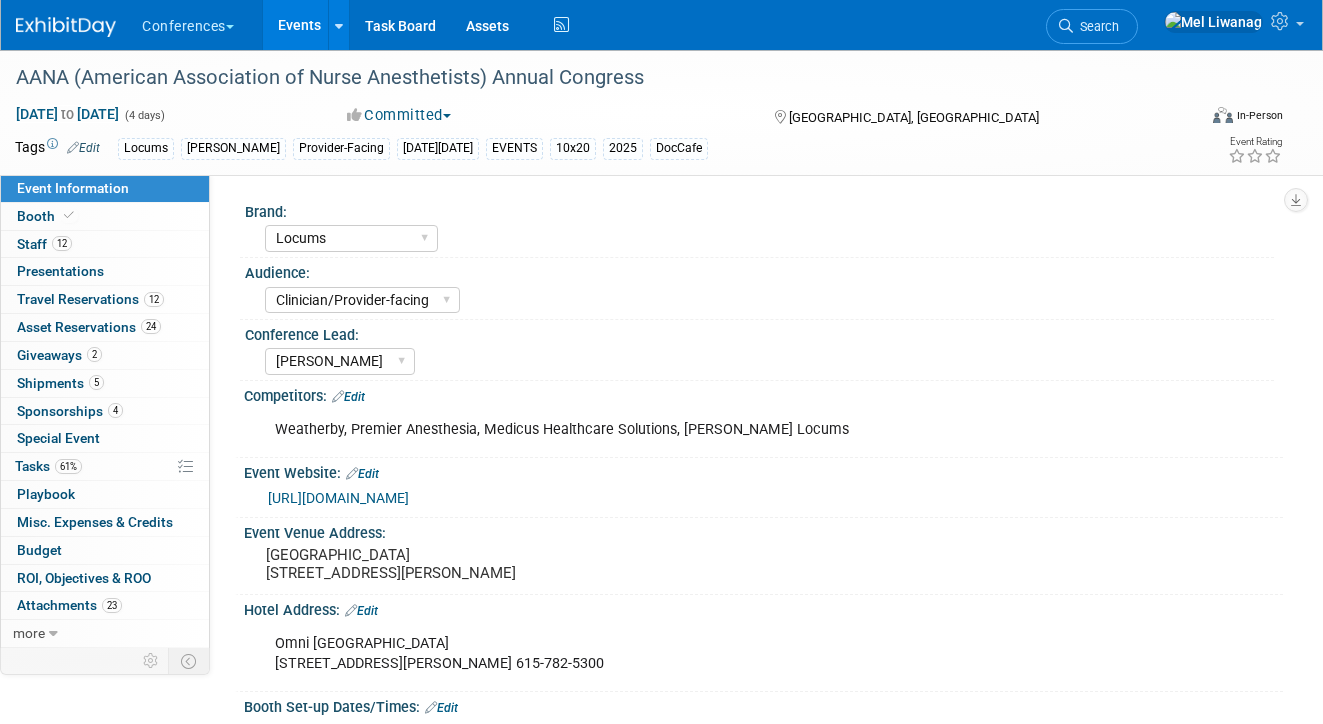 select on "Locums" 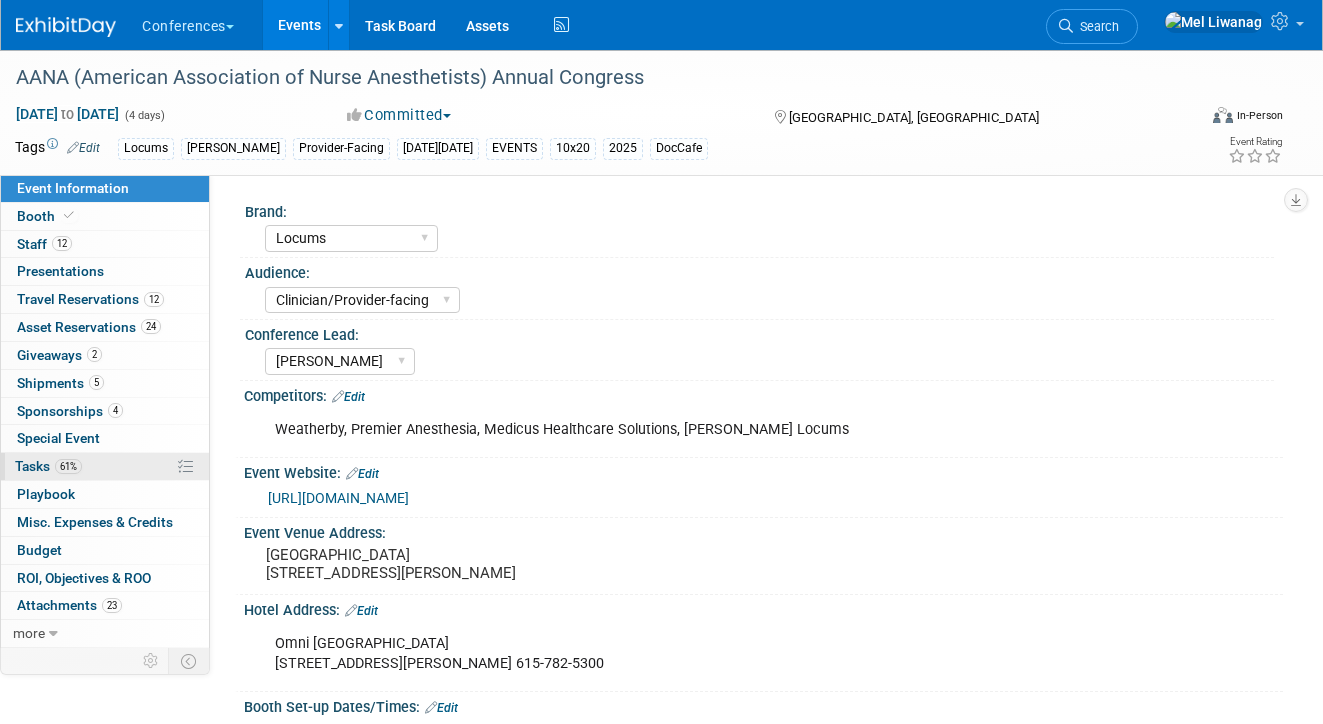 click on "61%
Tasks 61%" at bounding box center [105, 466] 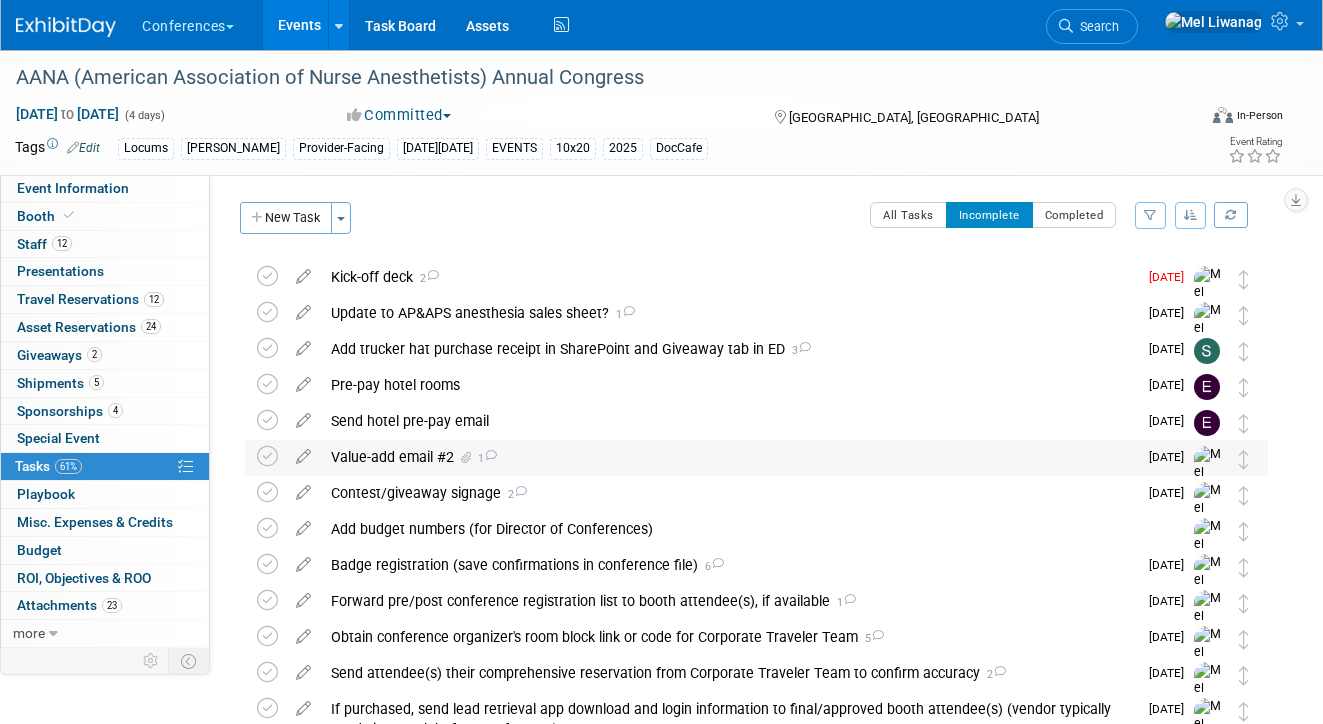 click on "Value-add email #2
1" at bounding box center (729, 457) 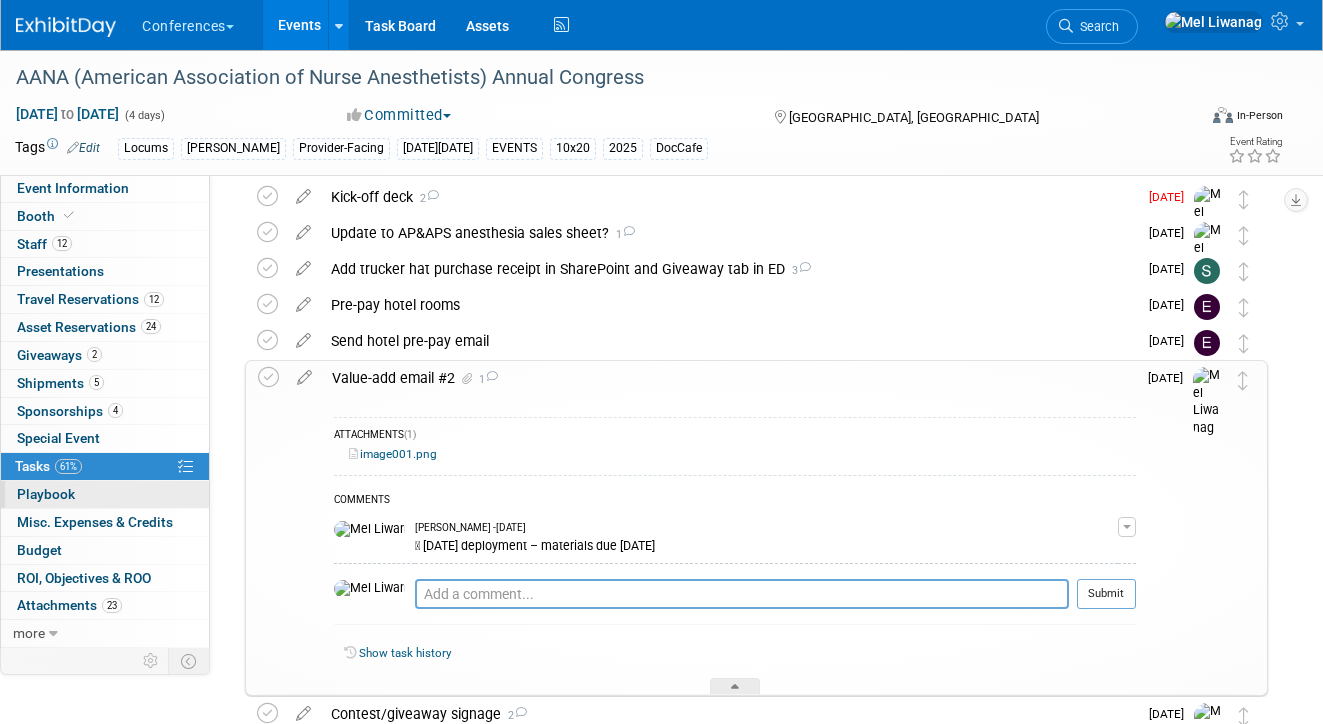 scroll, scrollTop: 0, scrollLeft: 0, axis: both 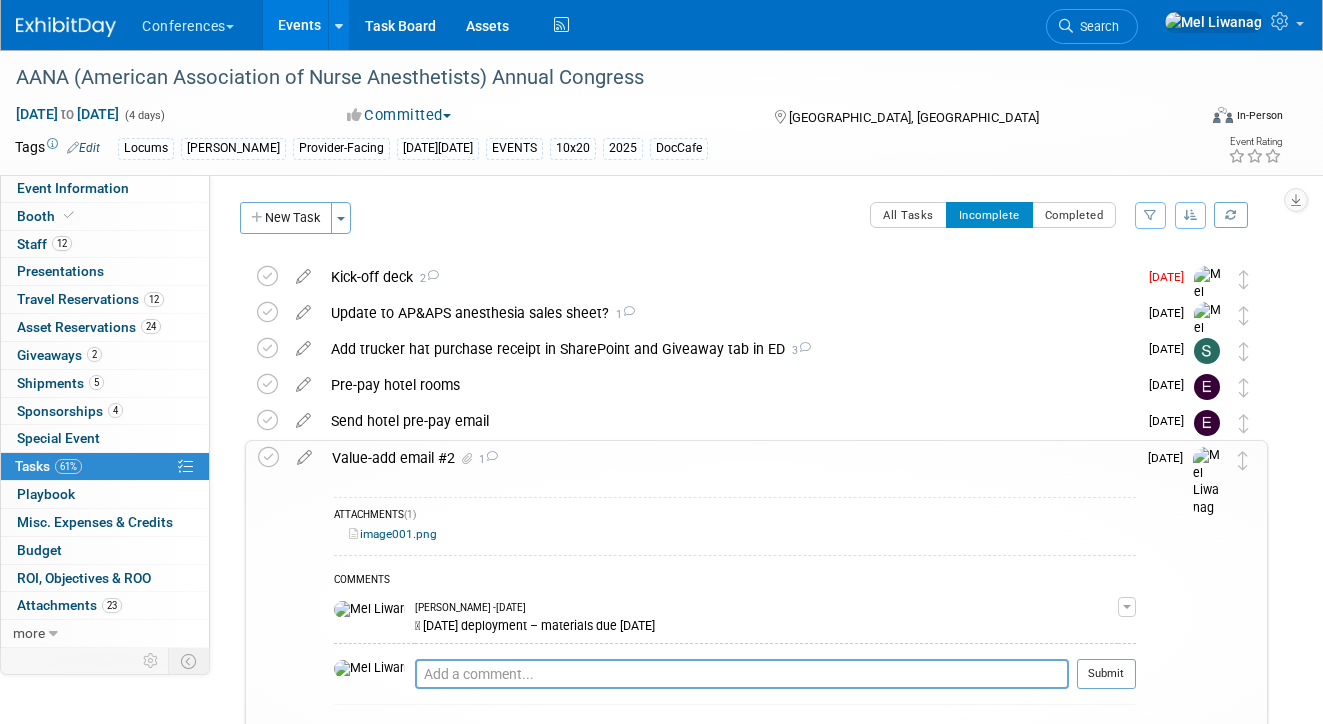click on "Value-add email #2
1" at bounding box center [729, 458] 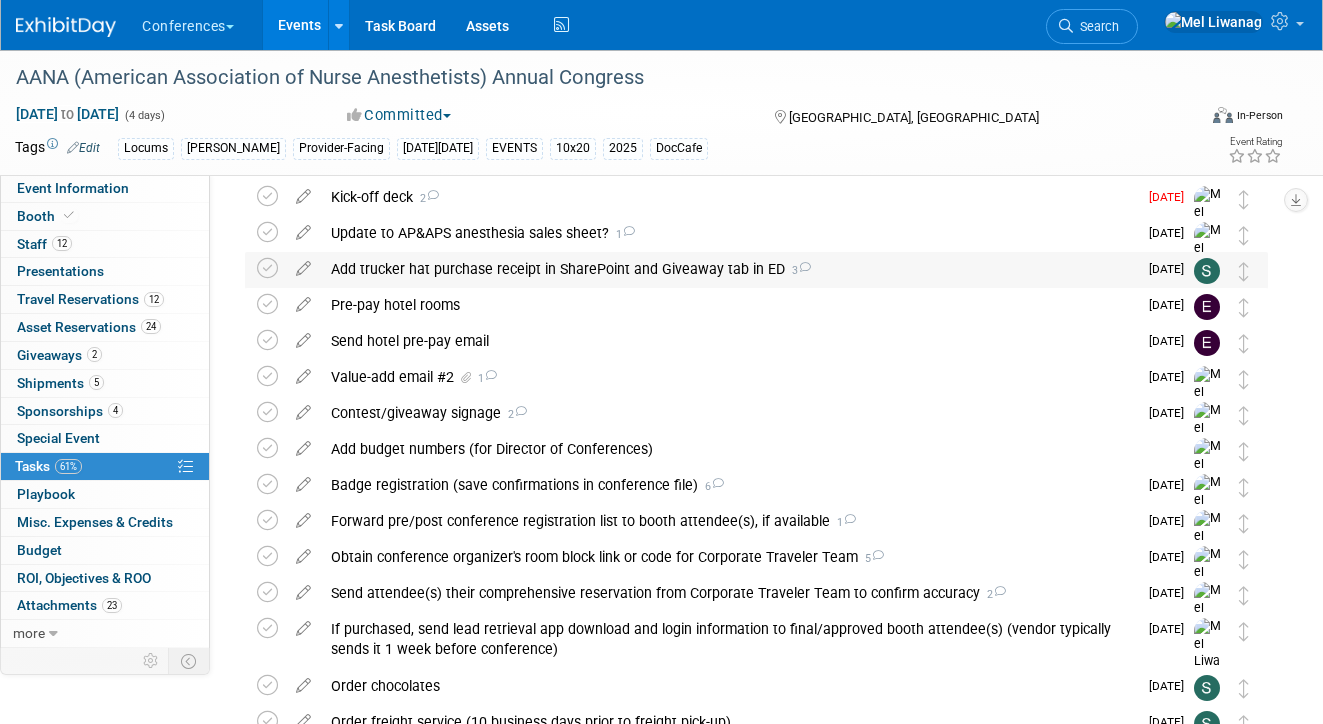 scroll, scrollTop: 0, scrollLeft: 0, axis: both 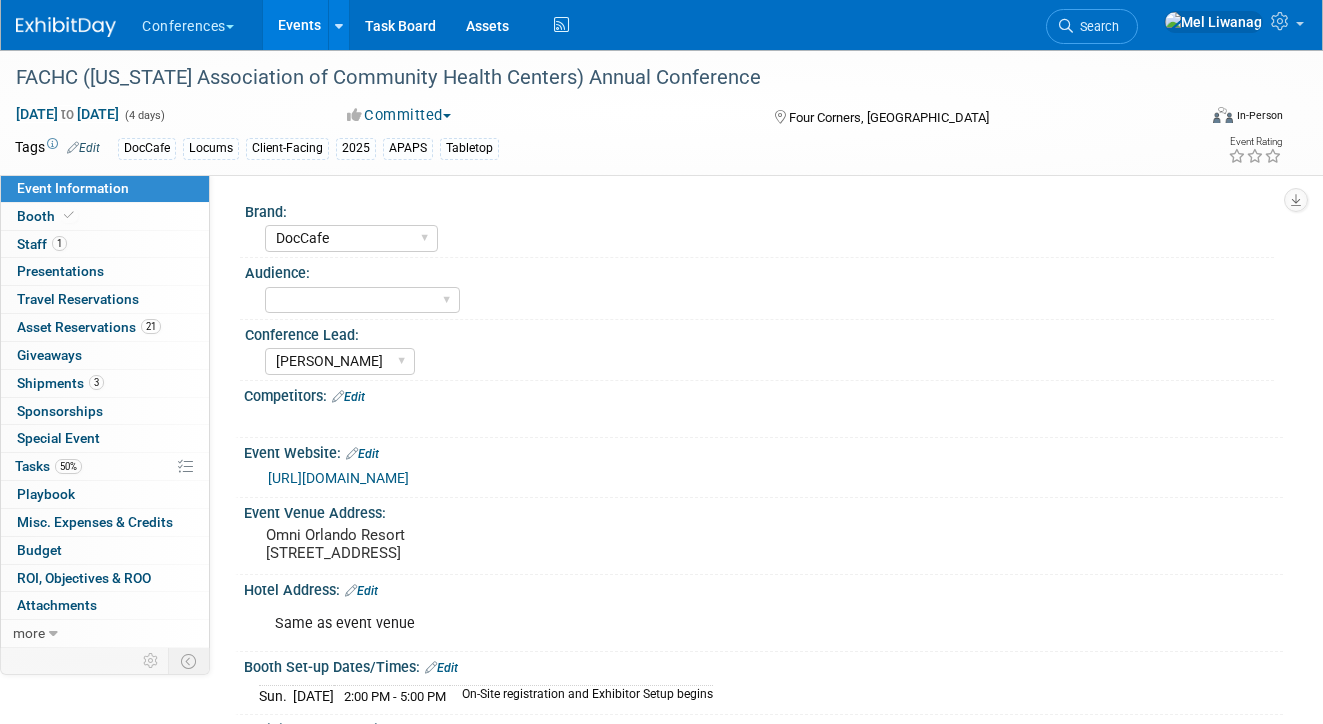 select on "DocCafe" 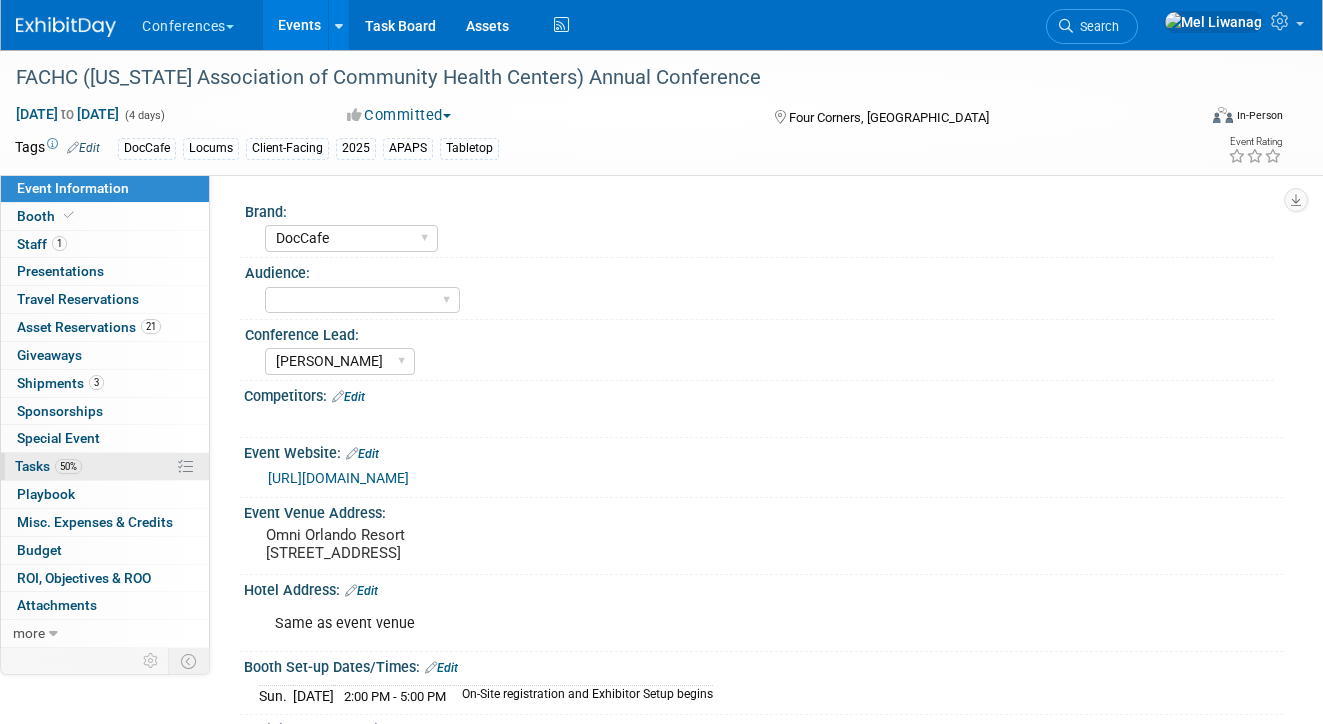 scroll, scrollTop: 0, scrollLeft: 0, axis: both 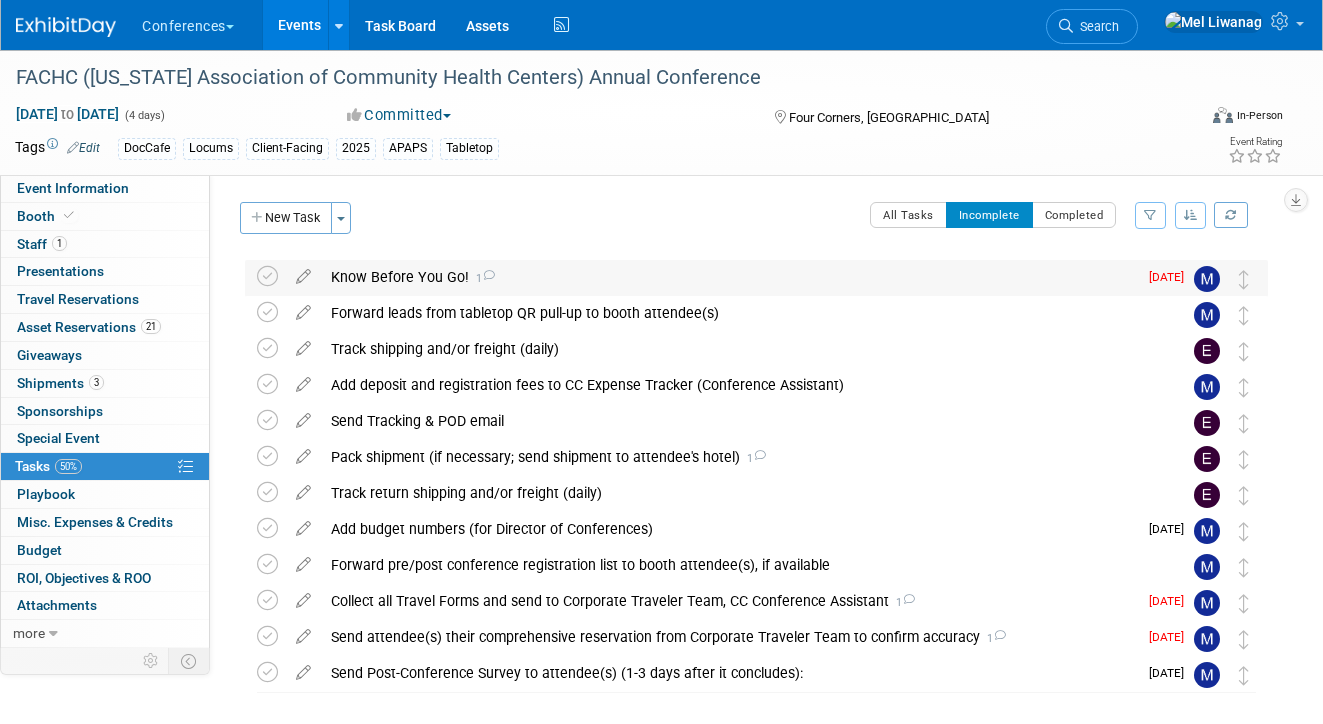 click at bounding box center [488, 275] 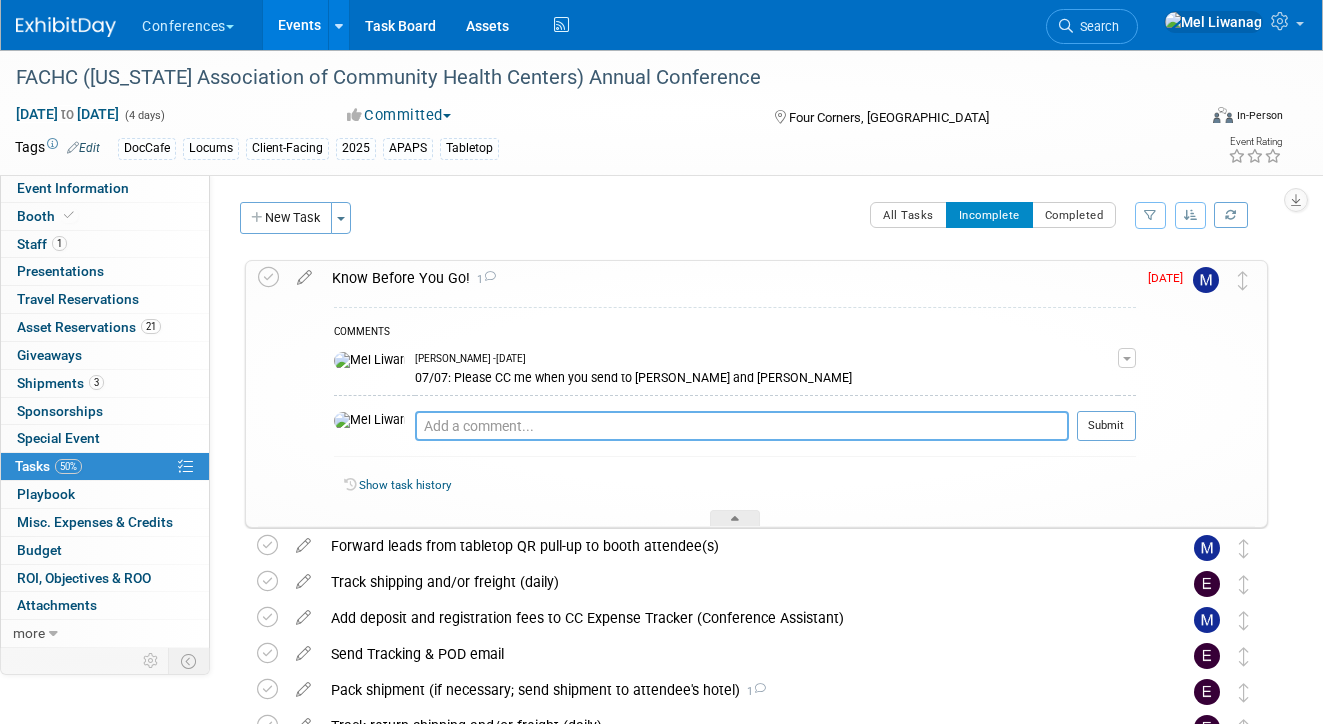 click at bounding box center (742, 426) 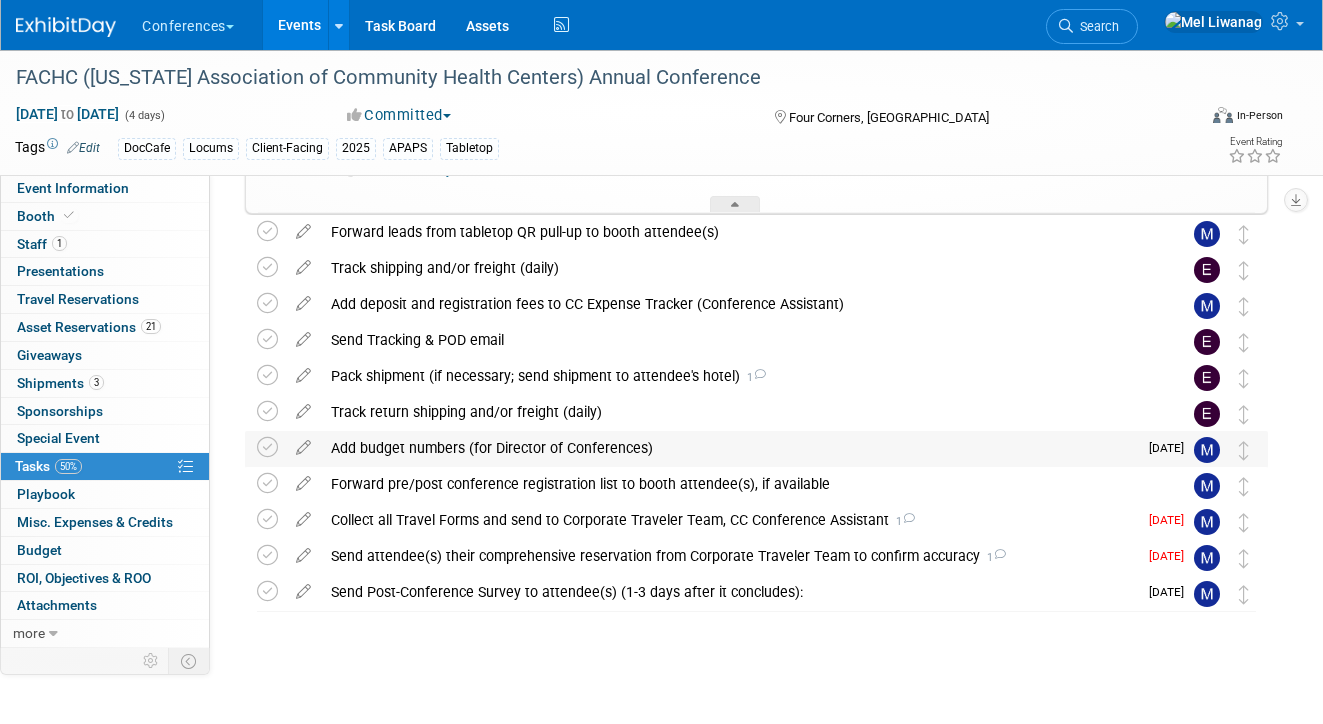 scroll, scrollTop: 323, scrollLeft: 0, axis: vertical 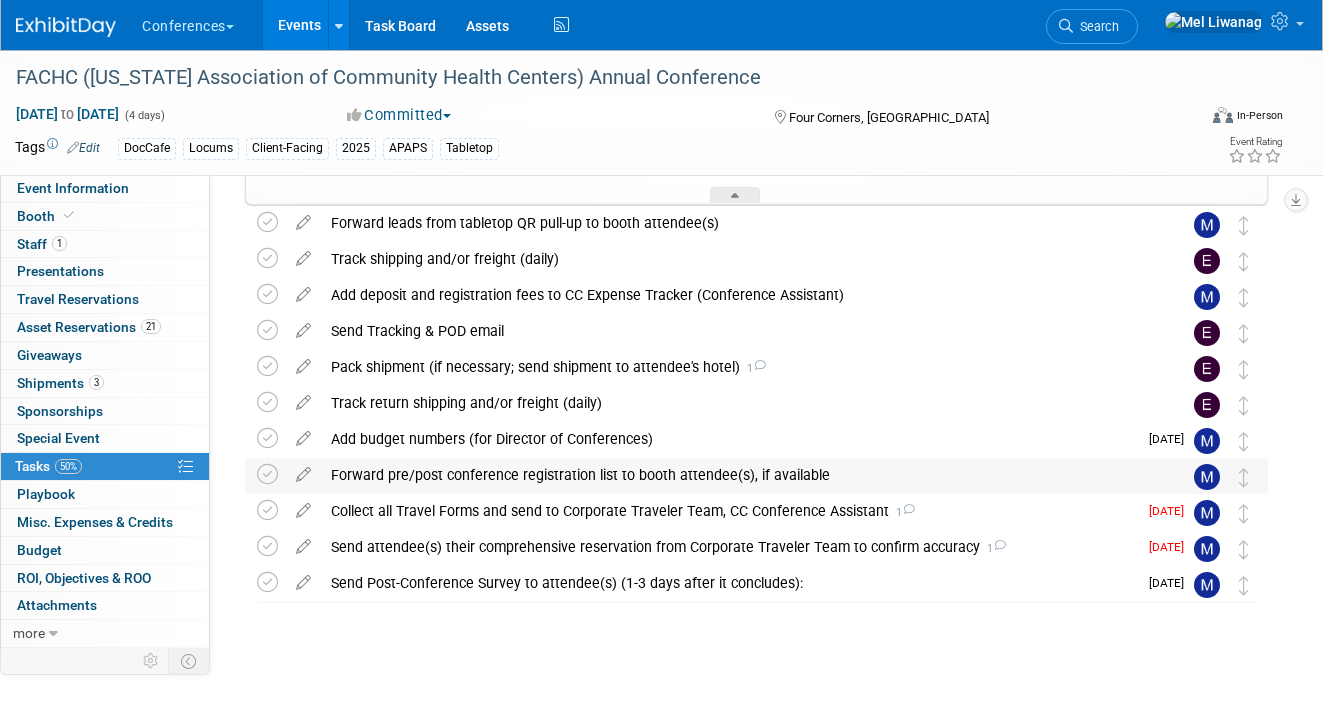 type on "07/11: Also pleas" 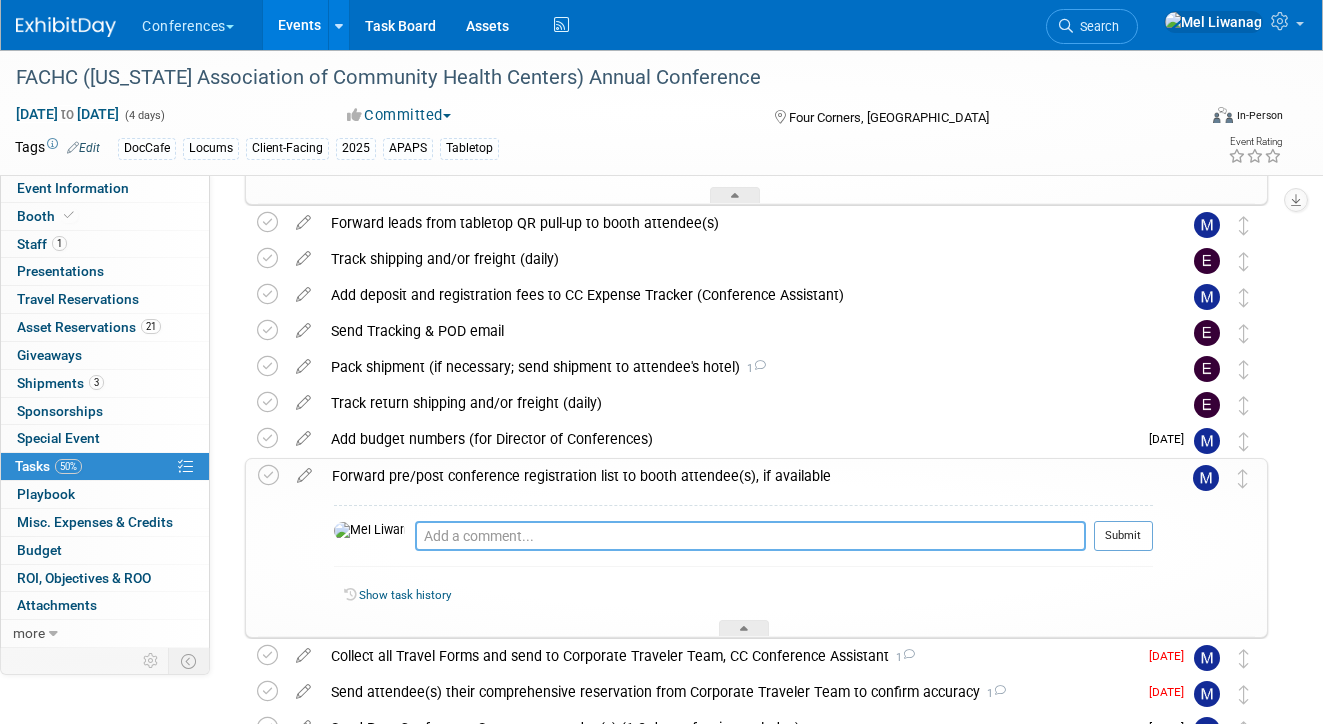 click at bounding box center [750, 536] 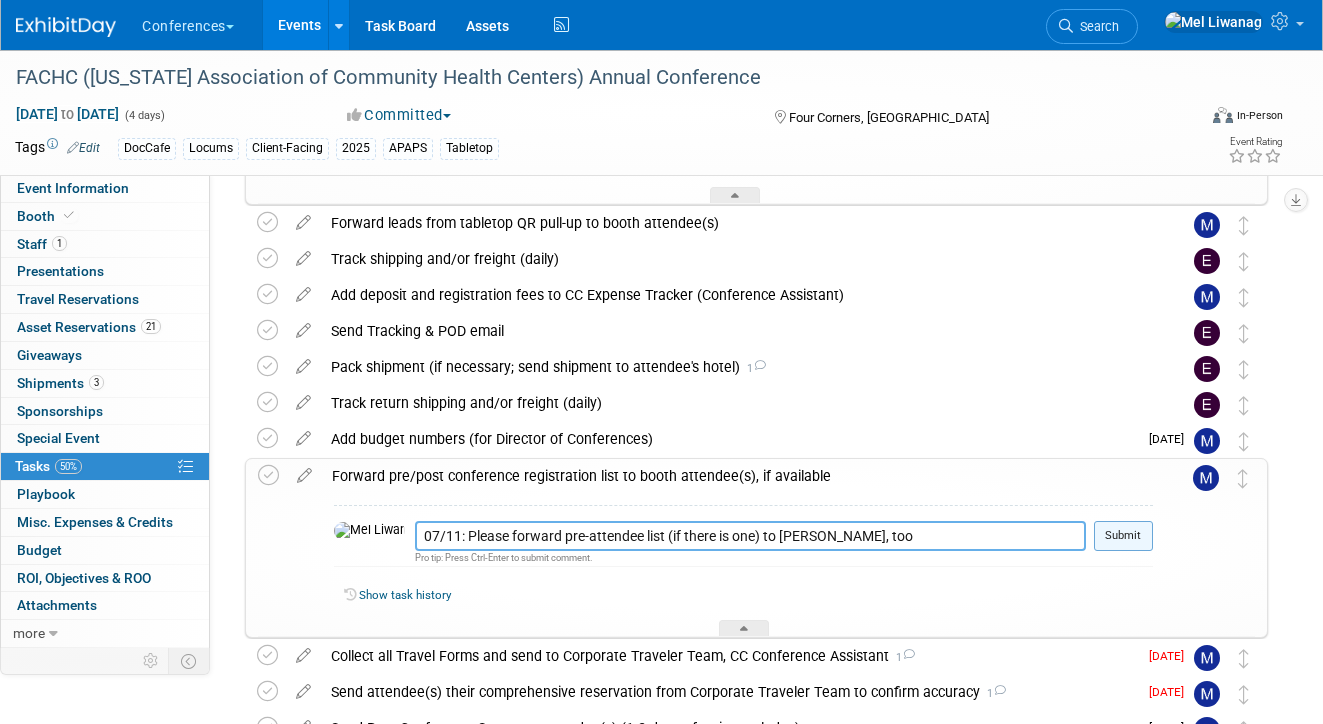 type on "07/11: Please forward pre-attendee list (if there is one) to Andrea Fisher, too" 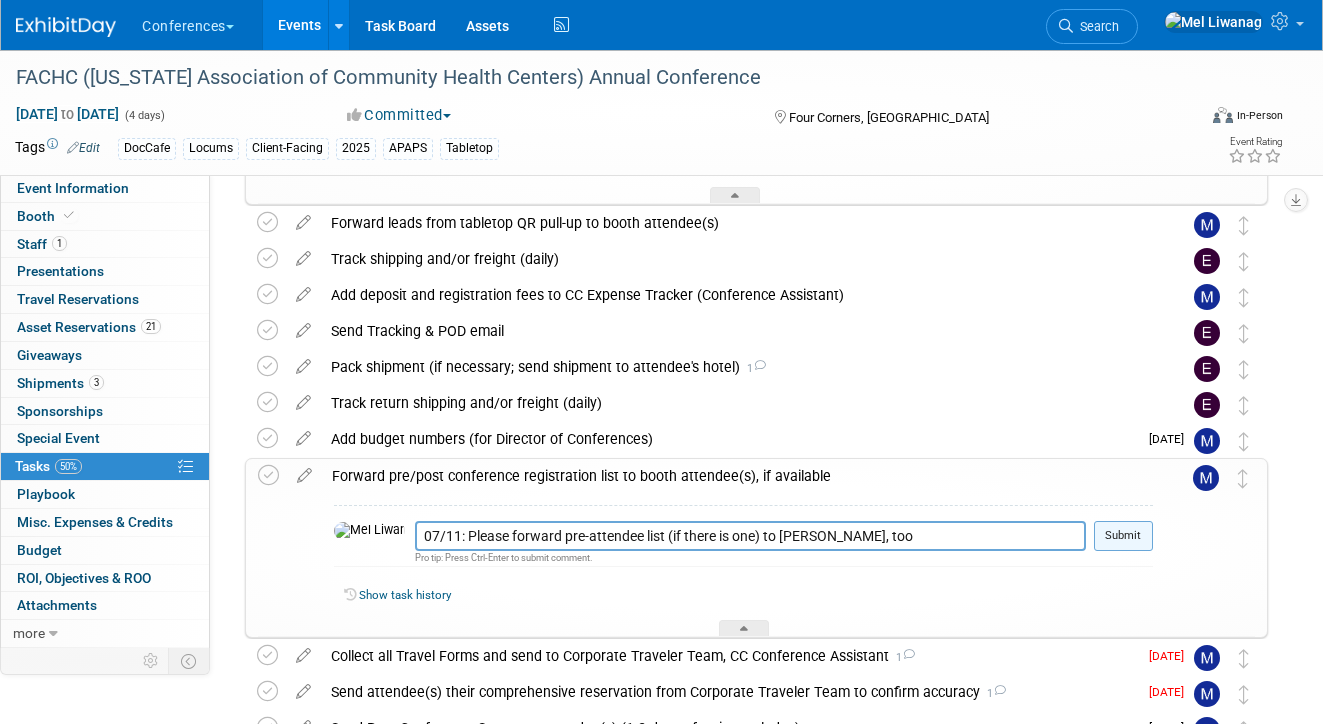 click on "Submit" at bounding box center (1123, 536) 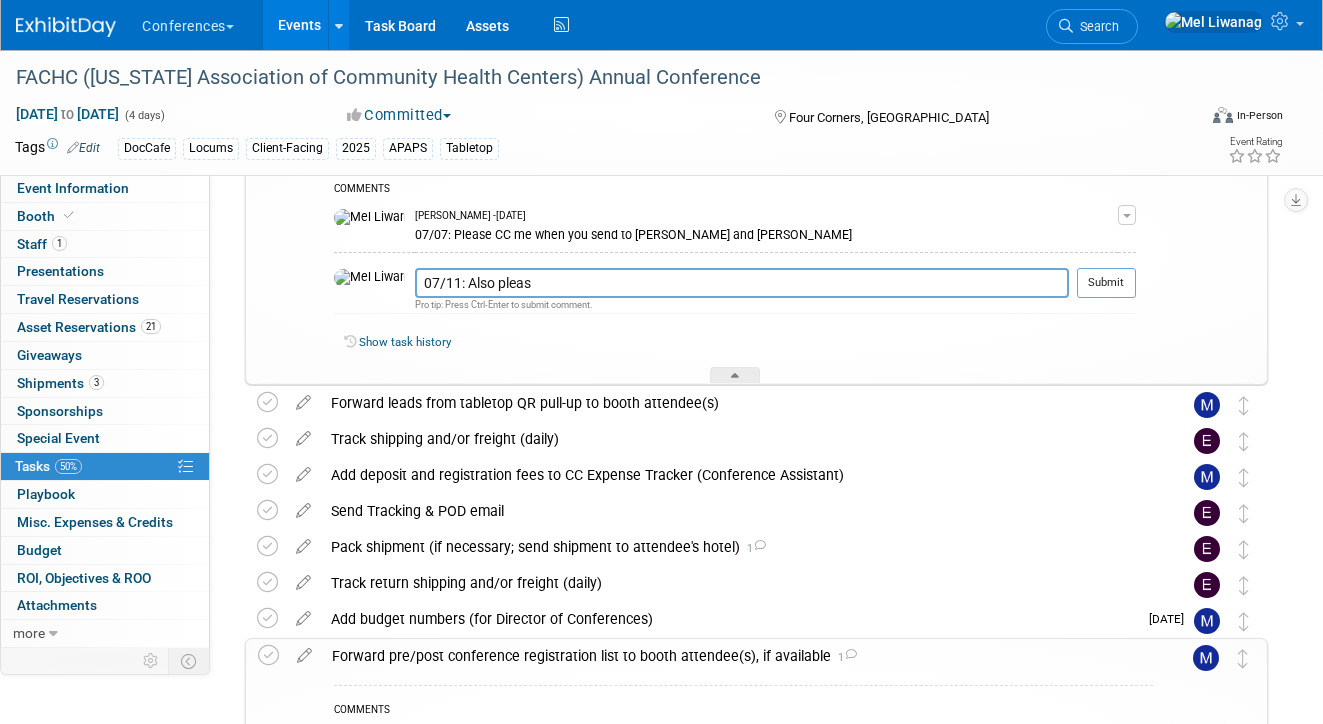 scroll, scrollTop: 0, scrollLeft: 0, axis: both 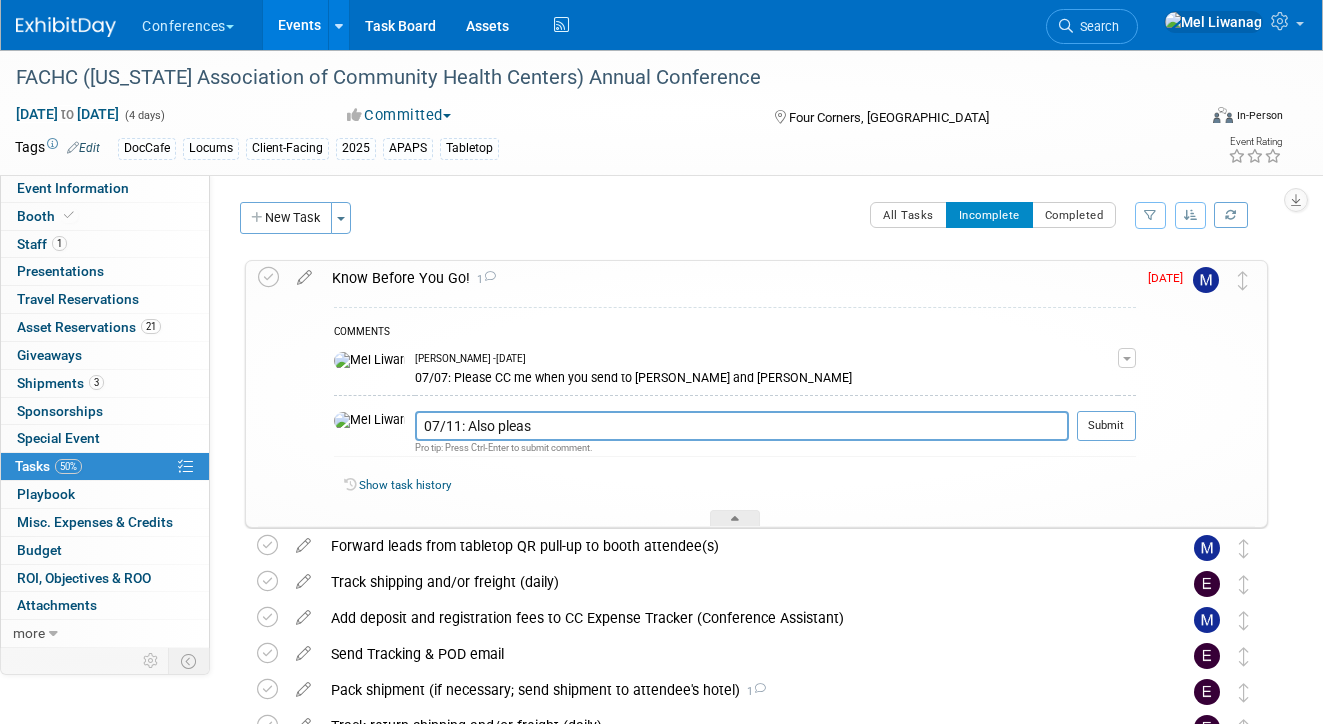 click on "COMMENTS
Mel Liwanag -   3 days ago
07/07: Please CC me when you send to Michael and McKenzie
Edit Comment
Remove
07/11: Also pleas
Pro tip: Press Ctrl-Enter to submit comment.
Submit" at bounding box center [735, 387] 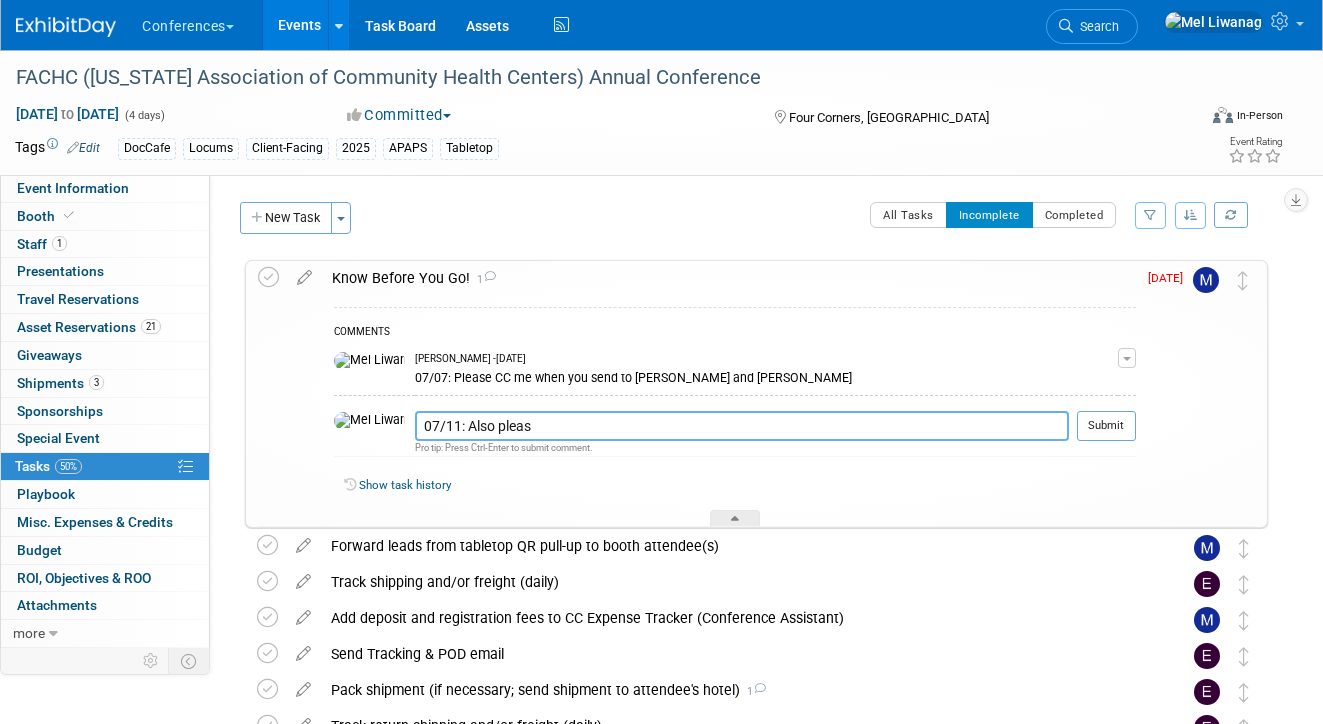 drag, startPoint x: 550, startPoint y: 420, endPoint x: 430, endPoint y: 419, distance: 120.004166 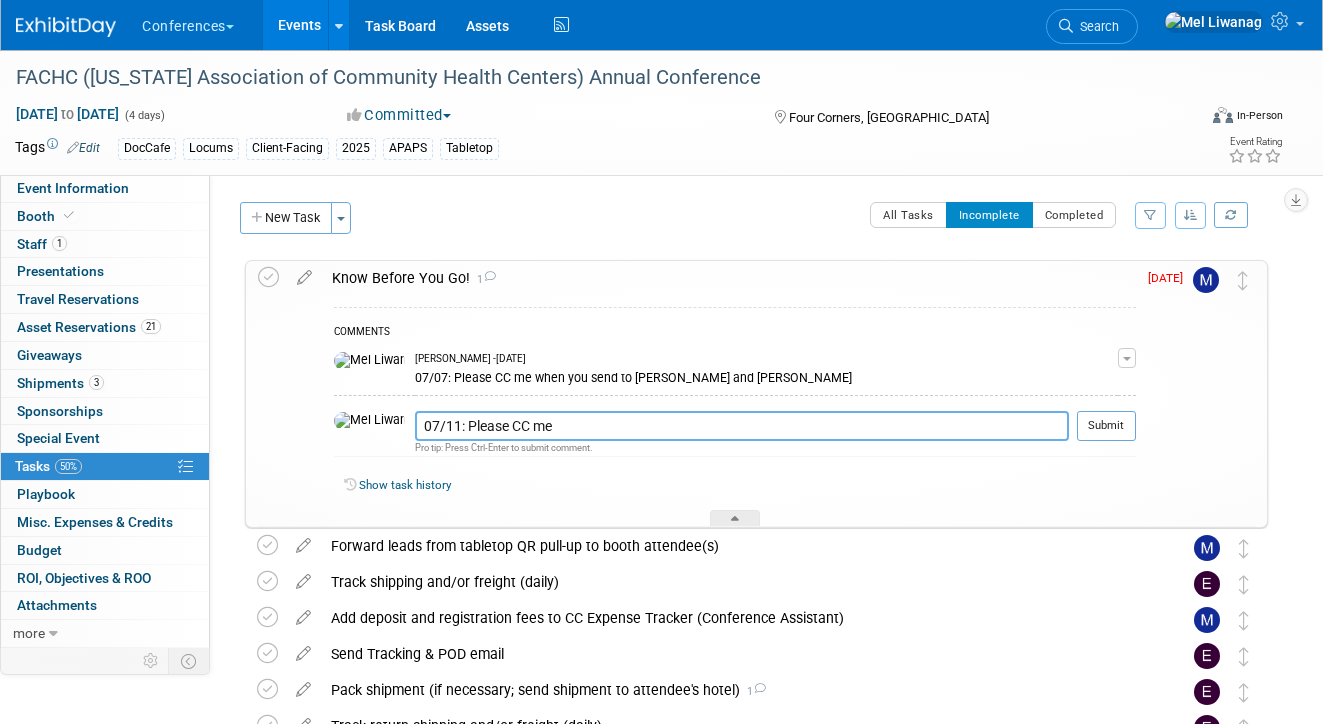 type on "07/11: Please CC me" 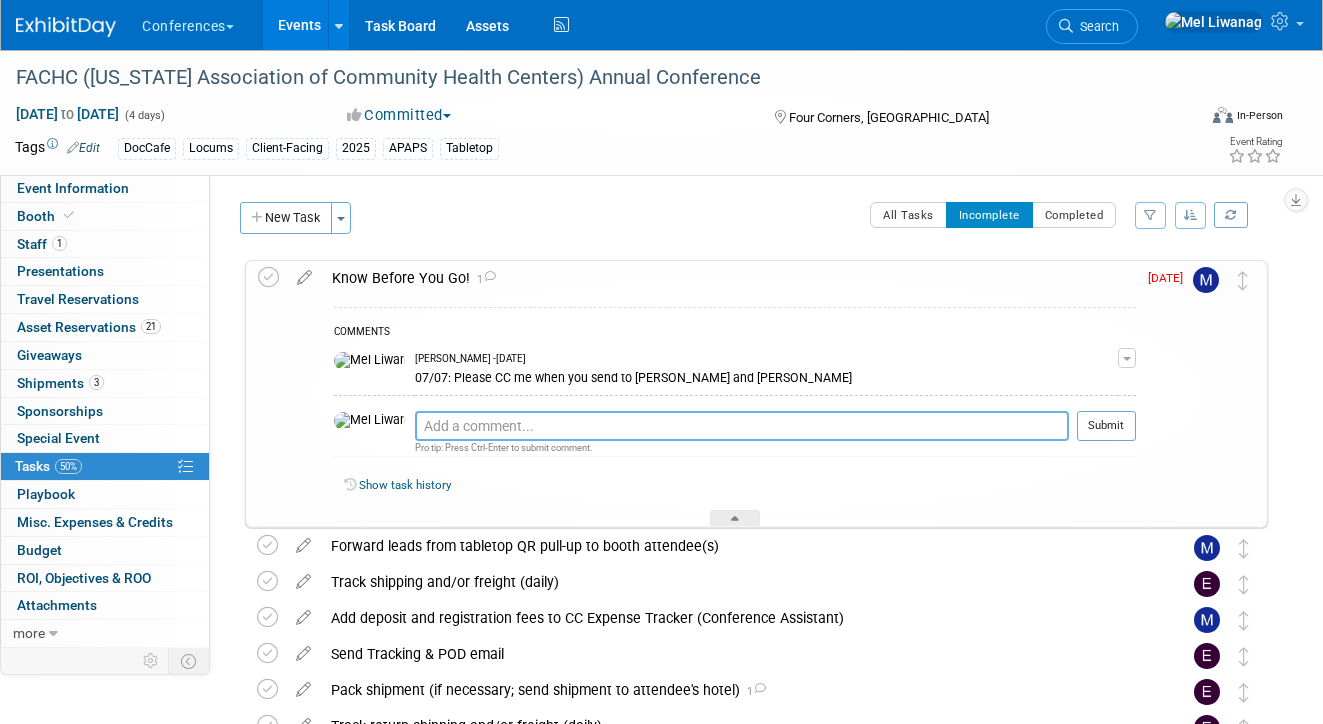 type 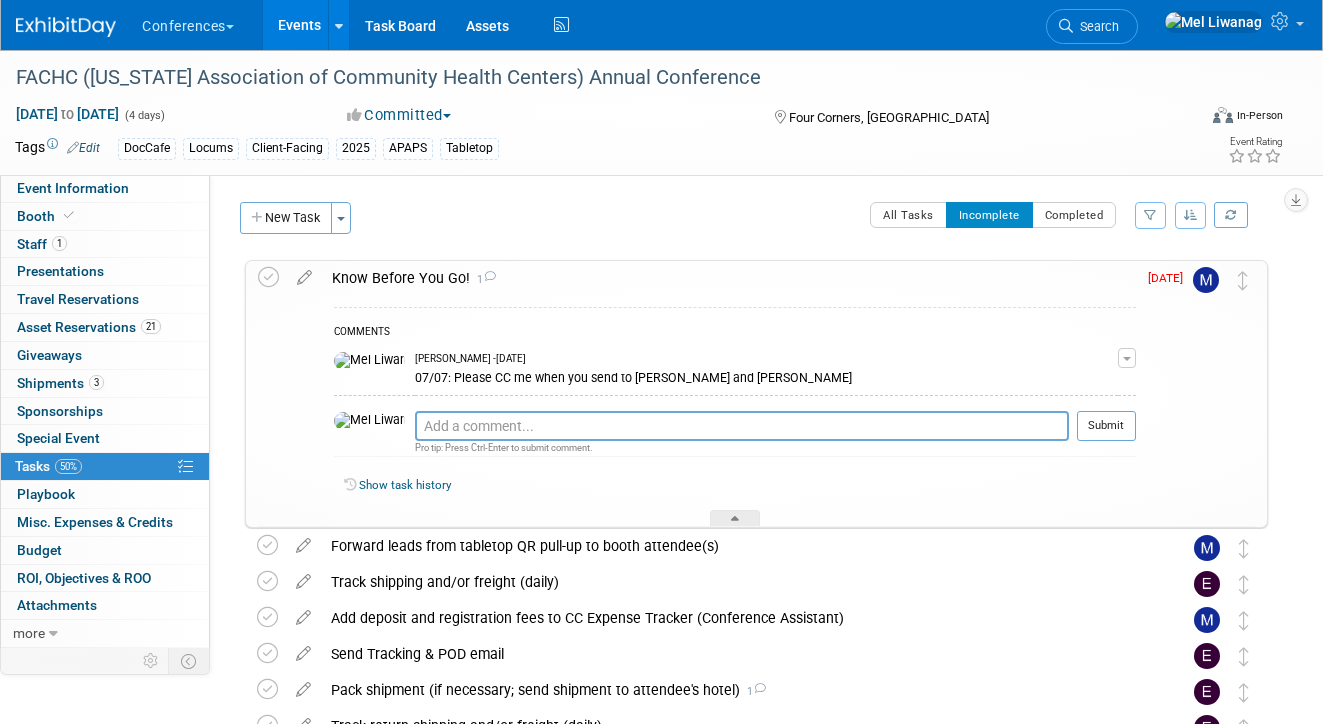 click on "Know Before You Go!
1" at bounding box center [729, 278] 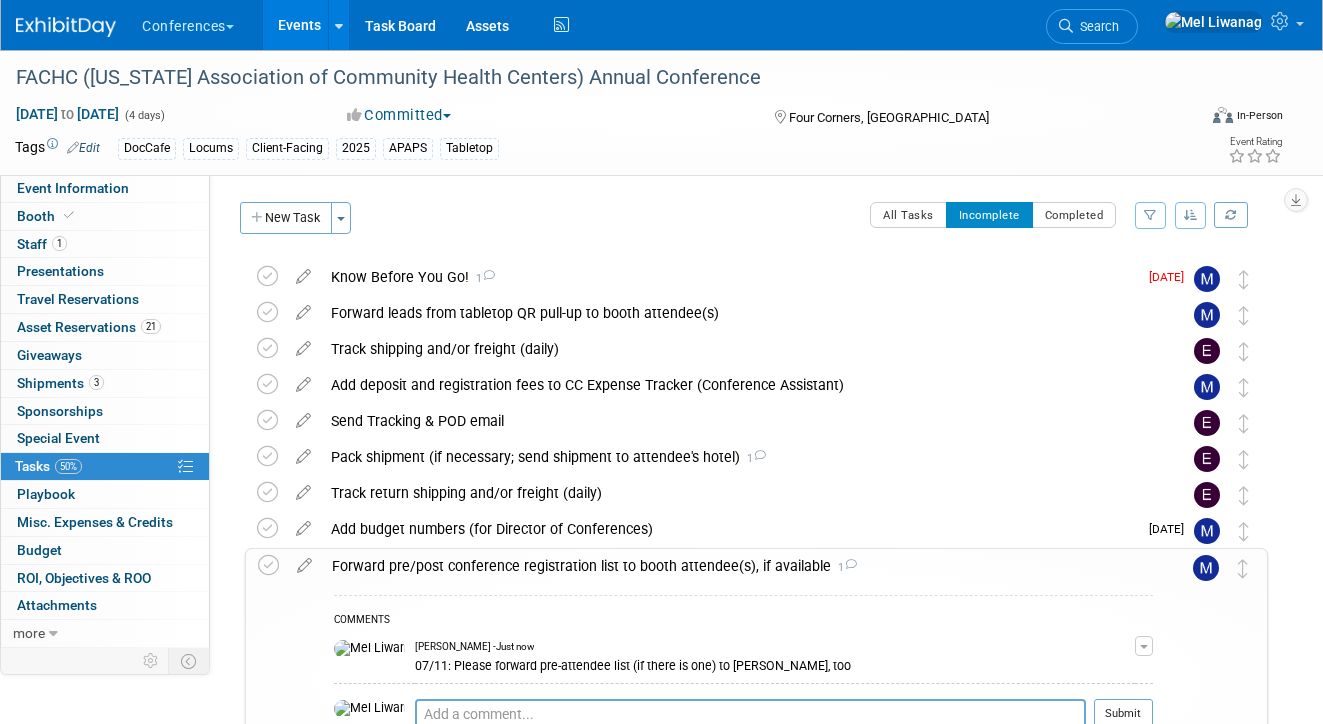 click on "Forward pre/post conference registration list to booth attendee(s), if available
1" at bounding box center [737, 566] 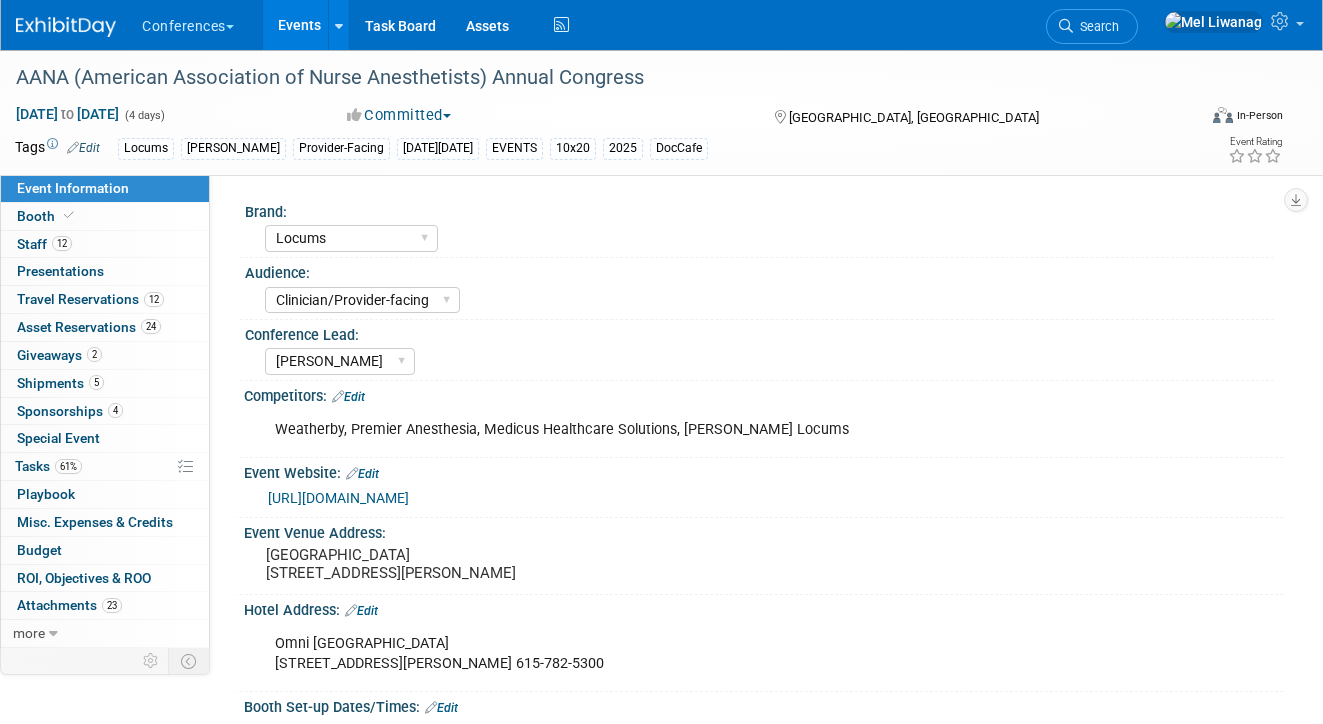 select on "Locums" 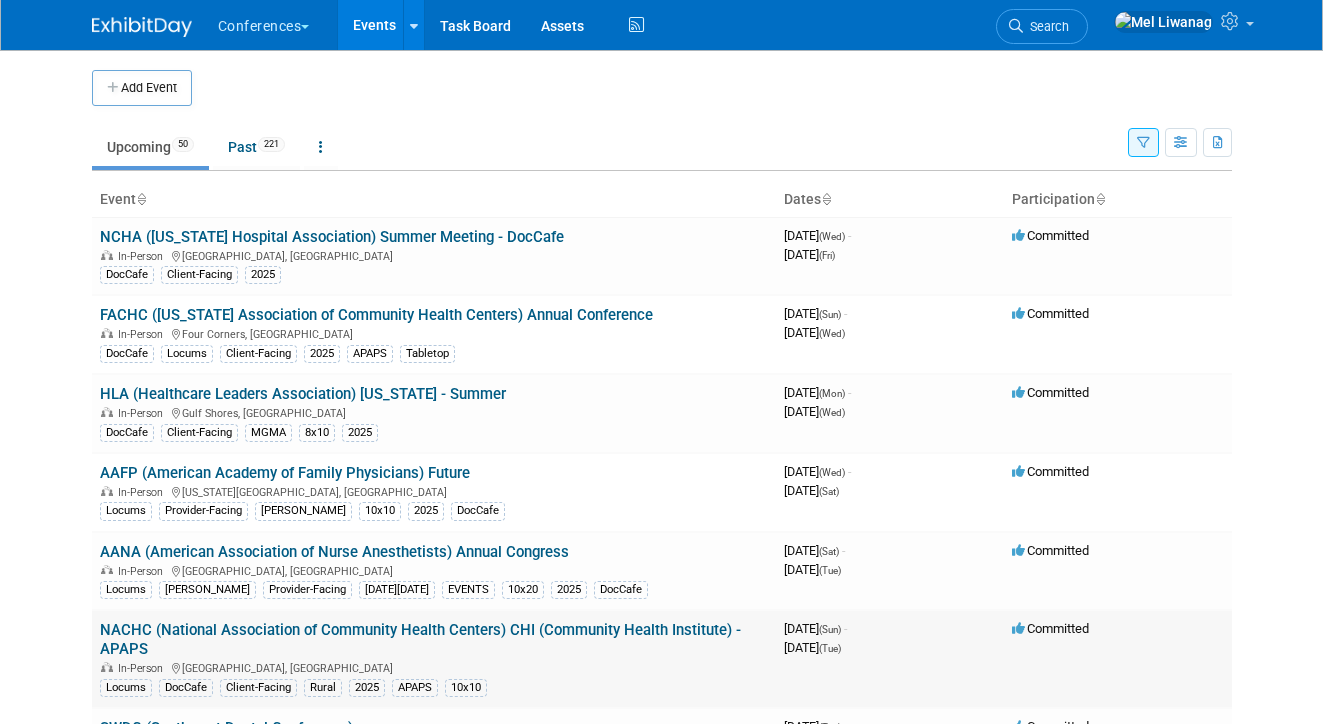 scroll, scrollTop: 116, scrollLeft: 0, axis: vertical 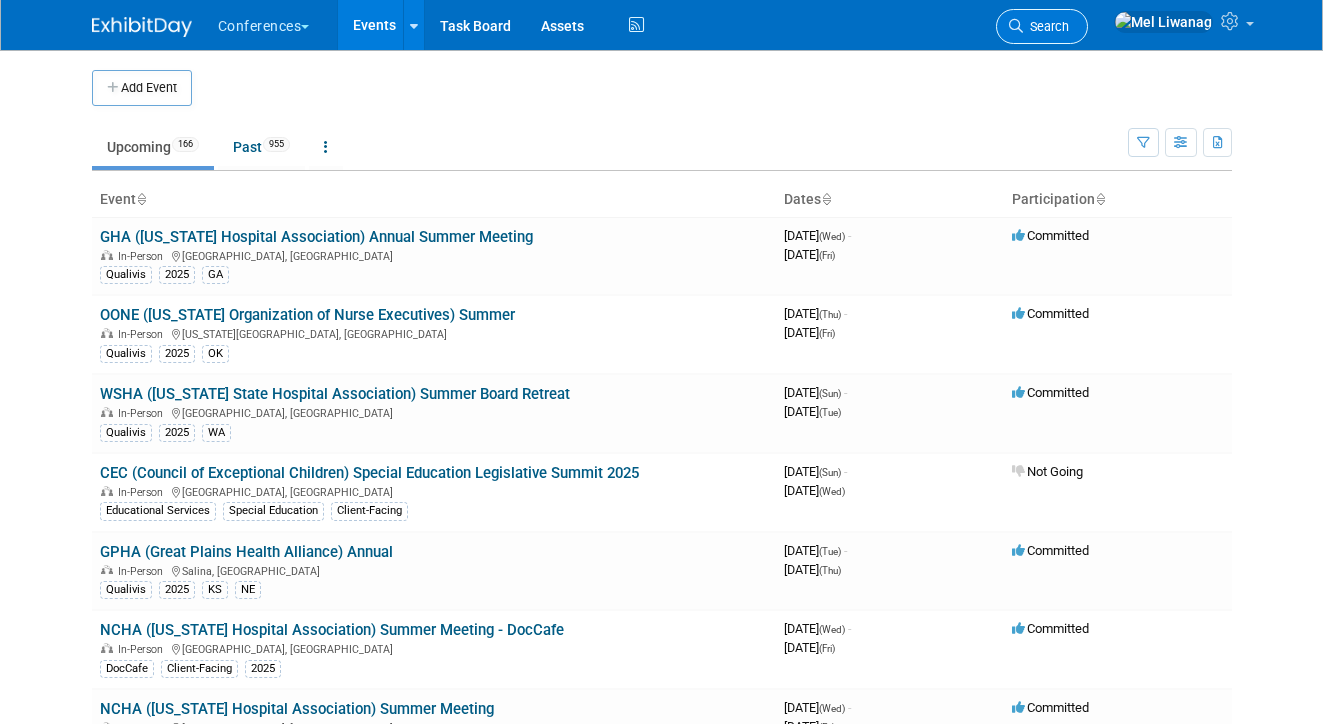 click on "Search" at bounding box center (1046, 26) 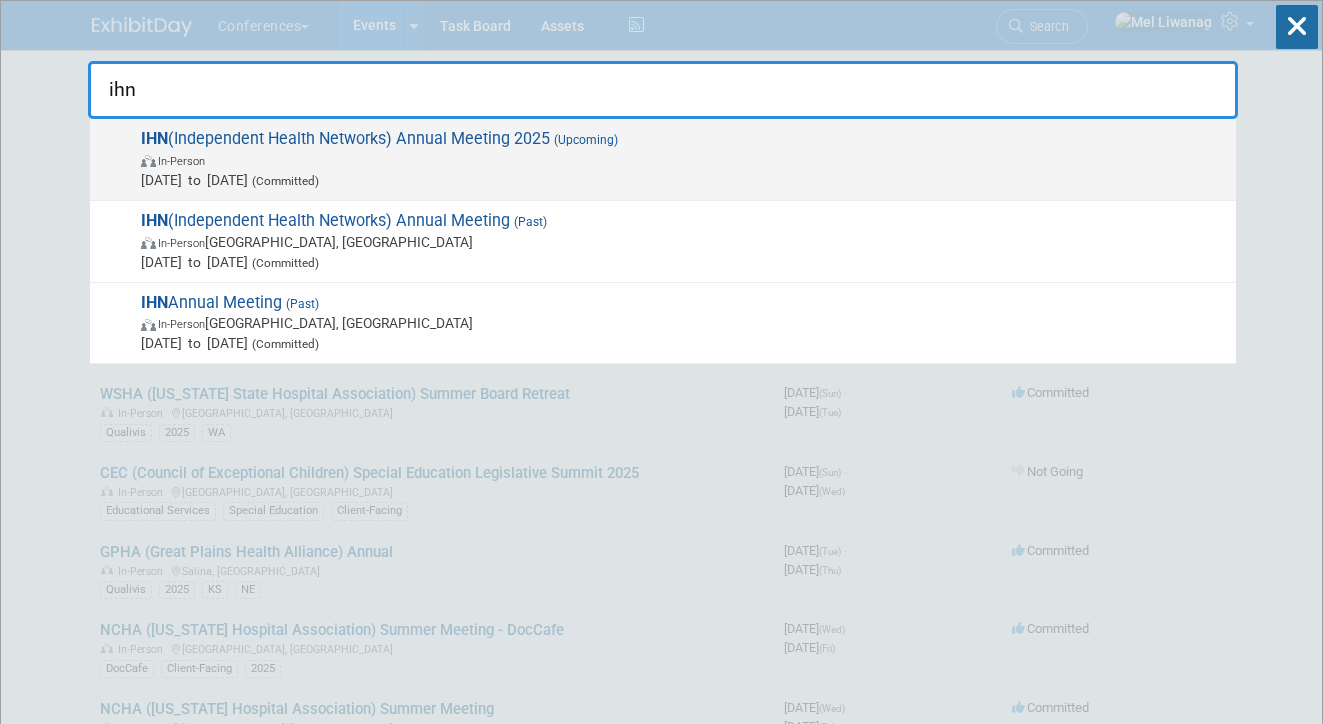type on "ihn" 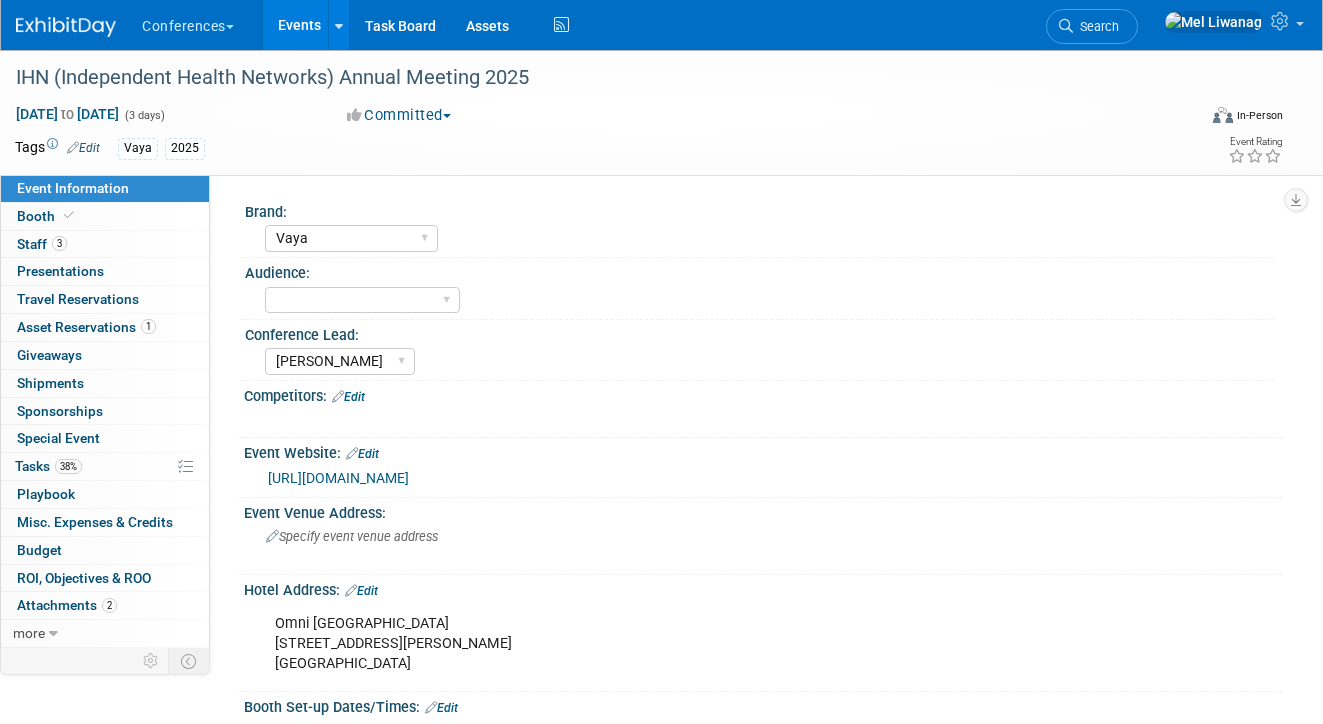 select on "Vaya" 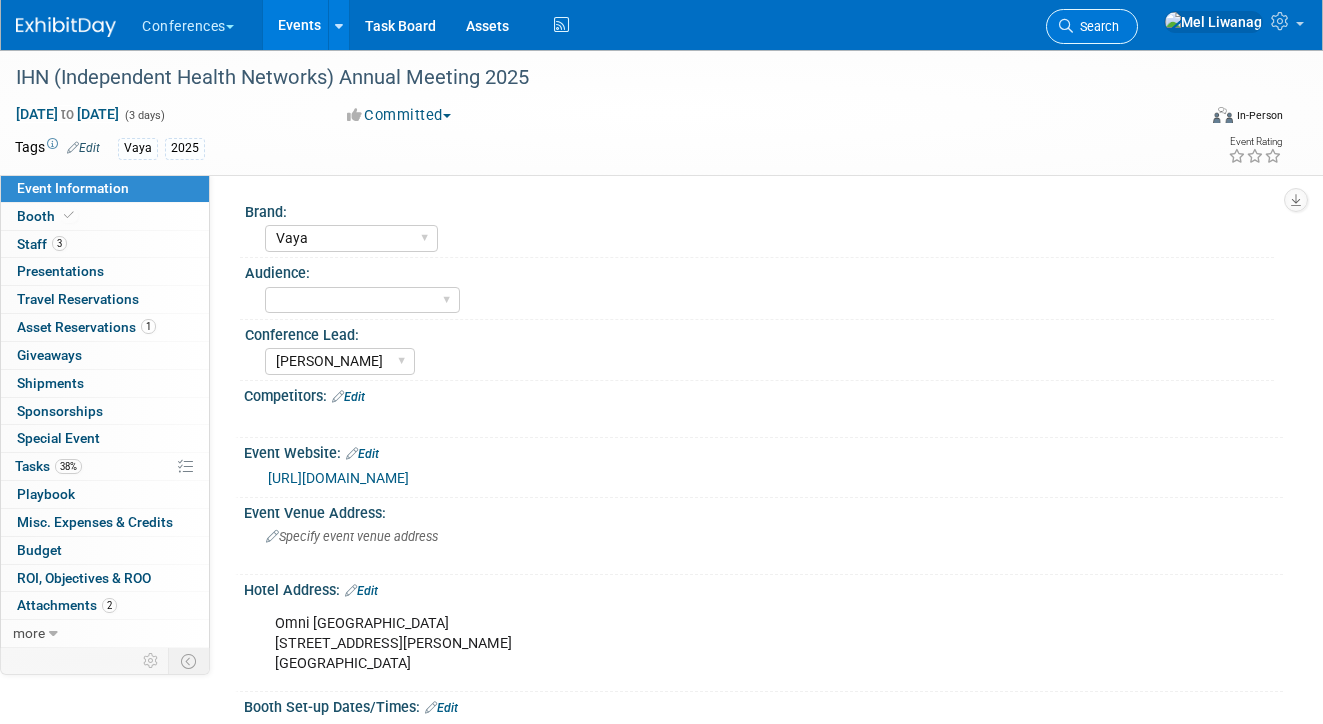 click on "Search" at bounding box center (1096, 26) 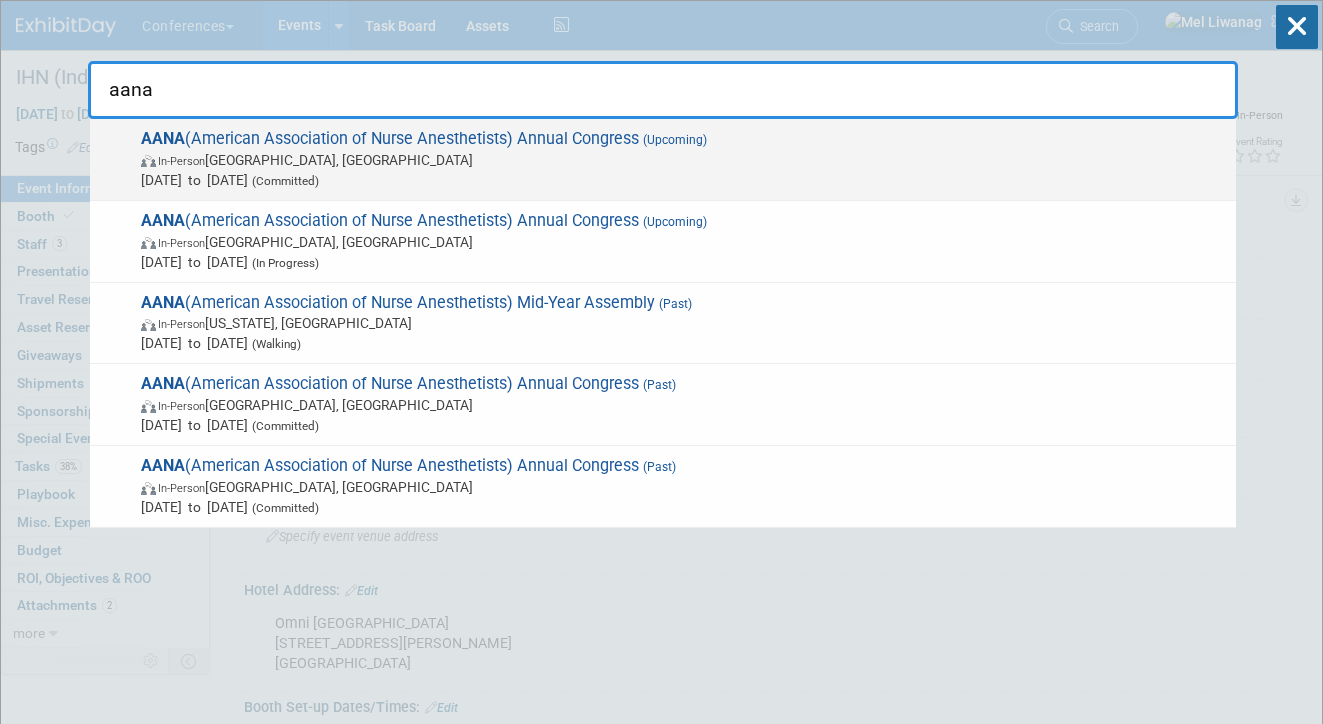 type on "aana" 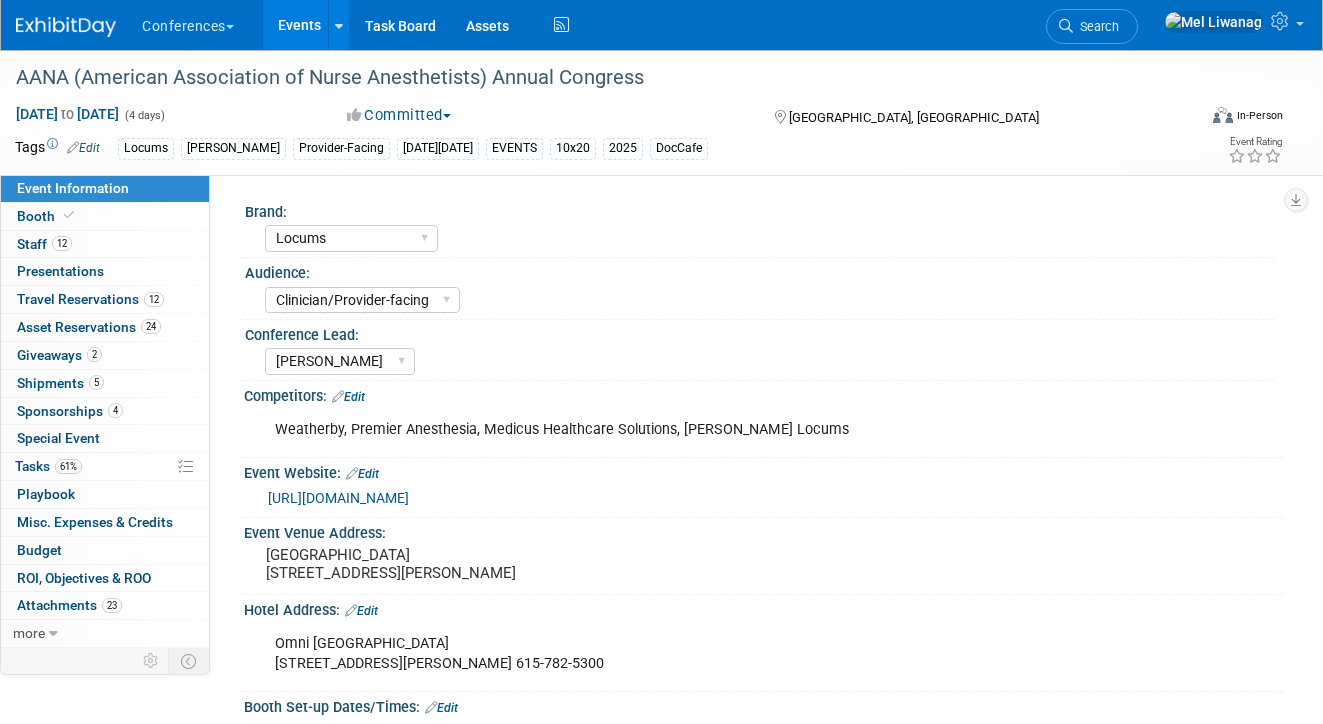 select on "Locums" 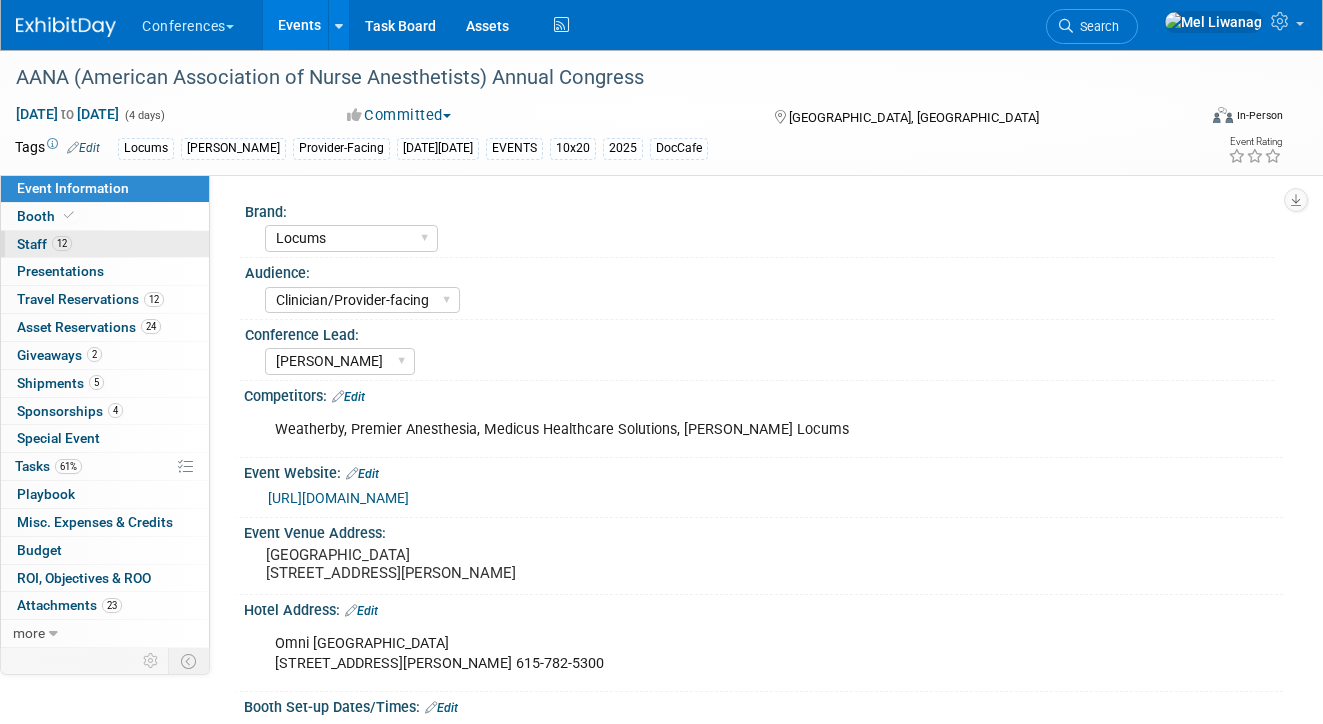 scroll, scrollTop: 0, scrollLeft: 0, axis: both 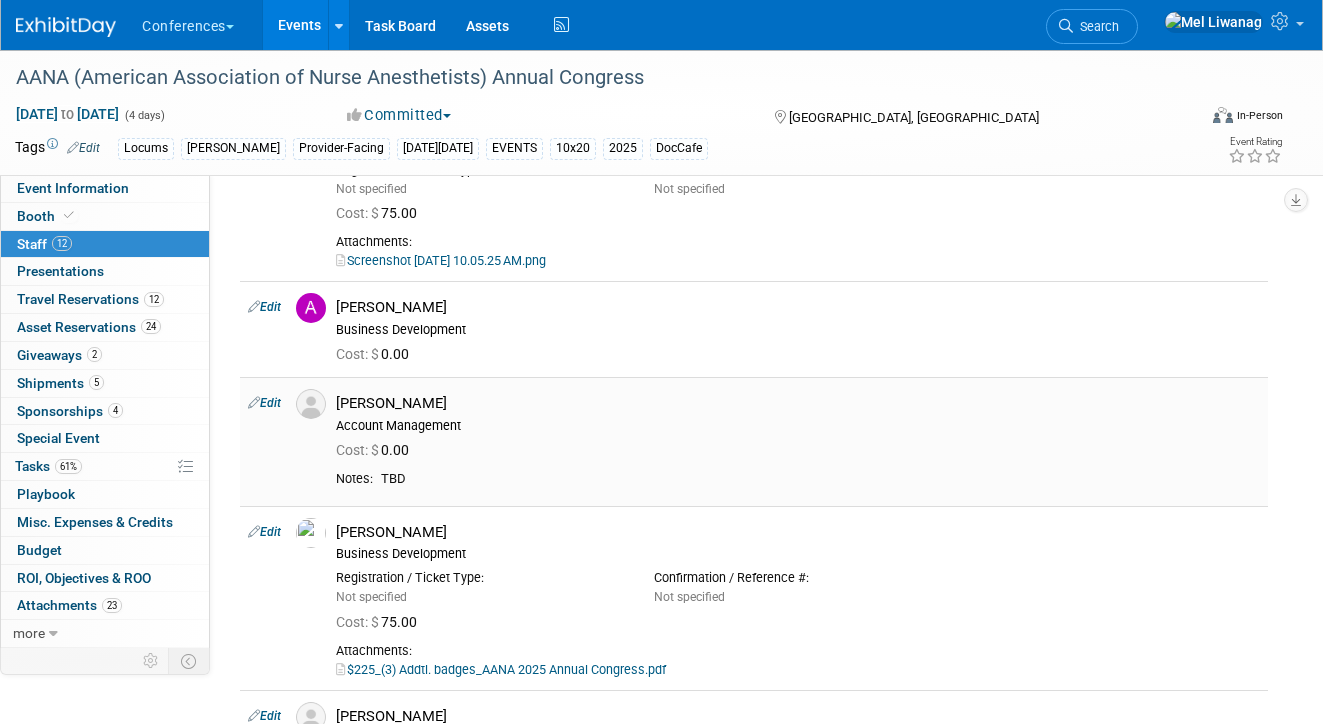 click on "Edit" at bounding box center [264, 403] 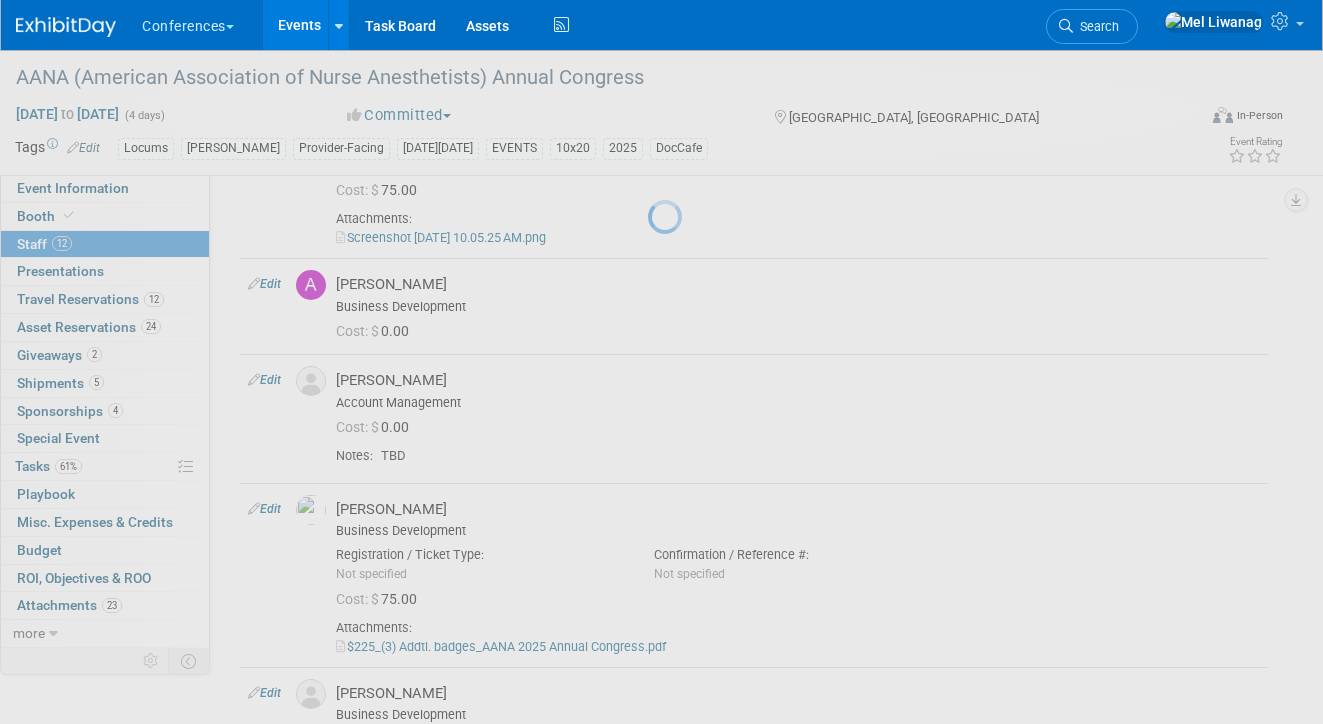 select on "2f5fca28-7a8e-49a6-ace6-045d2913e0e8" 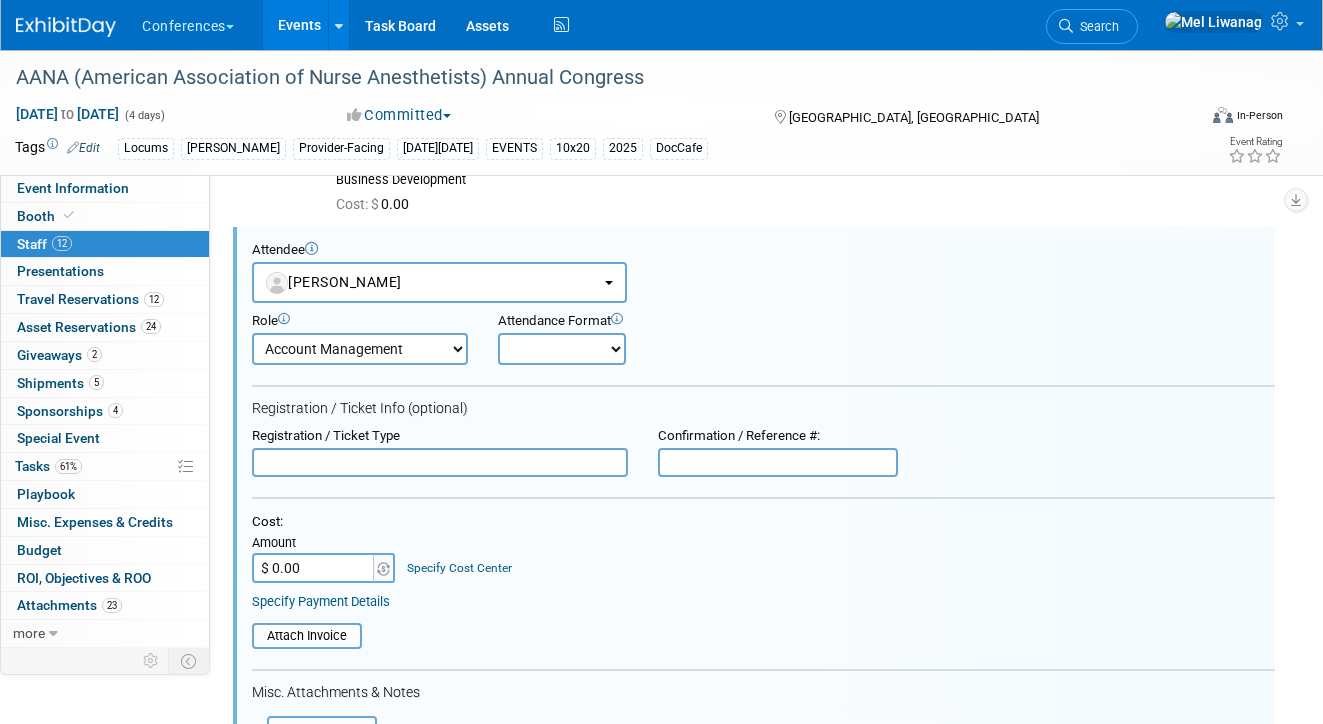 scroll, scrollTop: 0, scrollLeft: 0, axis: both 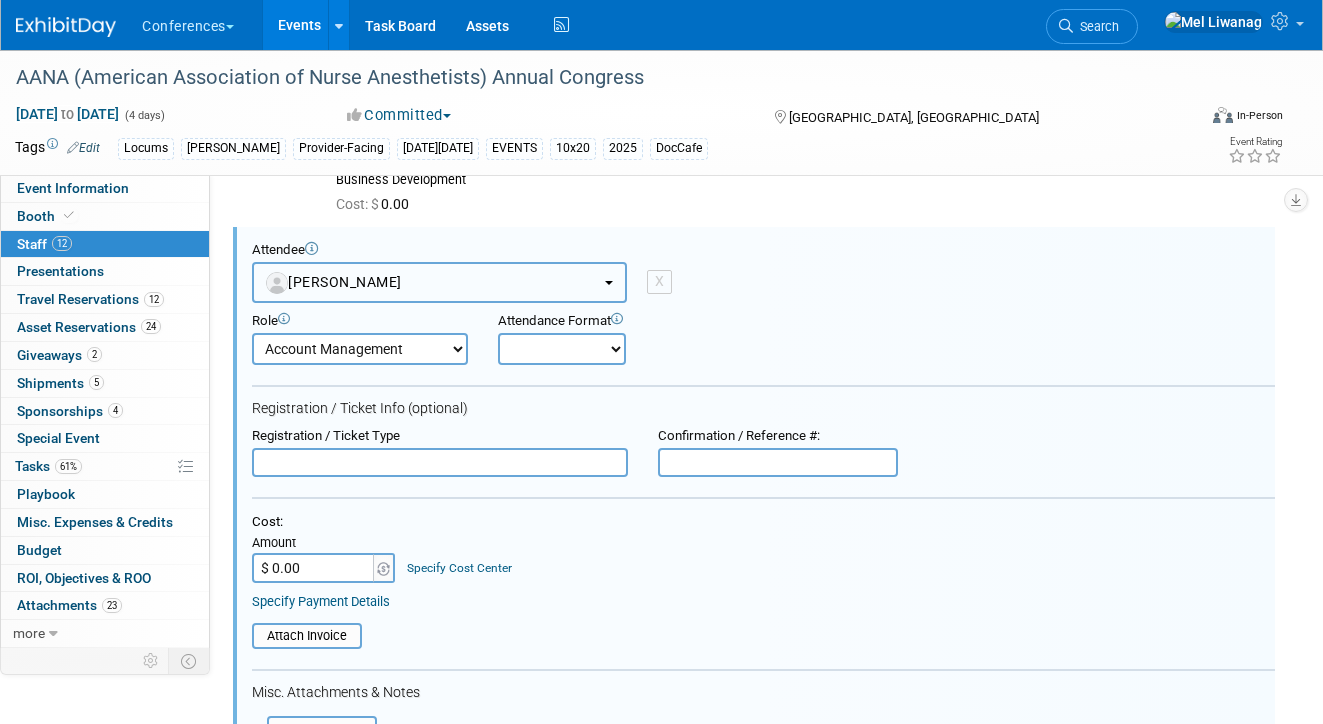 click on "[PERSON_NAME]" at bounding box center [334, 282] 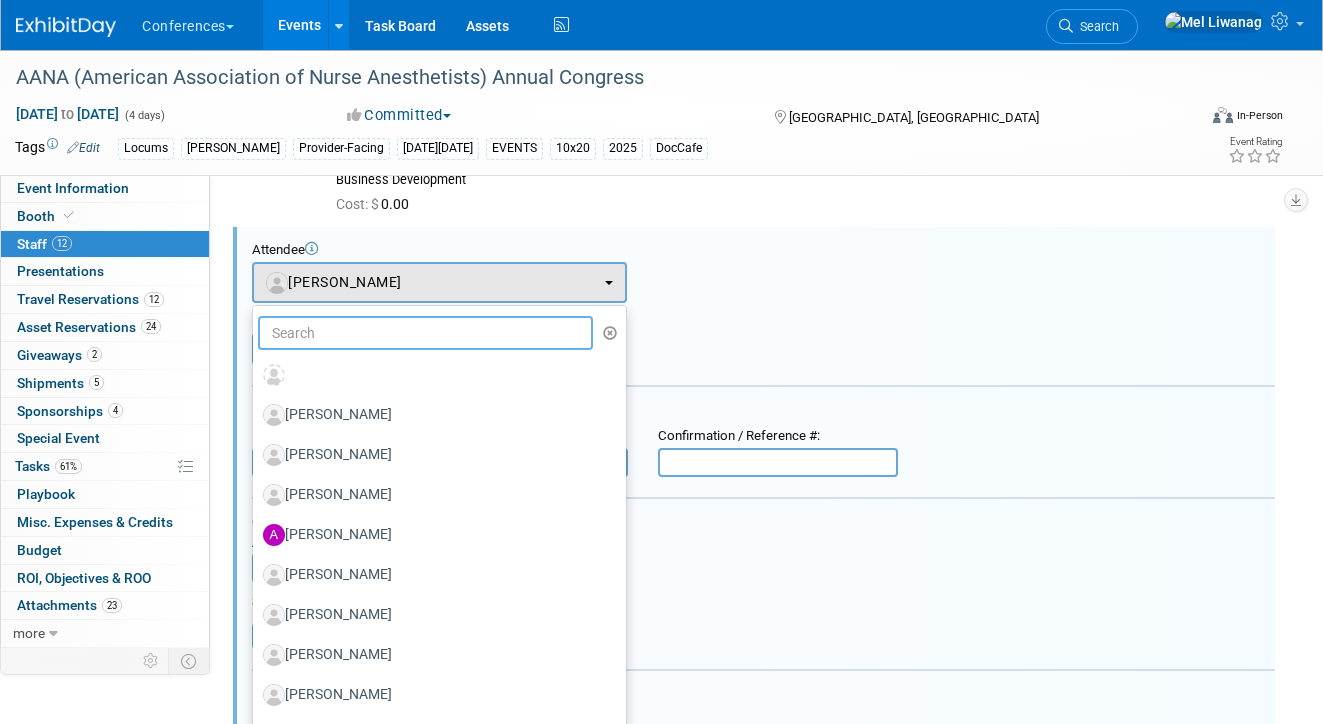 click at bounding box center [425, 333] 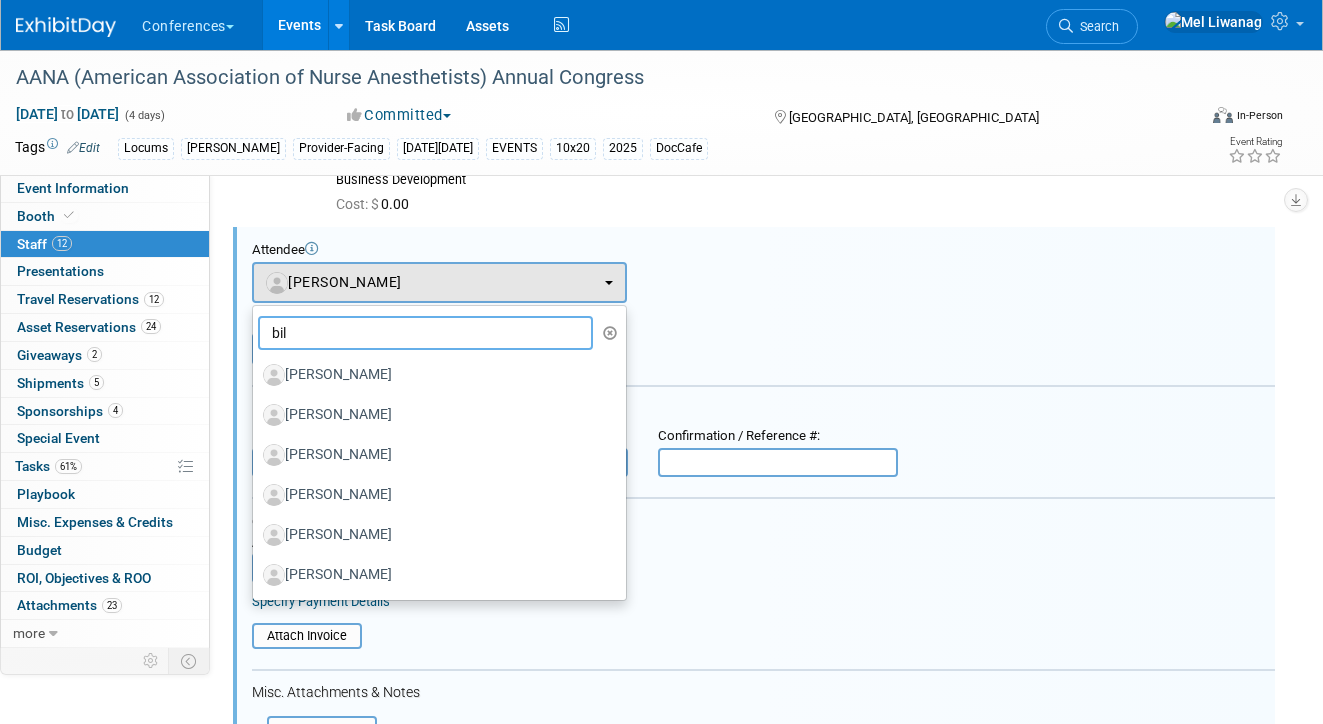 type on "bill" 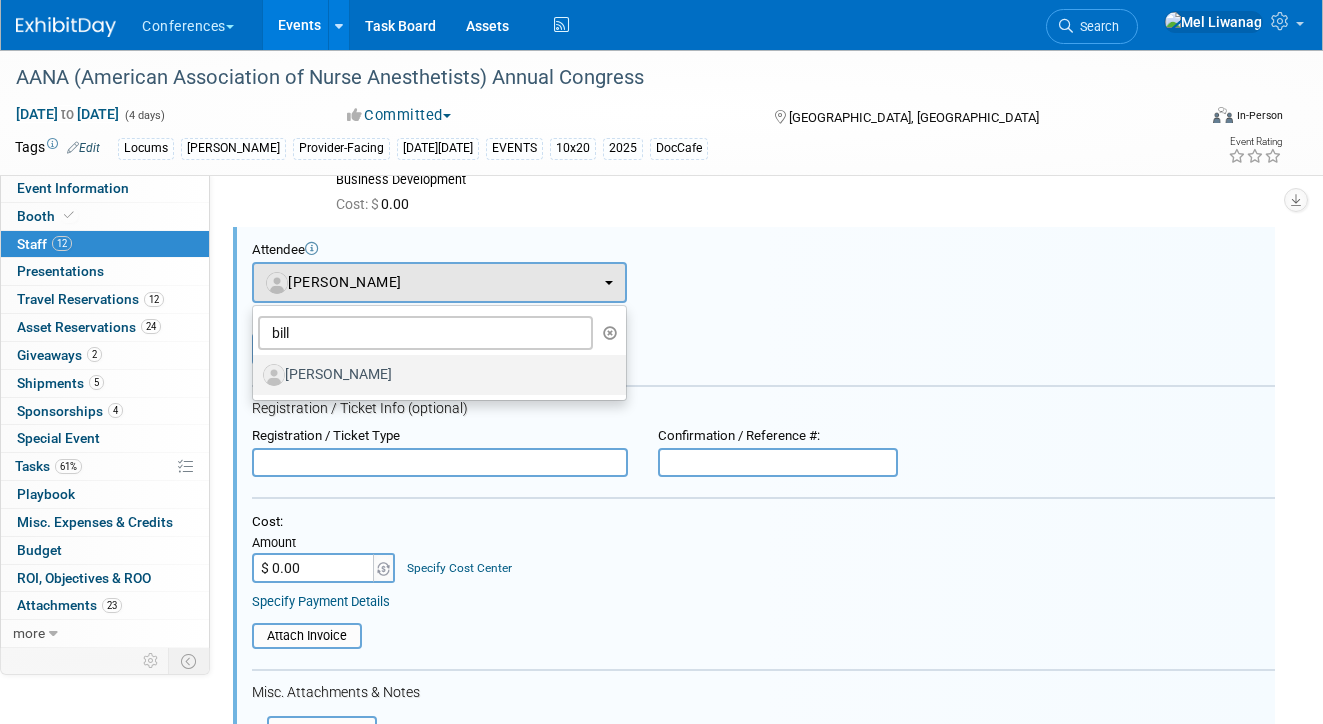 click on "[PERSON_NAME]" at bounding box center [434, 375] 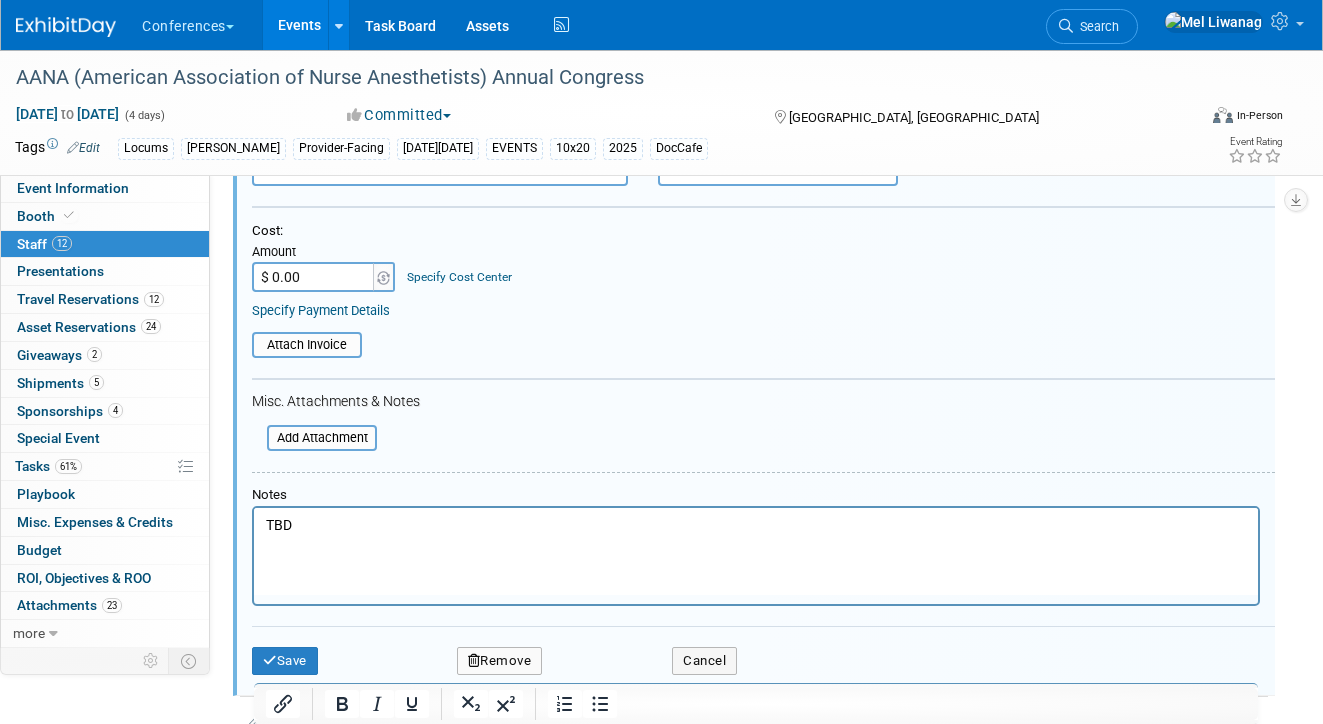 scroll, scrollTop: 661, scrollLeft: 0, axis: vertical 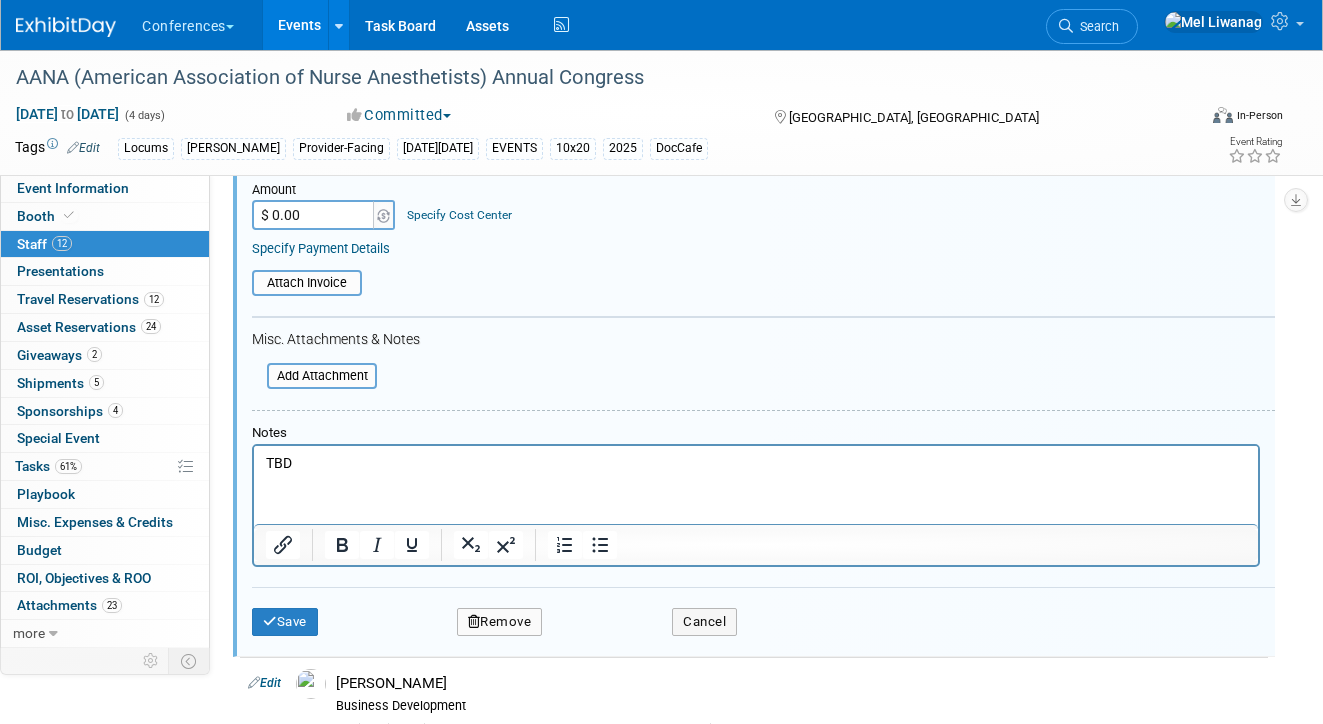 drag, startPoint x: 331, startPoint y: 459, endPoint x: 220, endPoint y: 465, distance: 111.16204 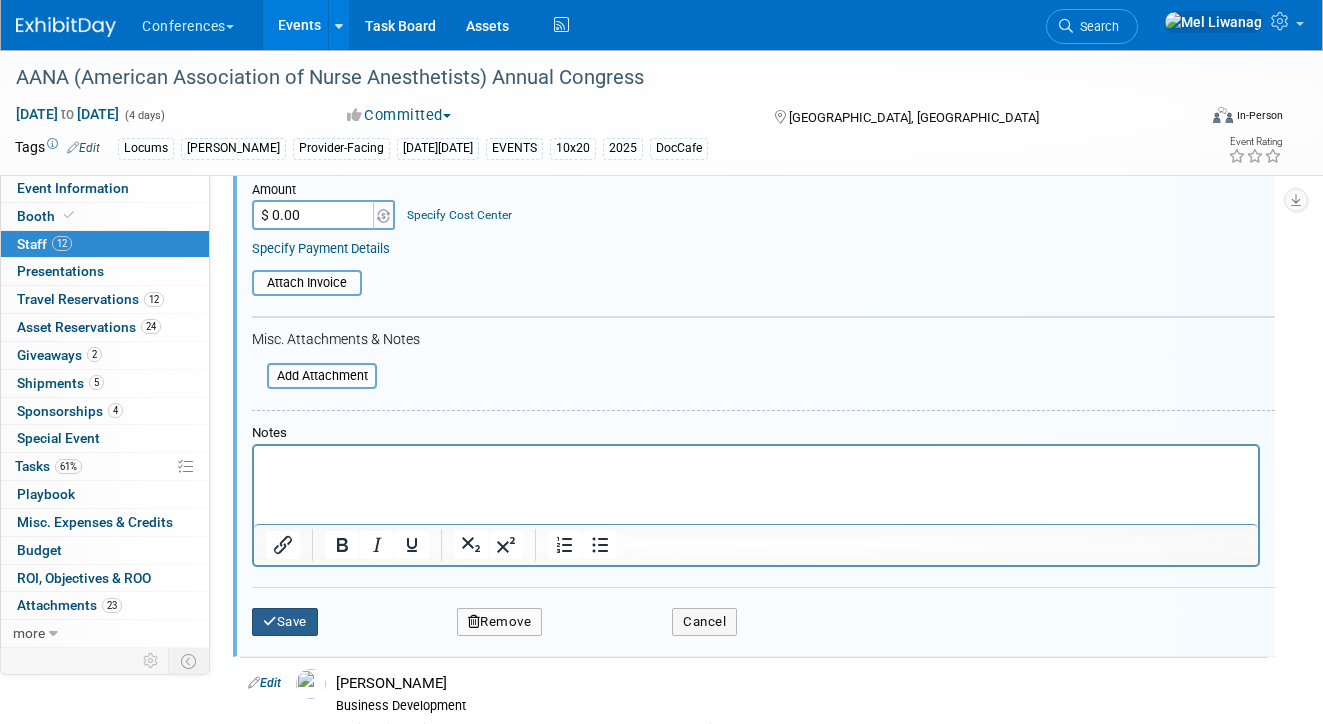 click on "Save" at bounding box center (285, 622) 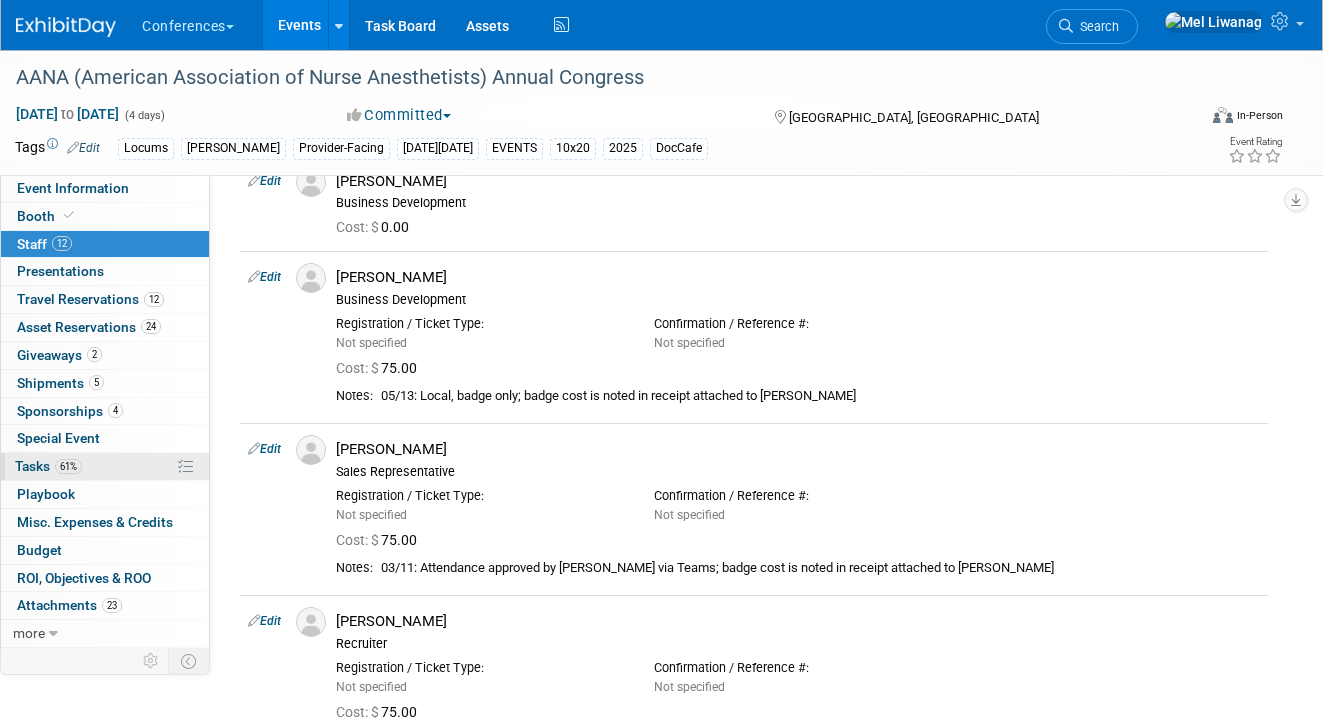 click on "61%
Tasks 61%" at bounding box center (105, 466) 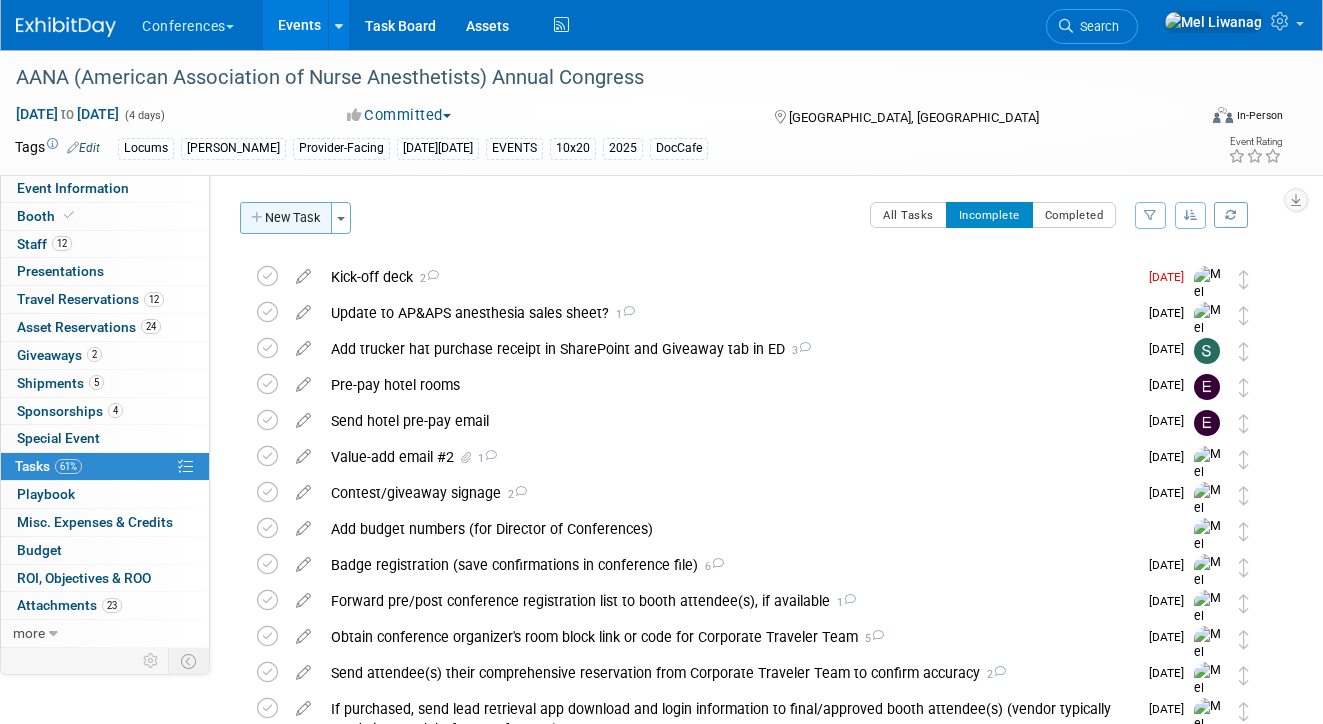 click on "New Task" at bounding box center [286, 218] 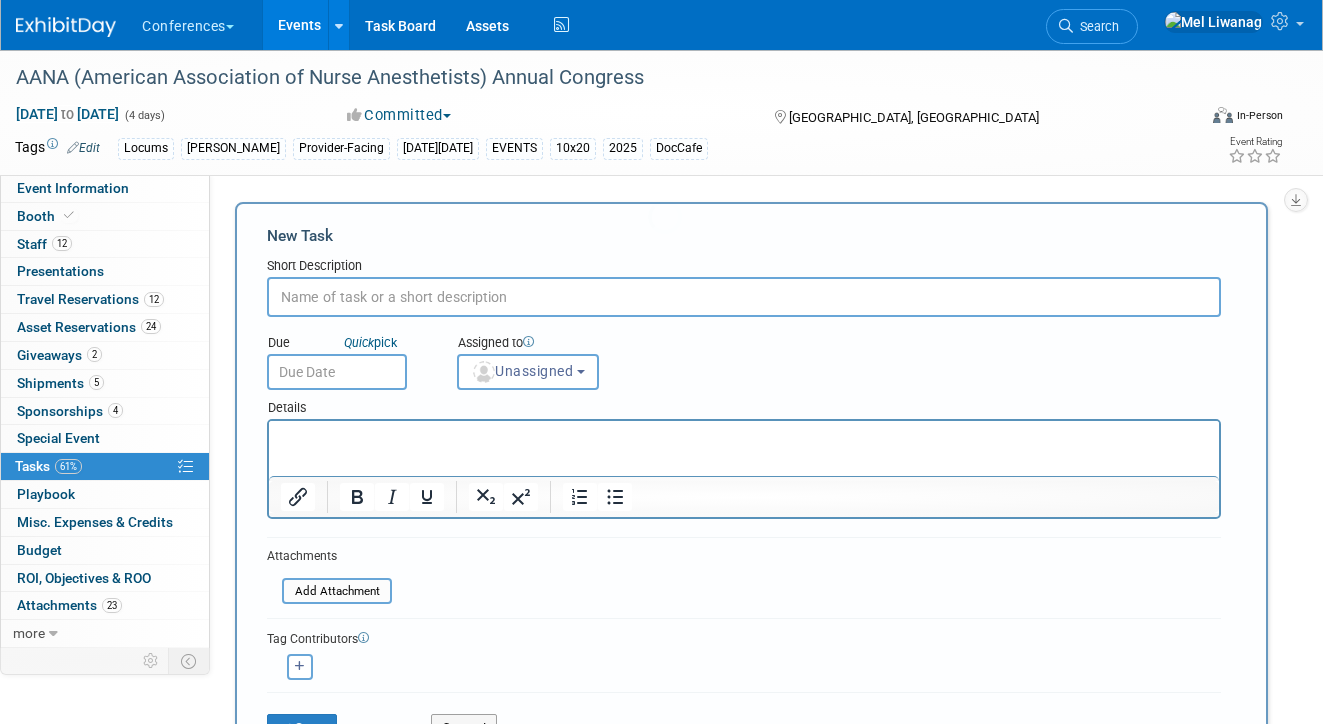 scroll, scrollTop: 0, scrollLeft: 0, axis: both 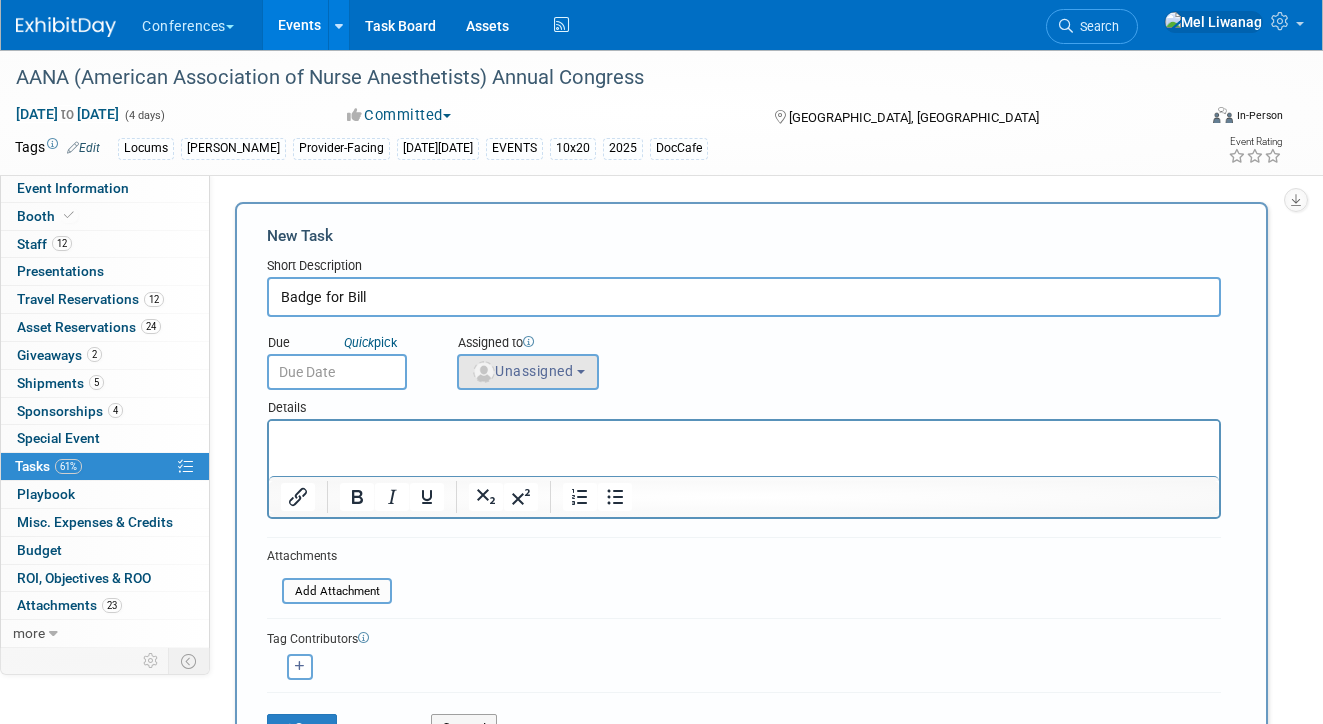 type on "Badge for Bill" 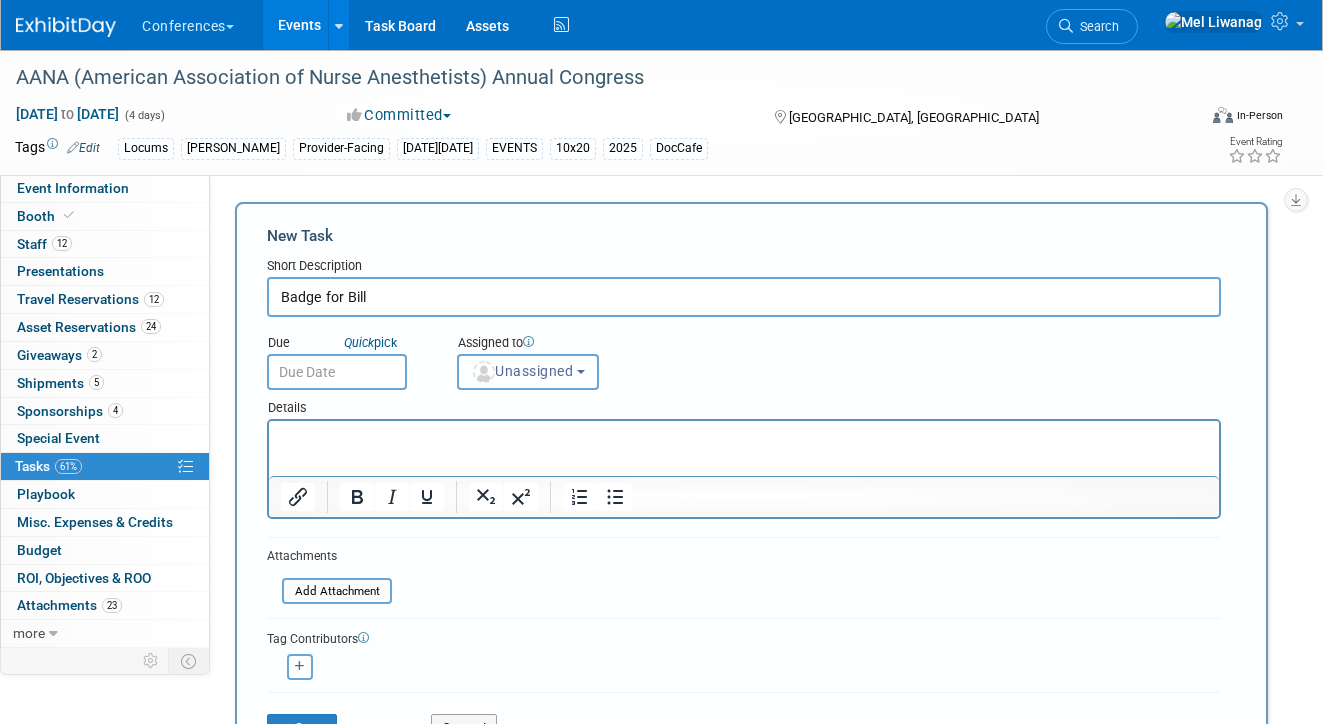 click on "Unassigned" at bounding box center (522, 371) 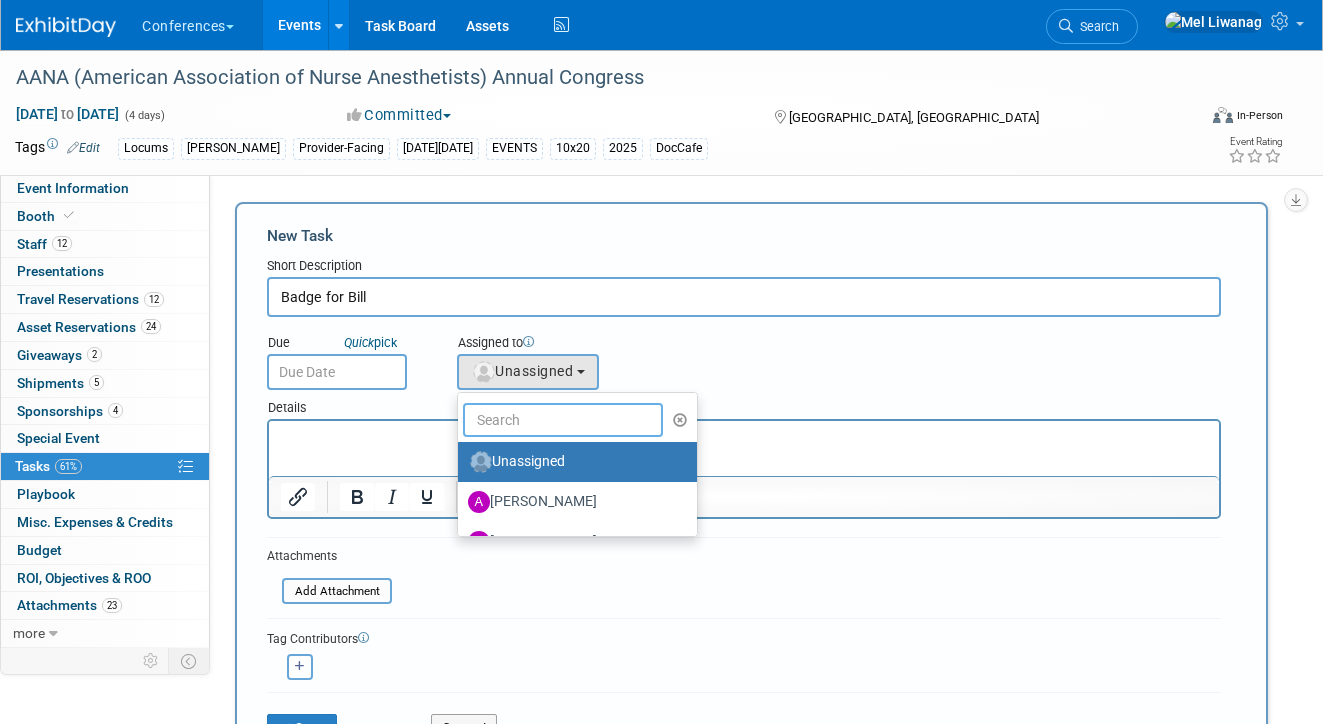 click at bounding box center (563, 420) 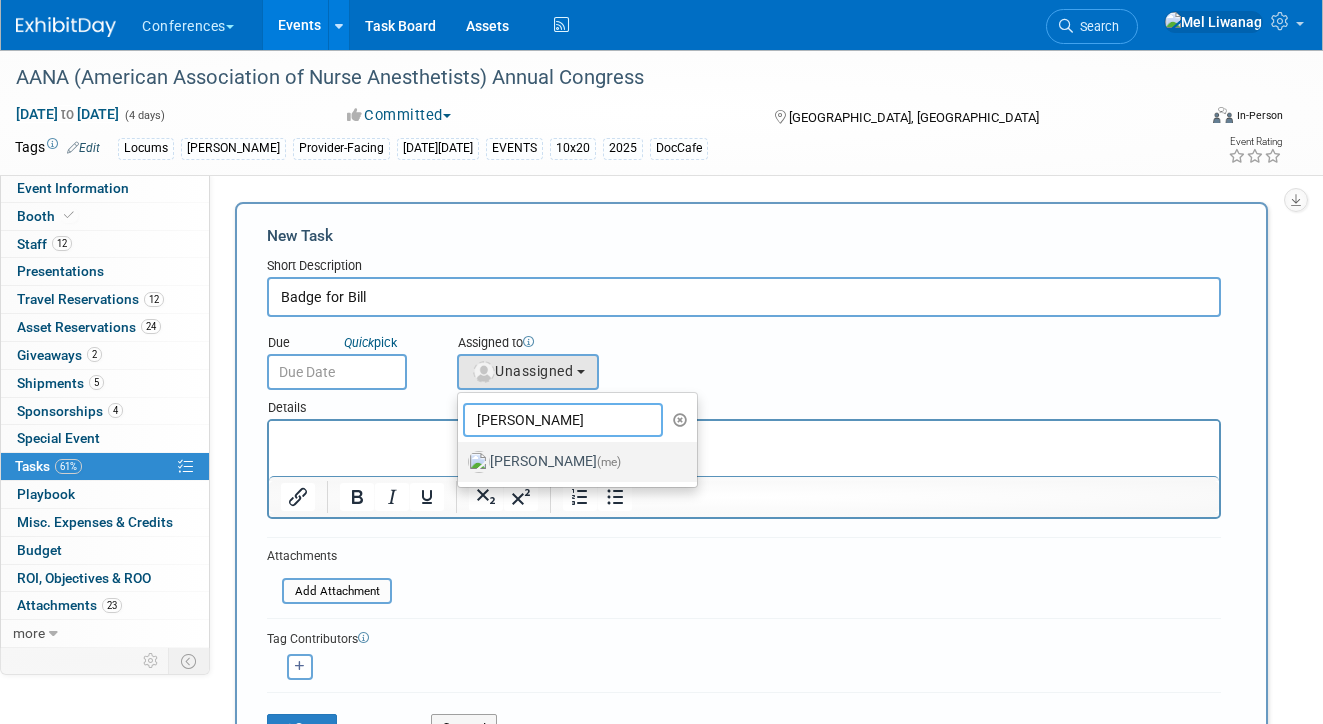 type on "[PERSON_NAME]" 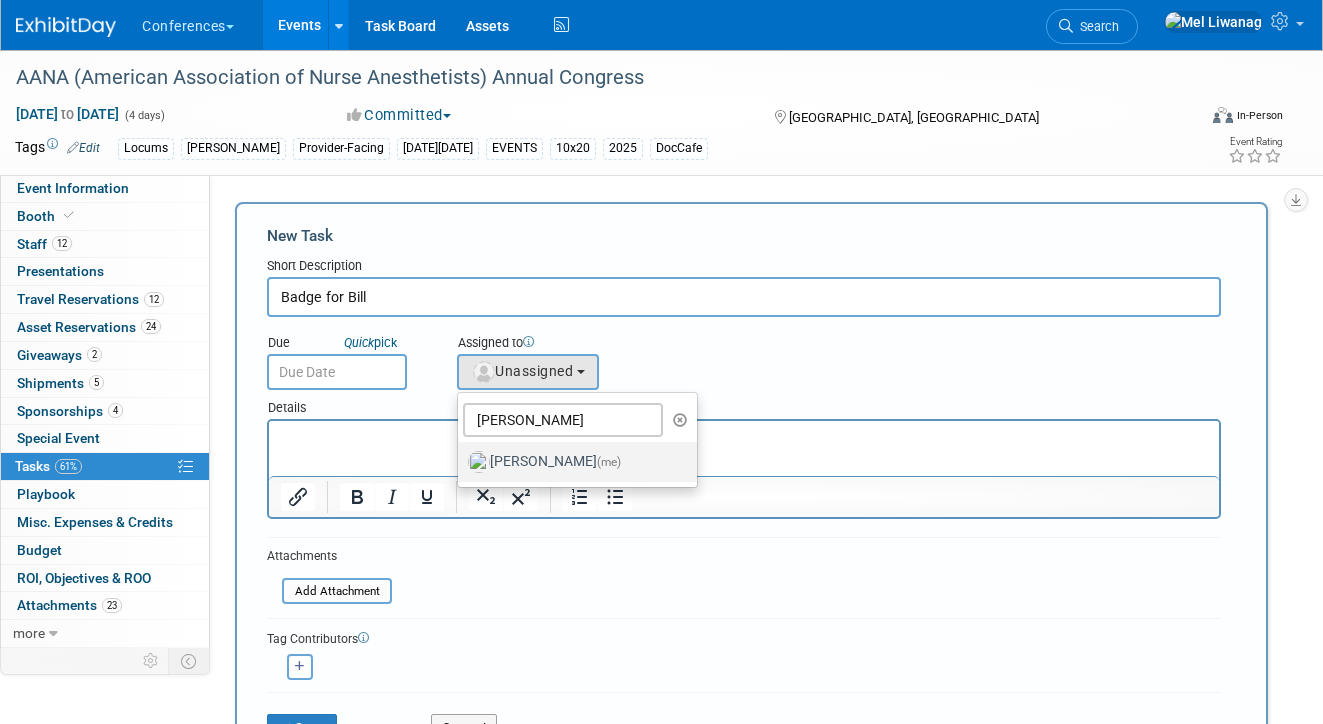 click on "[PERSON_NAME]
(me)" at bounding box center (577, 462) 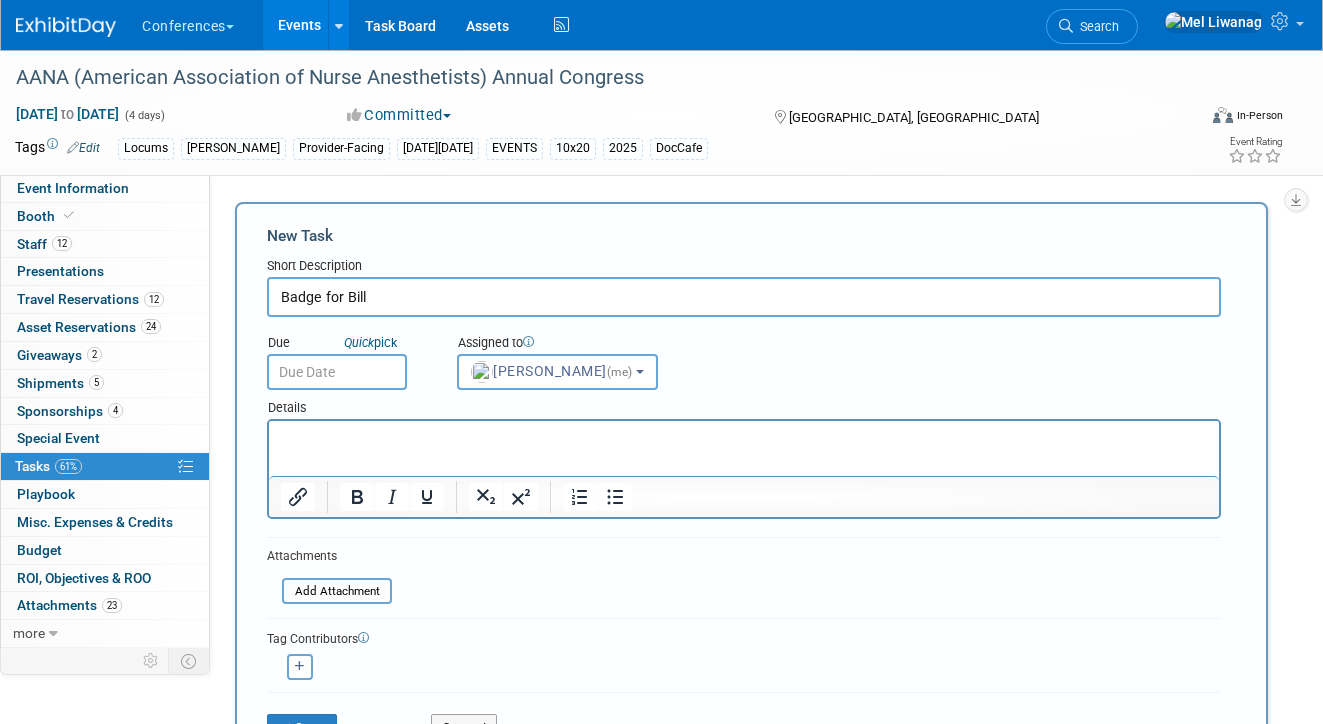click at bounding box center [337, 372] 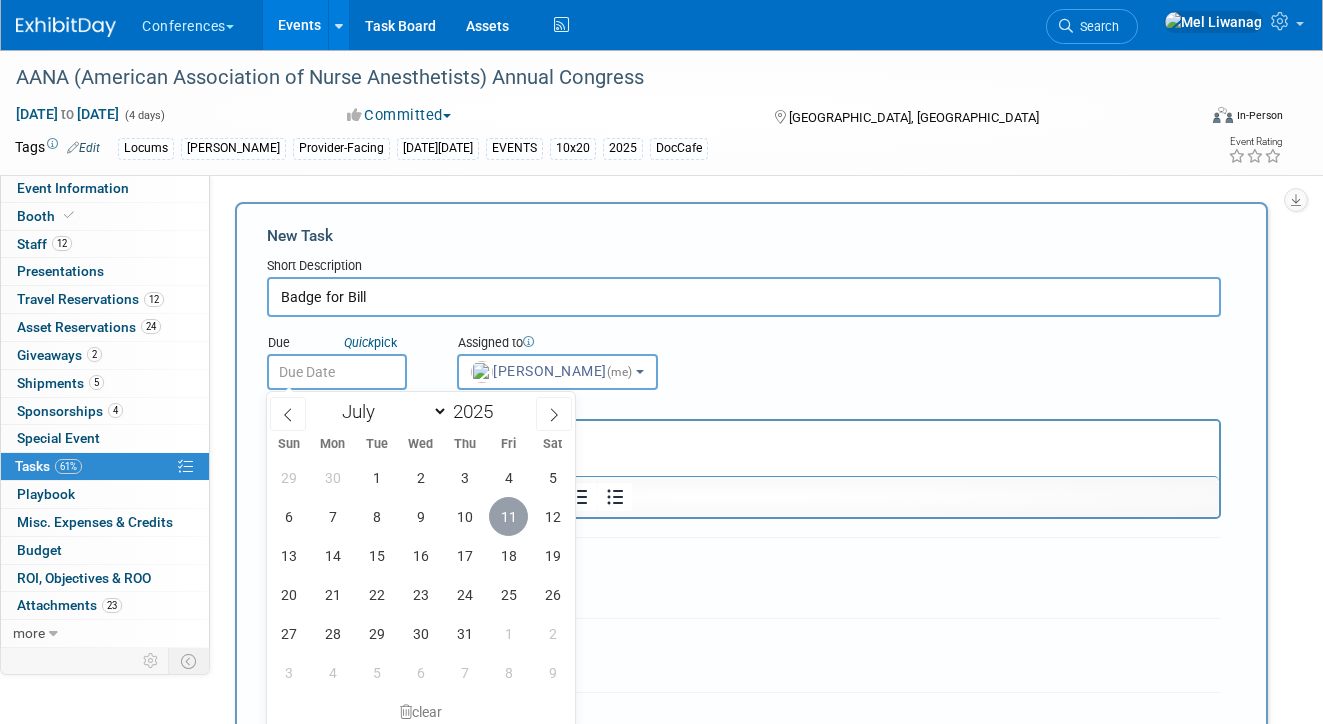 click on "11" at bounding box center [508, 516] 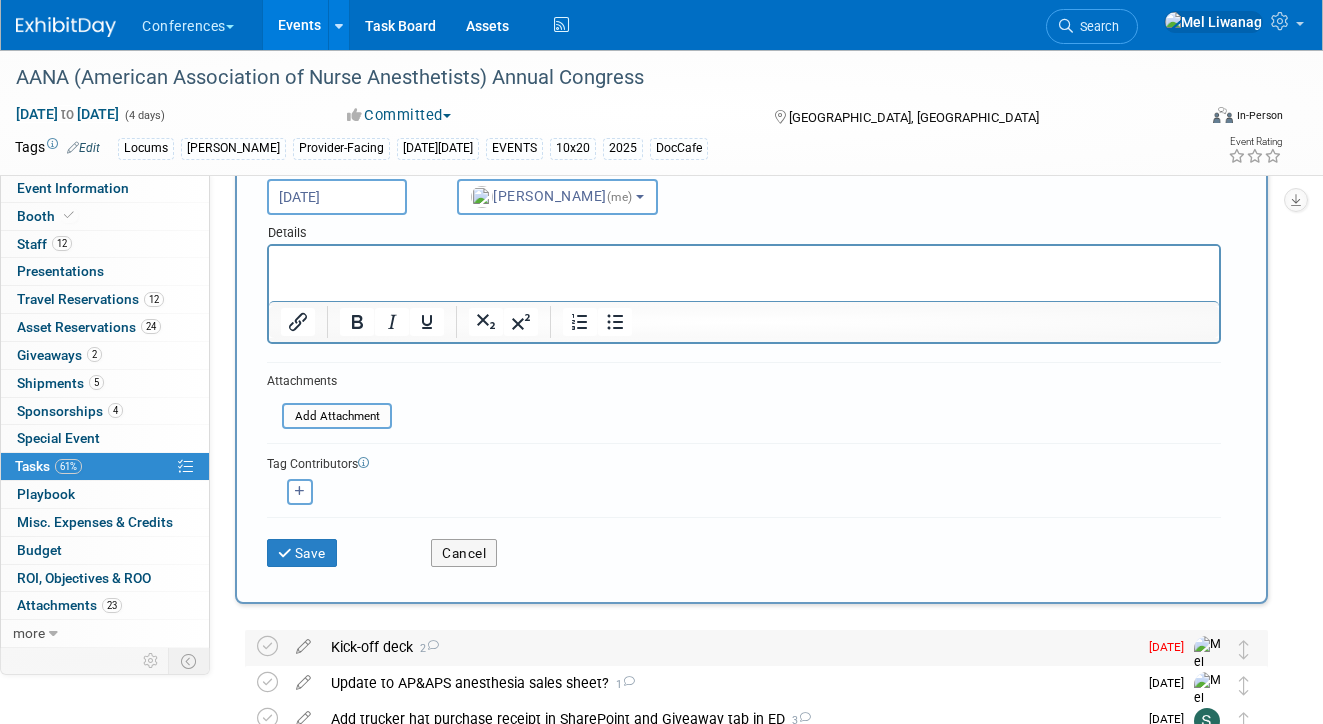 scroll, scrollTop: 179, scrollLeft: 0, axis: vertical 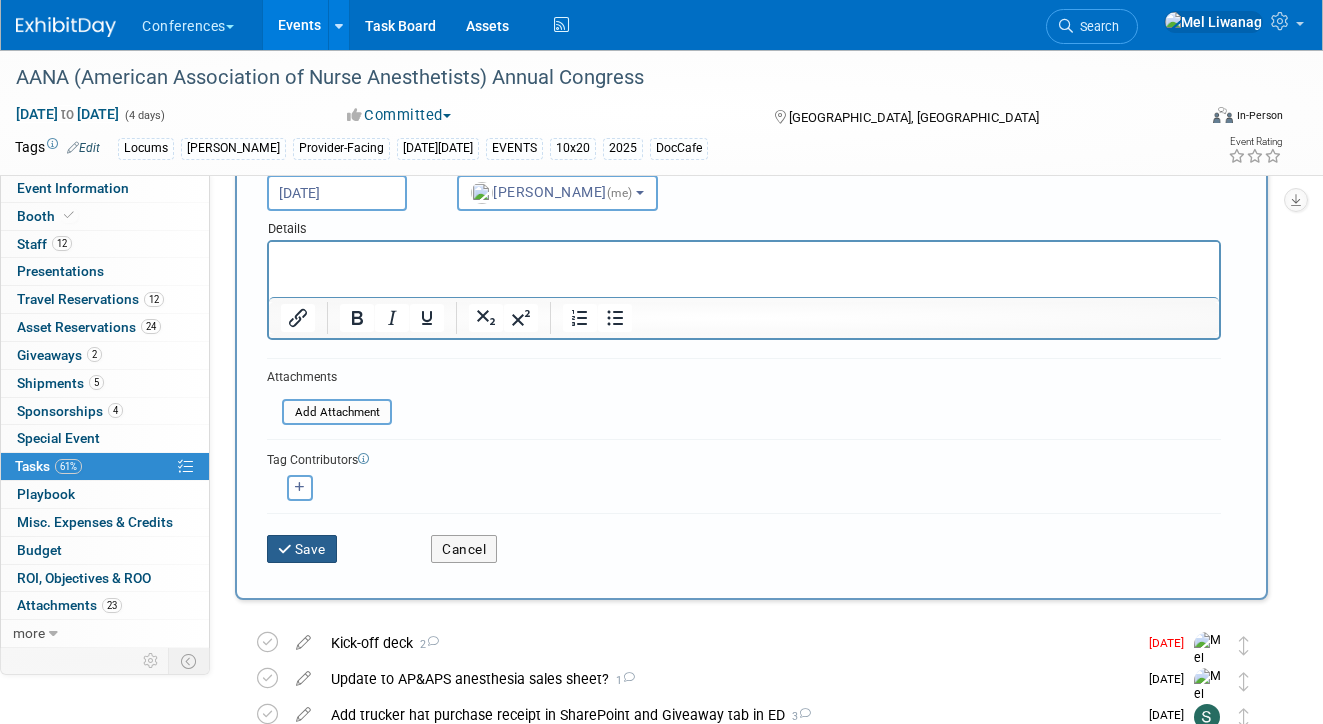 click on "Save" at bounding box center [302, 549] 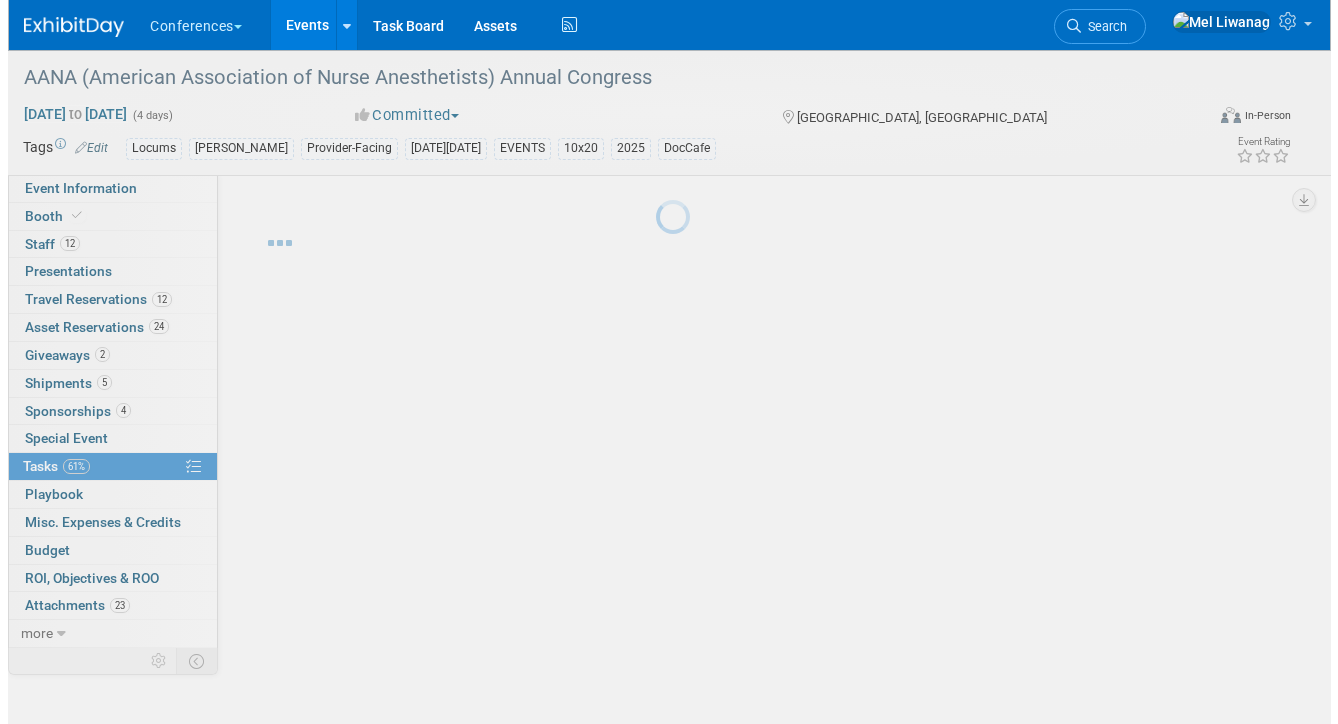 scroll, scrollTop: 0, scrollLeft: 0, axis: both 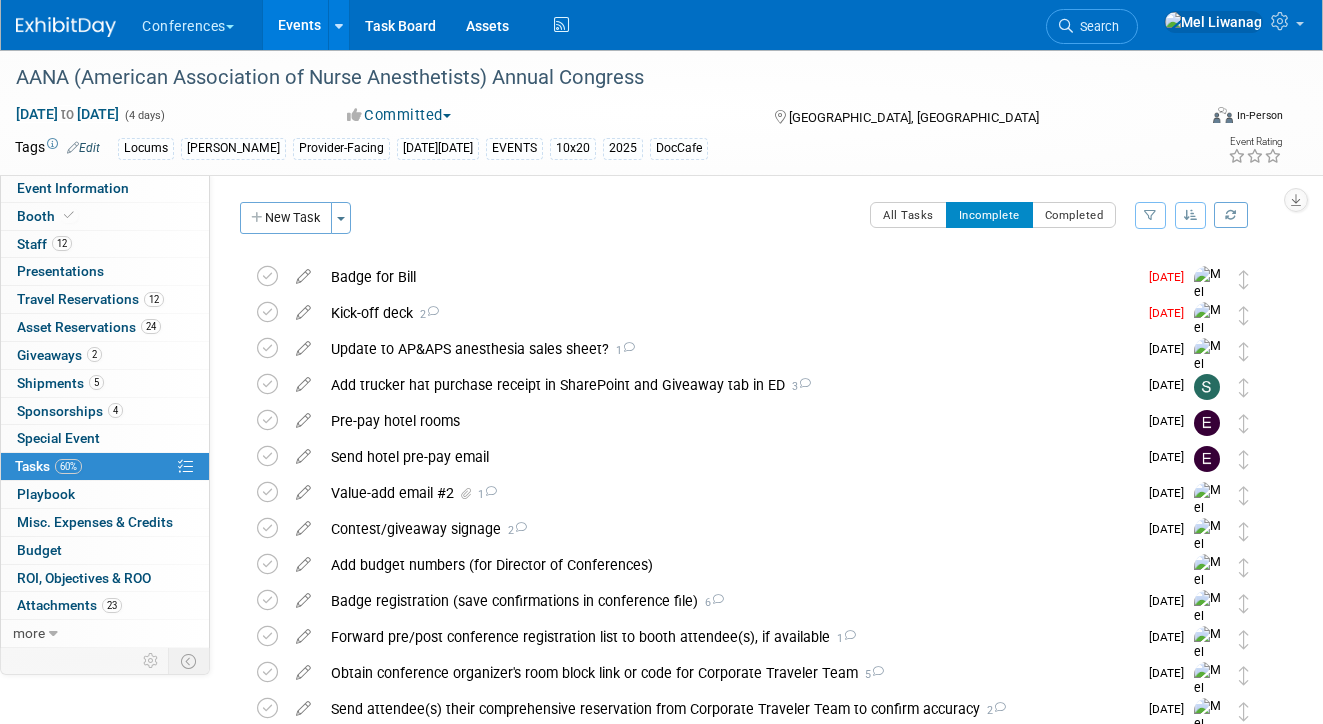 drag, startPoint x: 270, startPoint y: 228, endPoint x: 13, endPoint y: -148, distance: 455.43936 